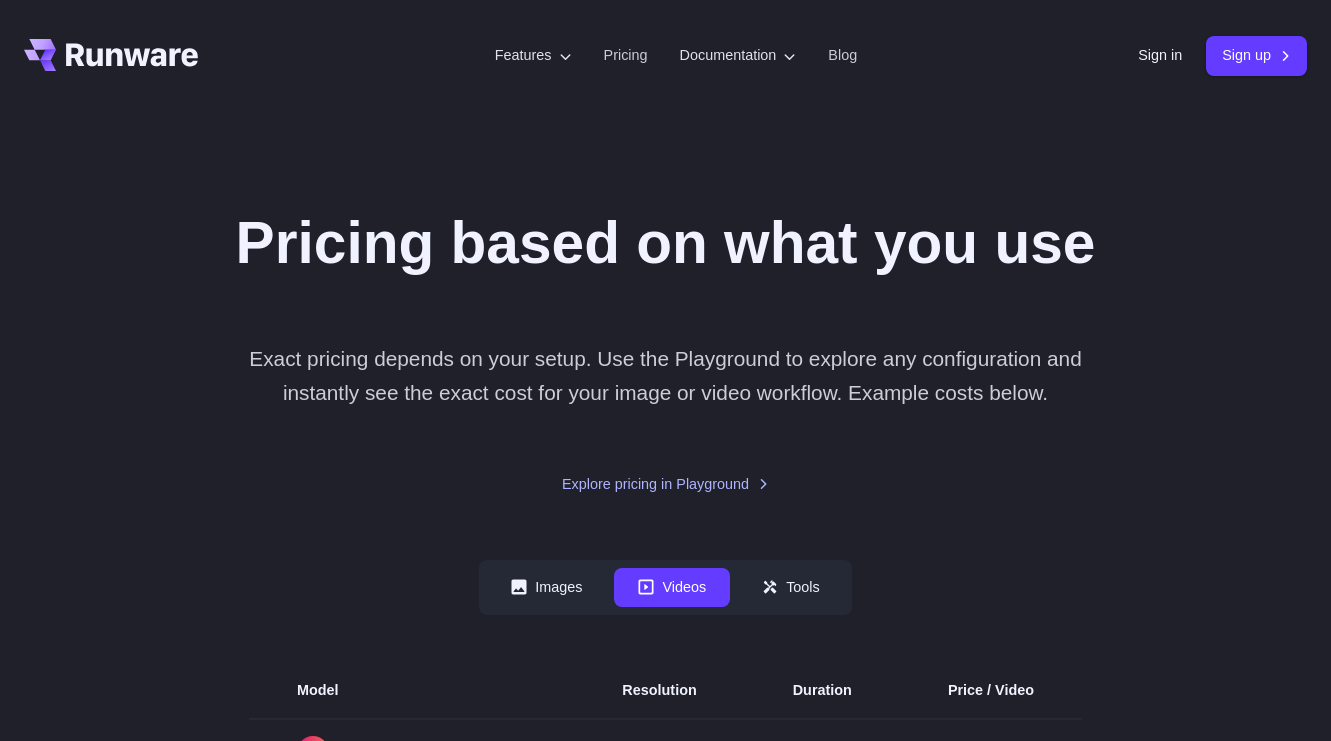scroll, scrollTop: 0, scrollLeft: 0, axis: both 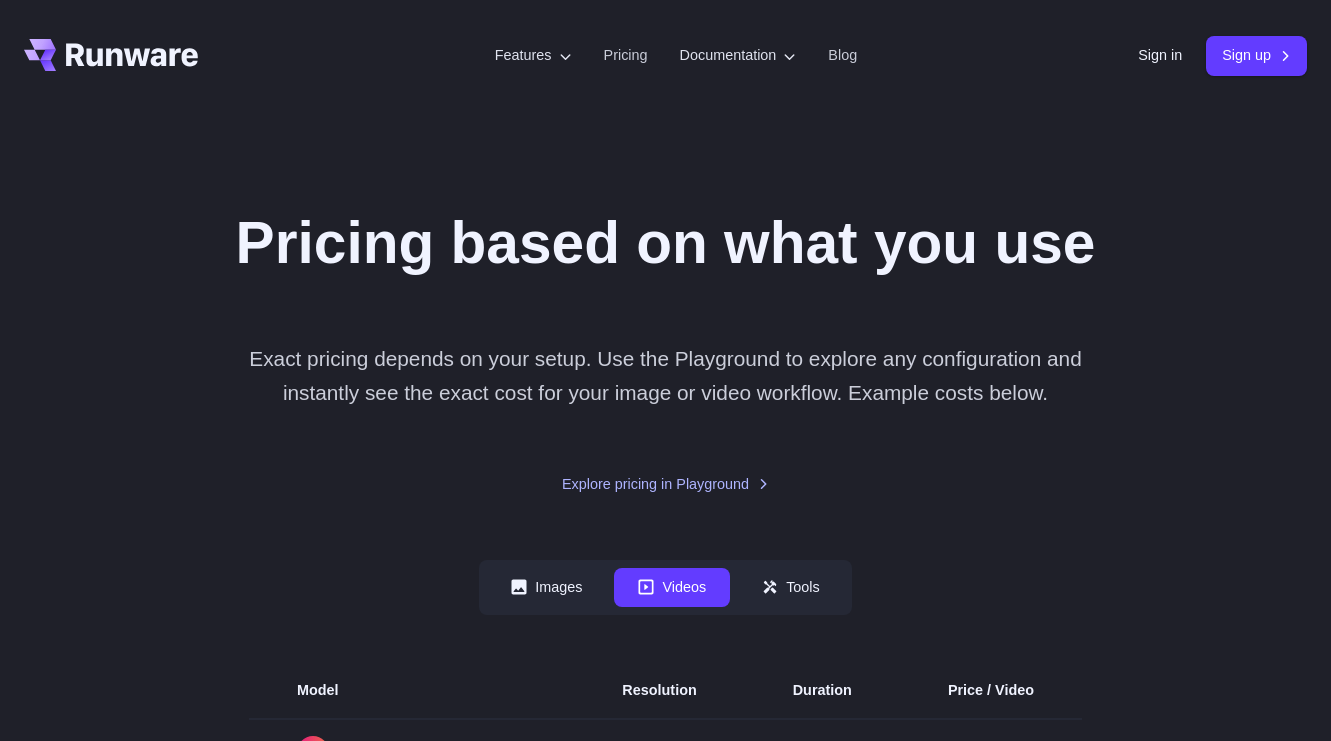 click on "Pricing based on what you use    Exact pricing depends on your setup. Use the Playground to explore any configuration and instantly see the exact cost for your image or video workflow. Example costs below.     Explore pricing in Playground
Images
Videos
Tools
******
******
*****                   Model   Size   Steps   Price / Video         FLUX.1 [schnell]   1024x1024   4   $0.0013       FLUX.1 [dev]   1024x1024   28   $0.0038       SeedEdit   1024x1024   -   $0.03       FLUX.1 Kontext [dev]   1024x1024   28   $0.0105       FLUX.1 Kontext [pro]   1024x1024   -   $0.04       FLUX.1 Kontext [max]   1024x1024   -   $0.08       FLUX.1 Krea [dev]   1024x1024   28   $0.0098       Google Imagen 4 Preview   1024x1024   -   $0.04       Google Imagen 4 Ultra   1024x1024   -   $0.06       HiDream-I1 Fast   1024x1024   16   $0.0032       HiDream-I1 Dev   1024x1024   28   $0.0045       HiDream-I1 Full   1024x1024   30   $0.009" at bounding box center [665, 1158] 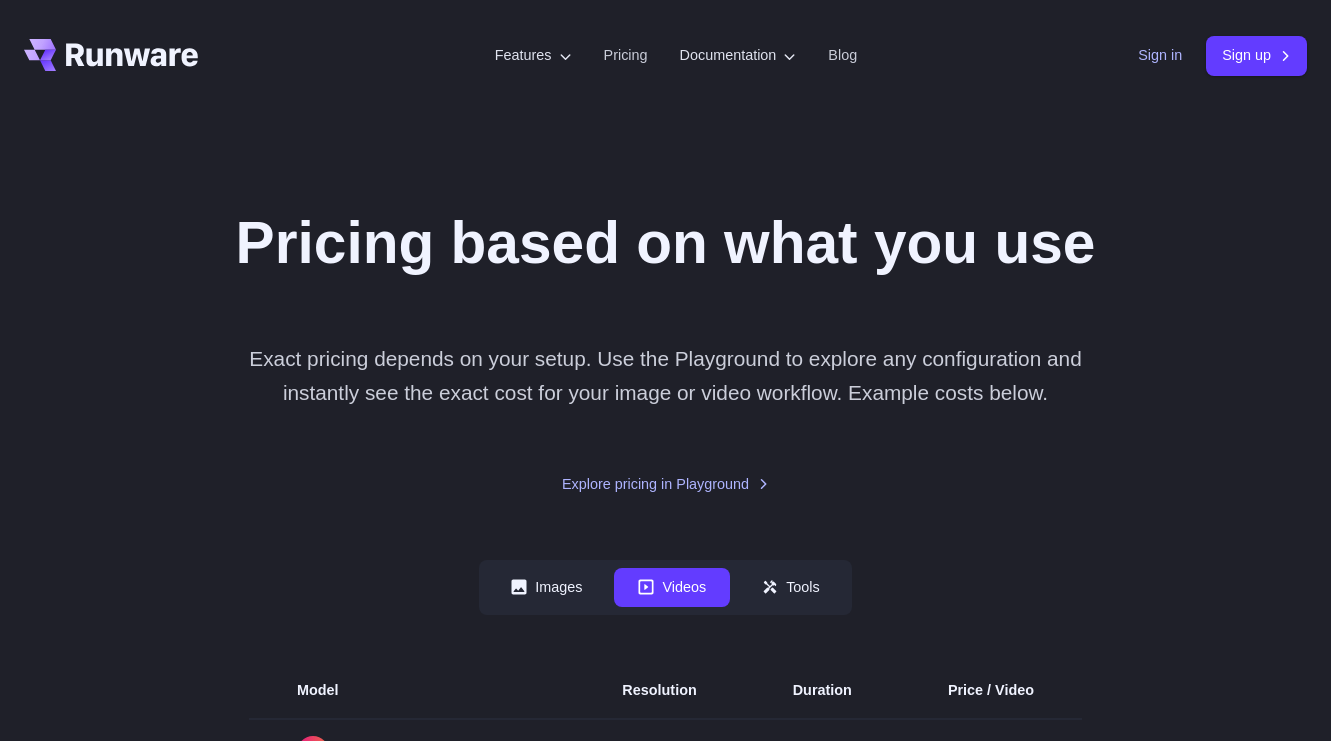 click on "Sign in" at bounding box center (1160, 55) 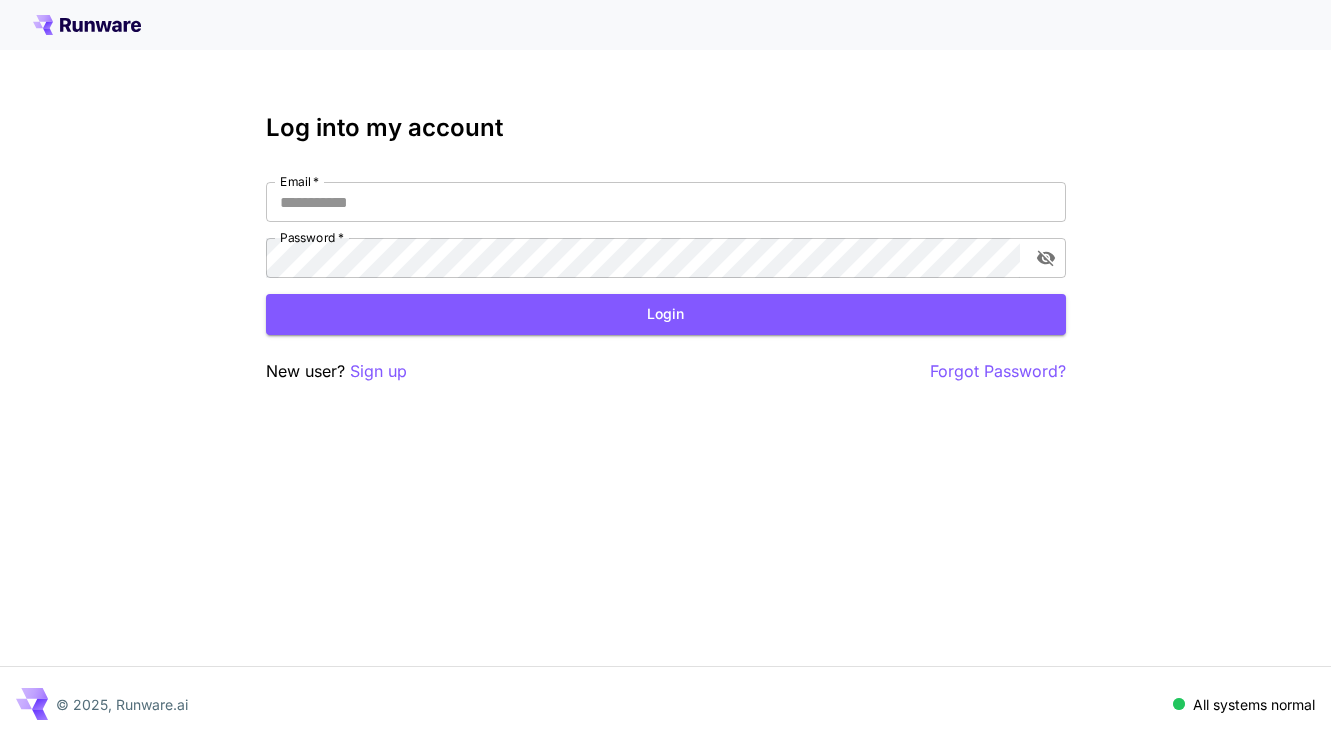 scroll, scrollTop: 0, scrollLeft: 0, axis: both 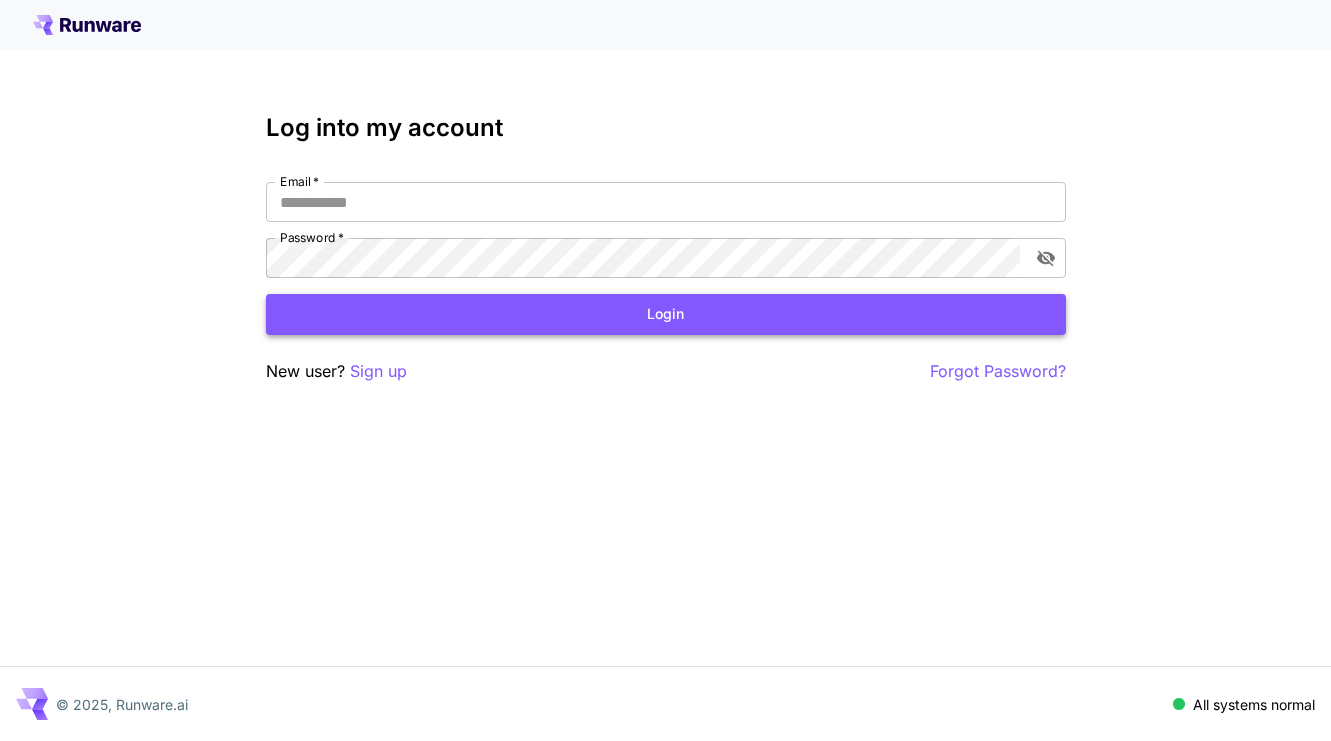 type on "**********" 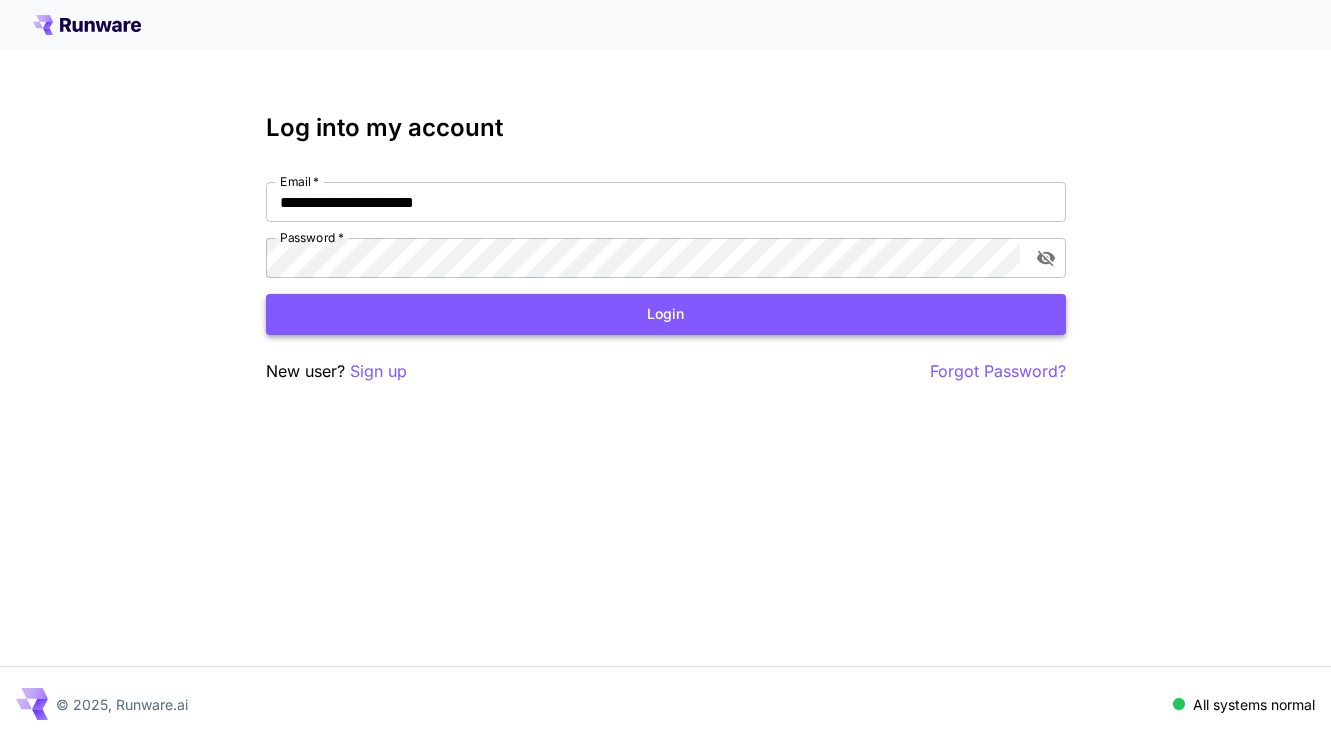 click on "Login" at bounding box center [666, 314] 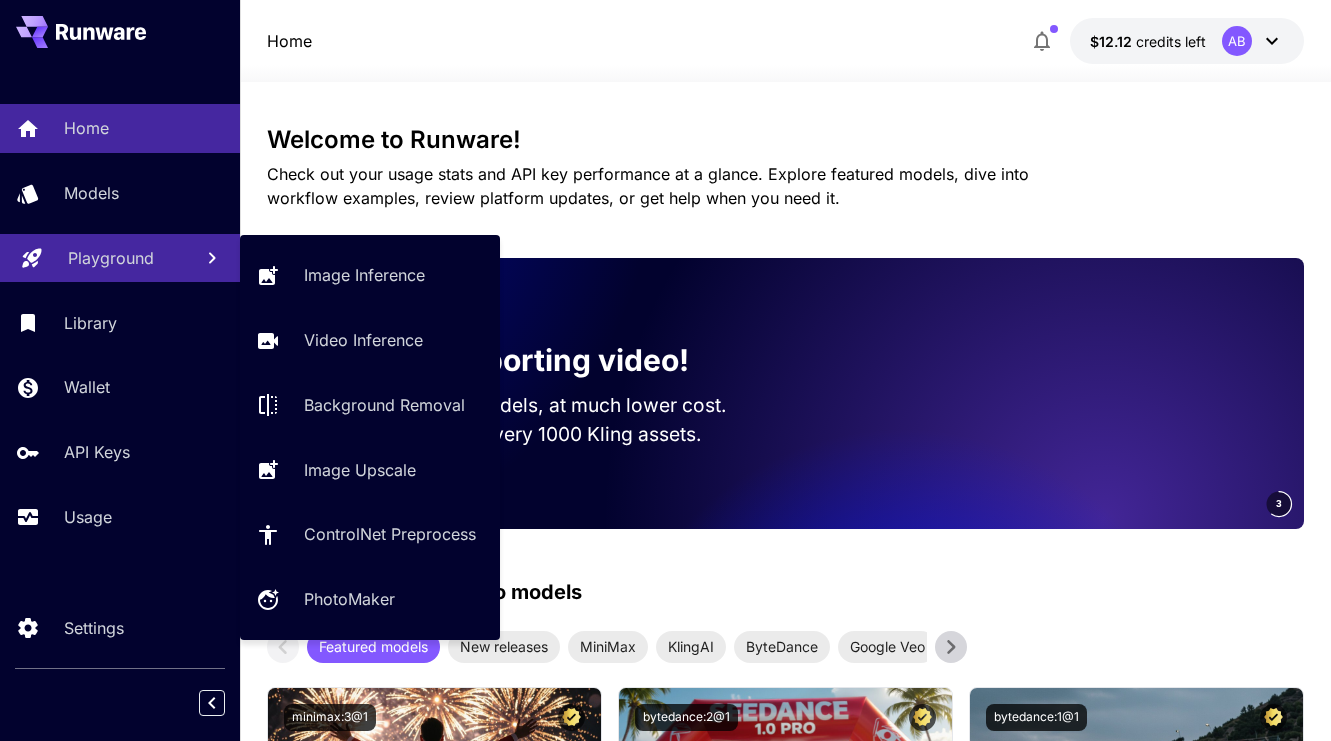 click on "Playground" at bounding box center (111, 258) 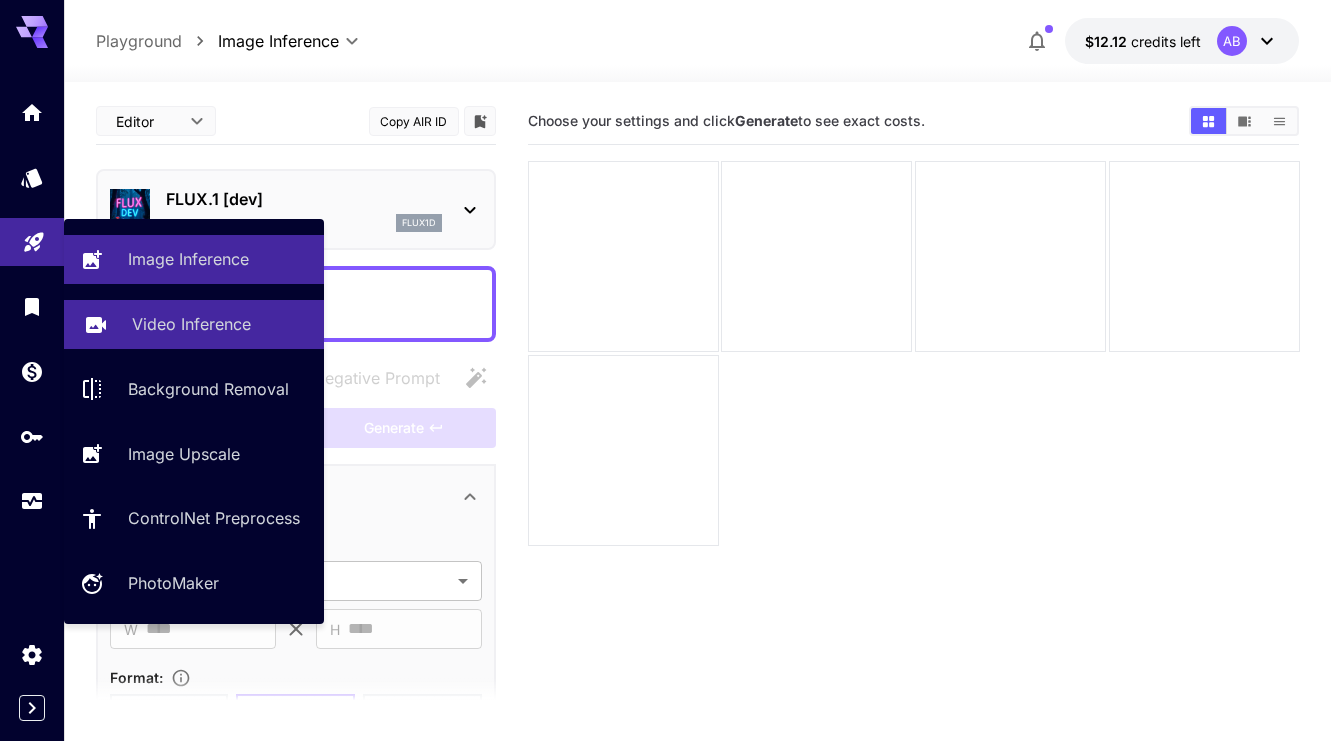click on "Video Inference" at bounding box center [191, 324] 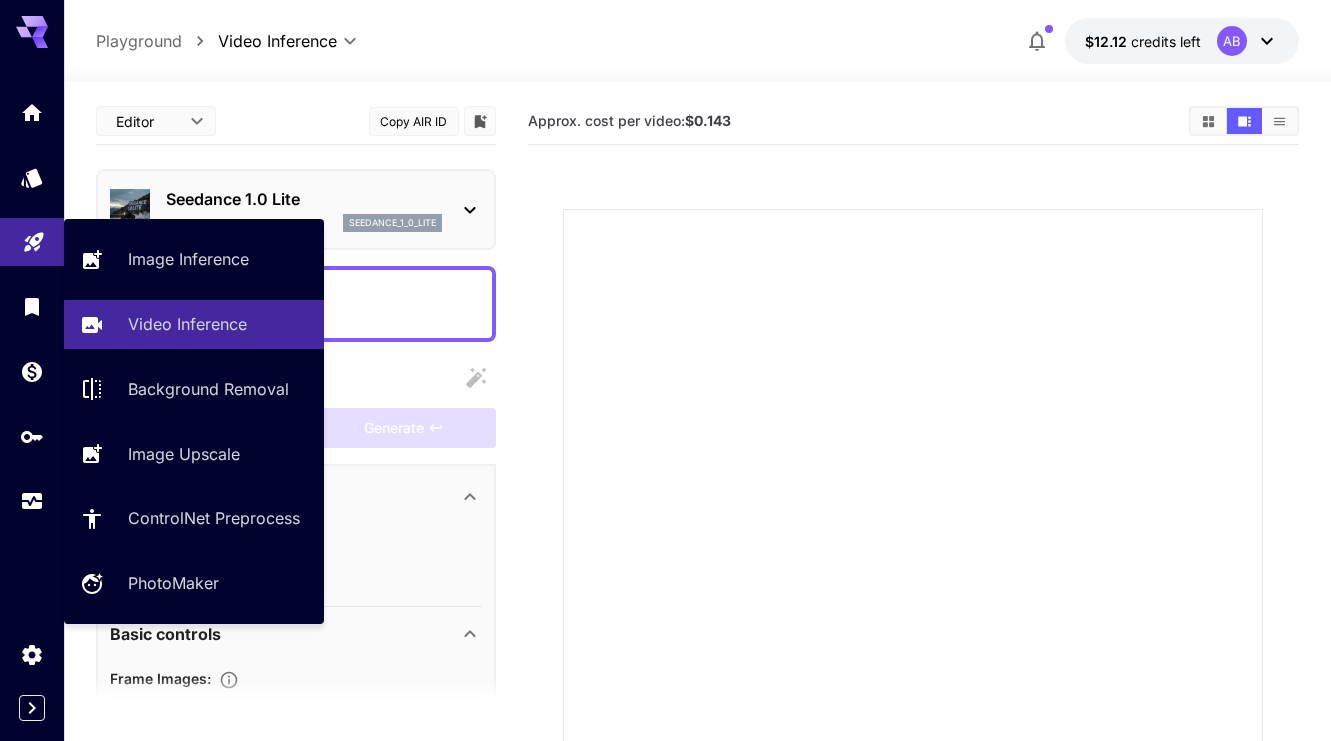 click 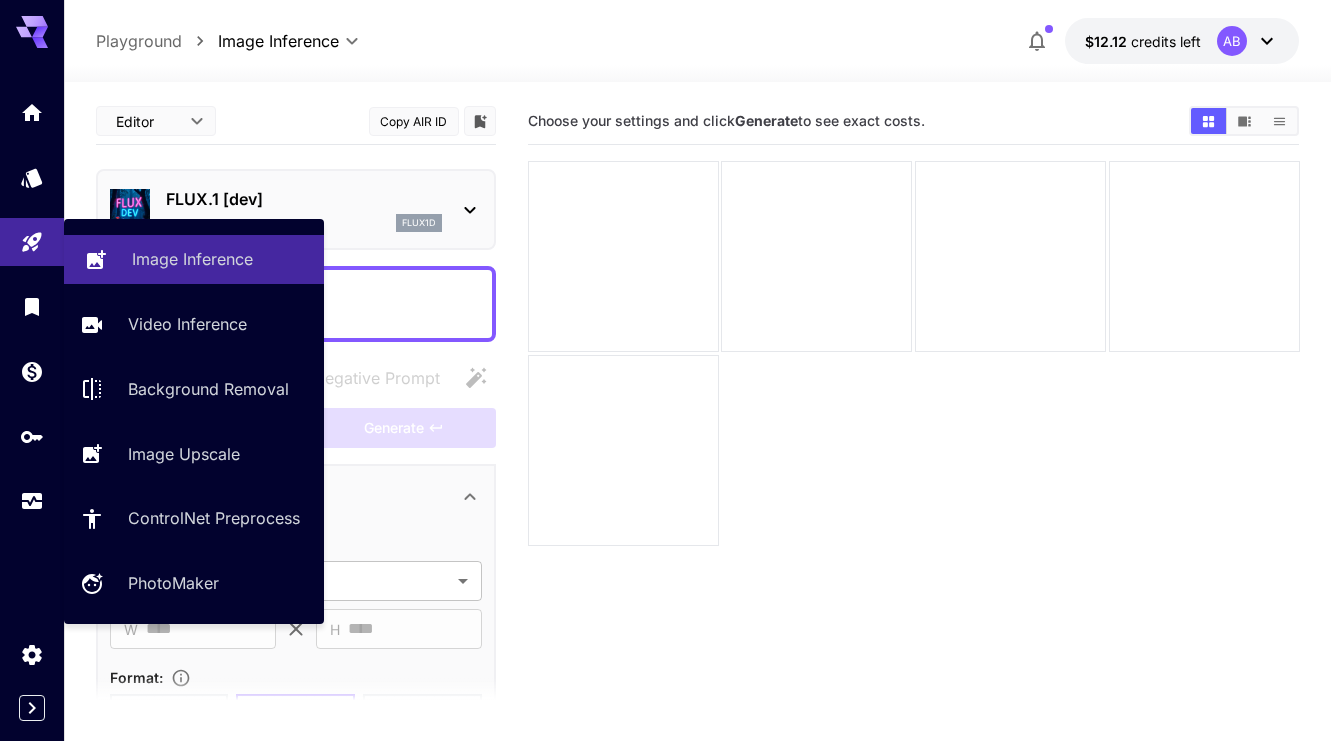 click on "Image Inference" at bounding box center (194, 259) 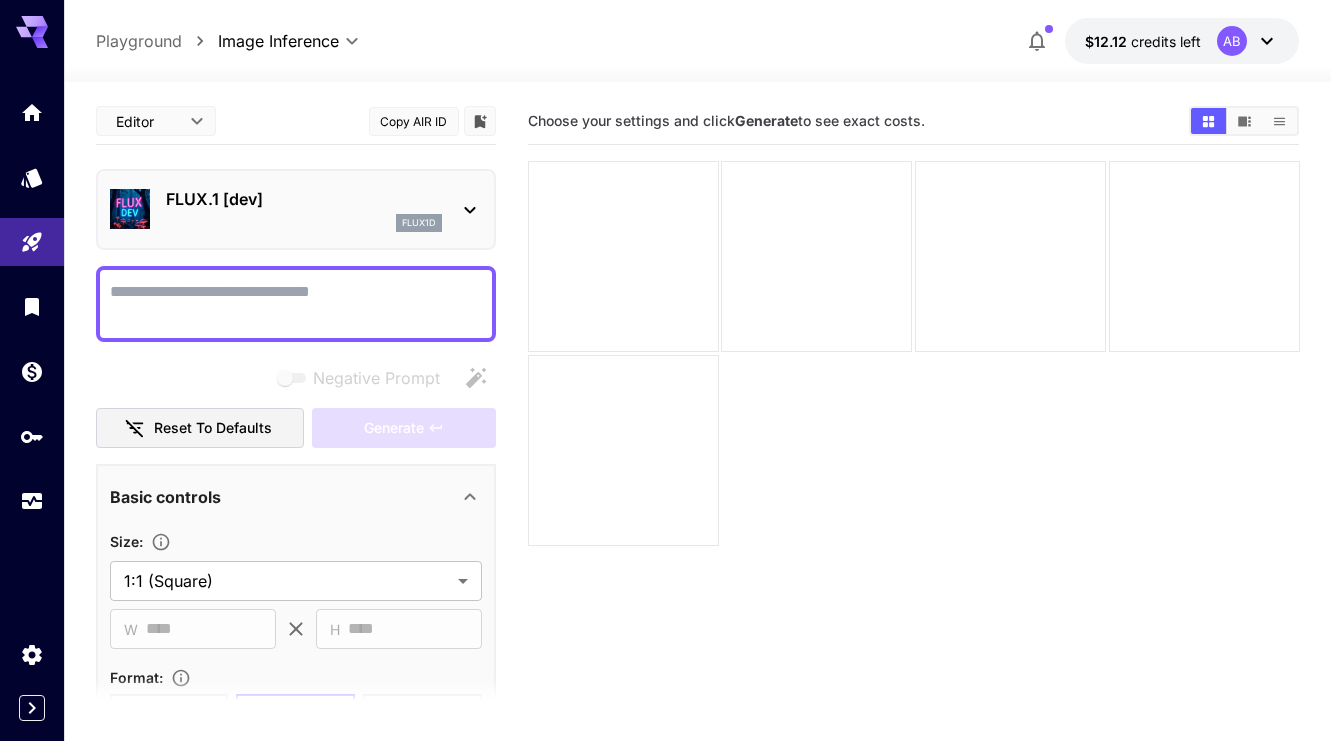 click on "FLUX.1 [dev]" at bounding box center [304, 199] 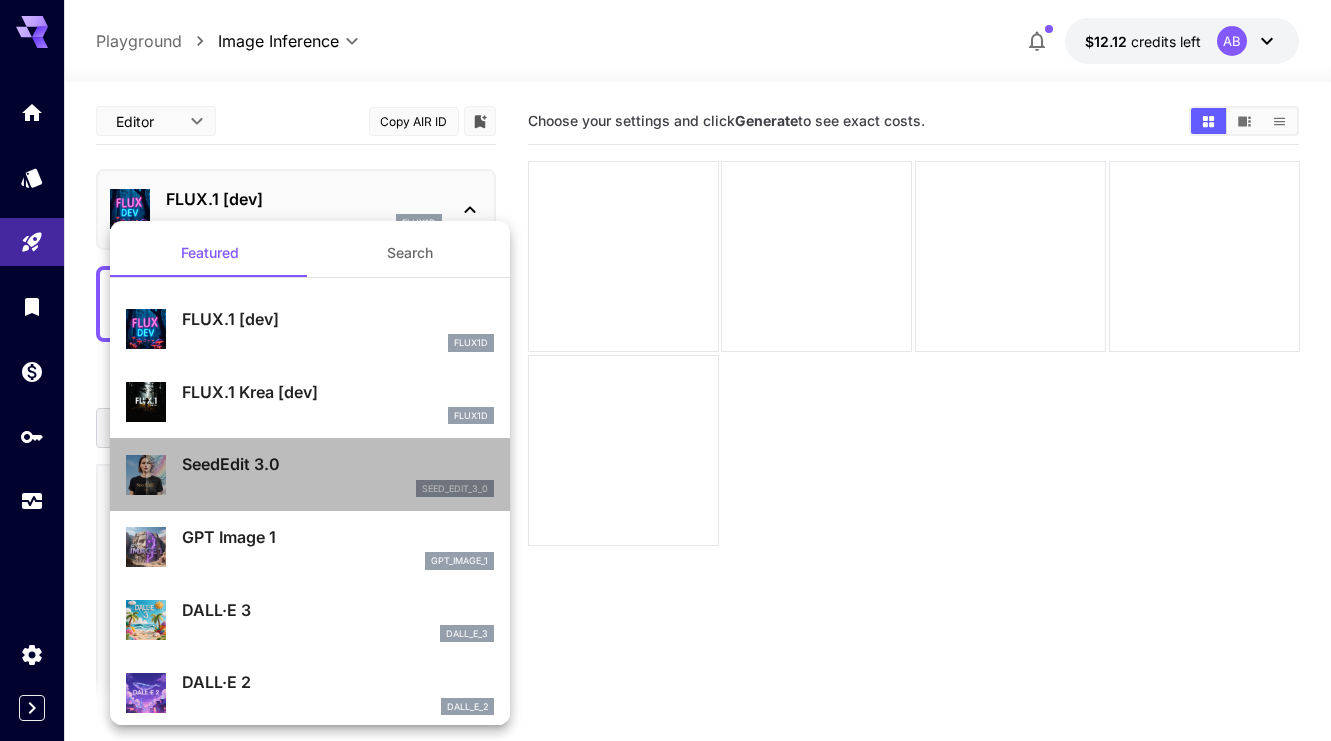 click on "SeedEdit 3.0" at bounding box center [338, 464] 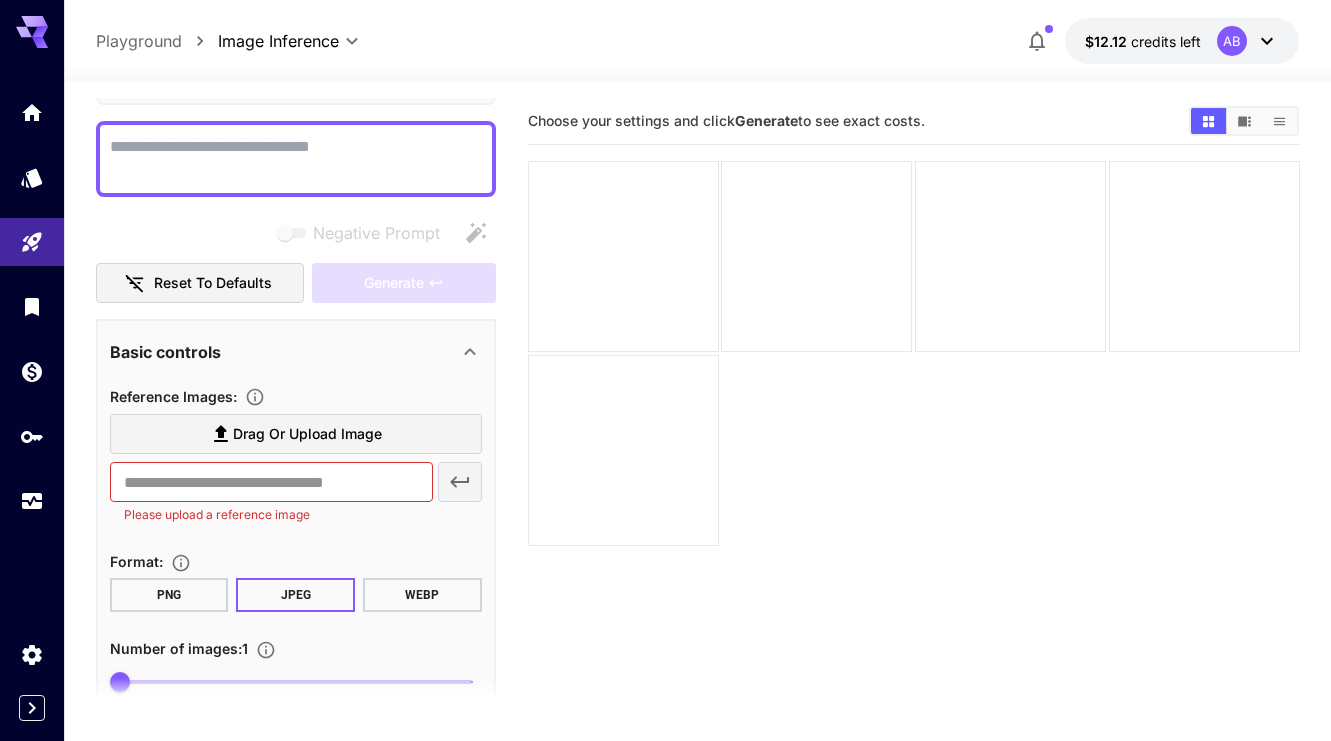 scroll, scrollTop: 299, scrollLeft: 0, axis: vertical 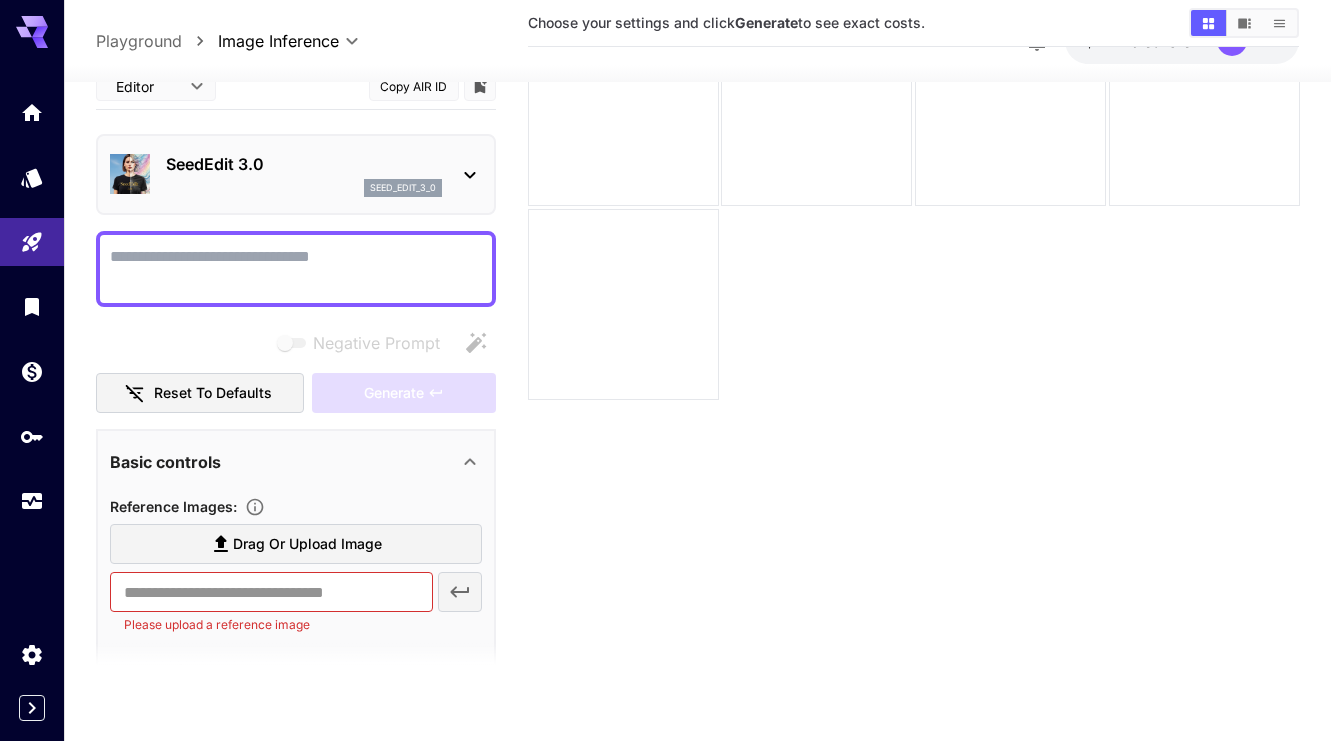 click on "SeedEdit 3.0" at bounding box center (304, 164) 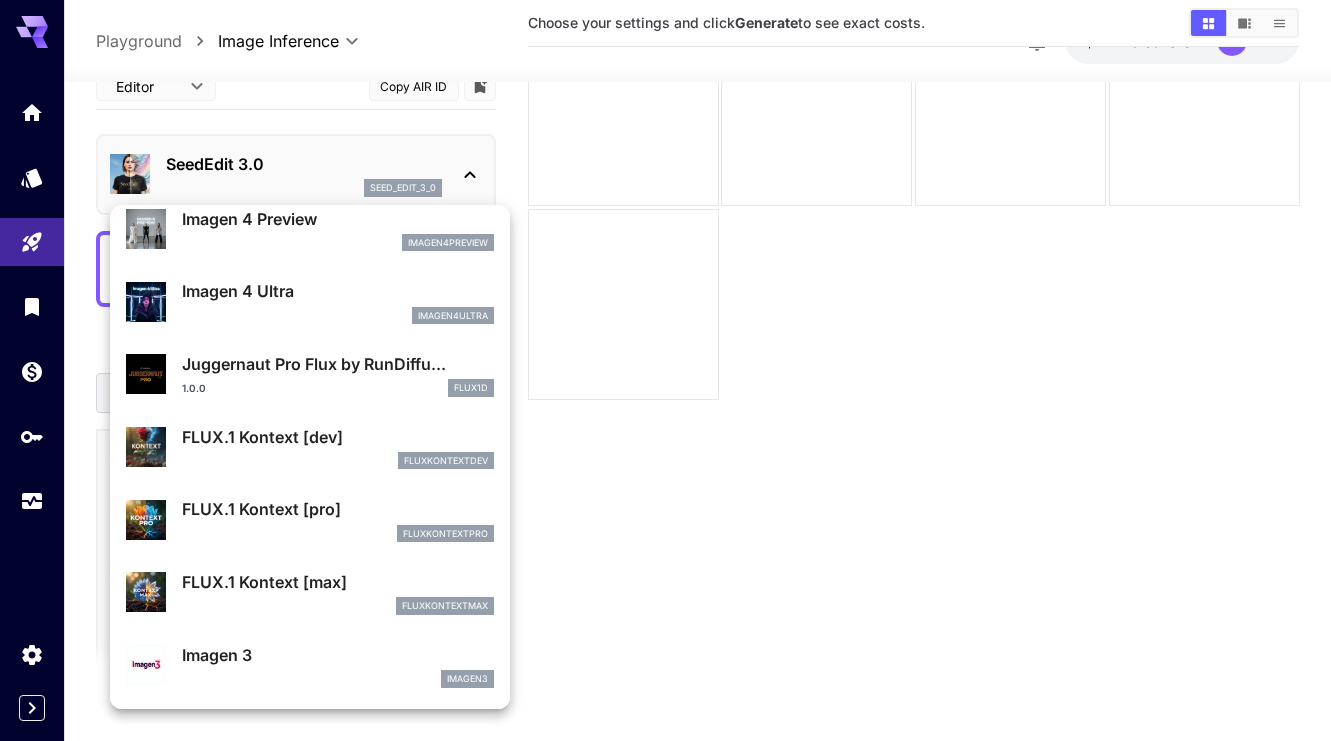 scroll, scrollTop: 597, scrollLeft: 0, axis: vertical 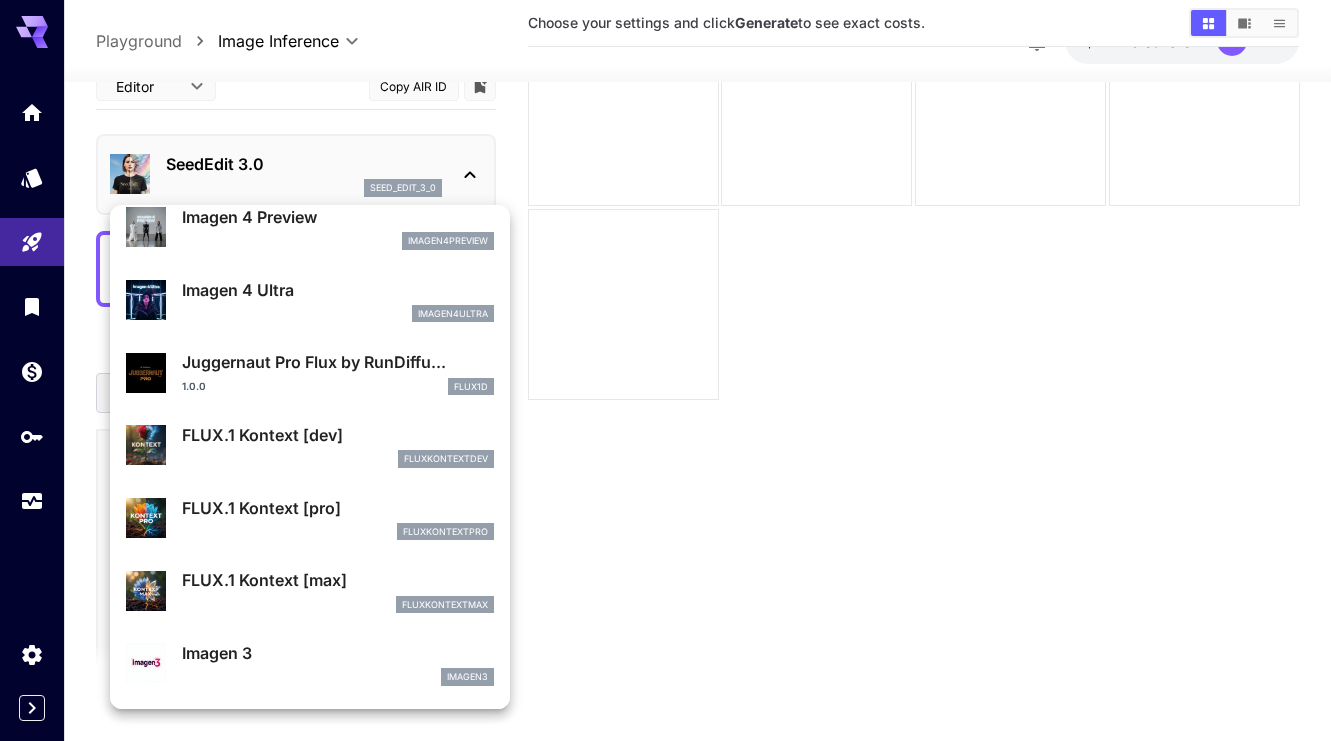 click on "FLUX.1 Kontext [dev]" at bounding box center [338, 435] 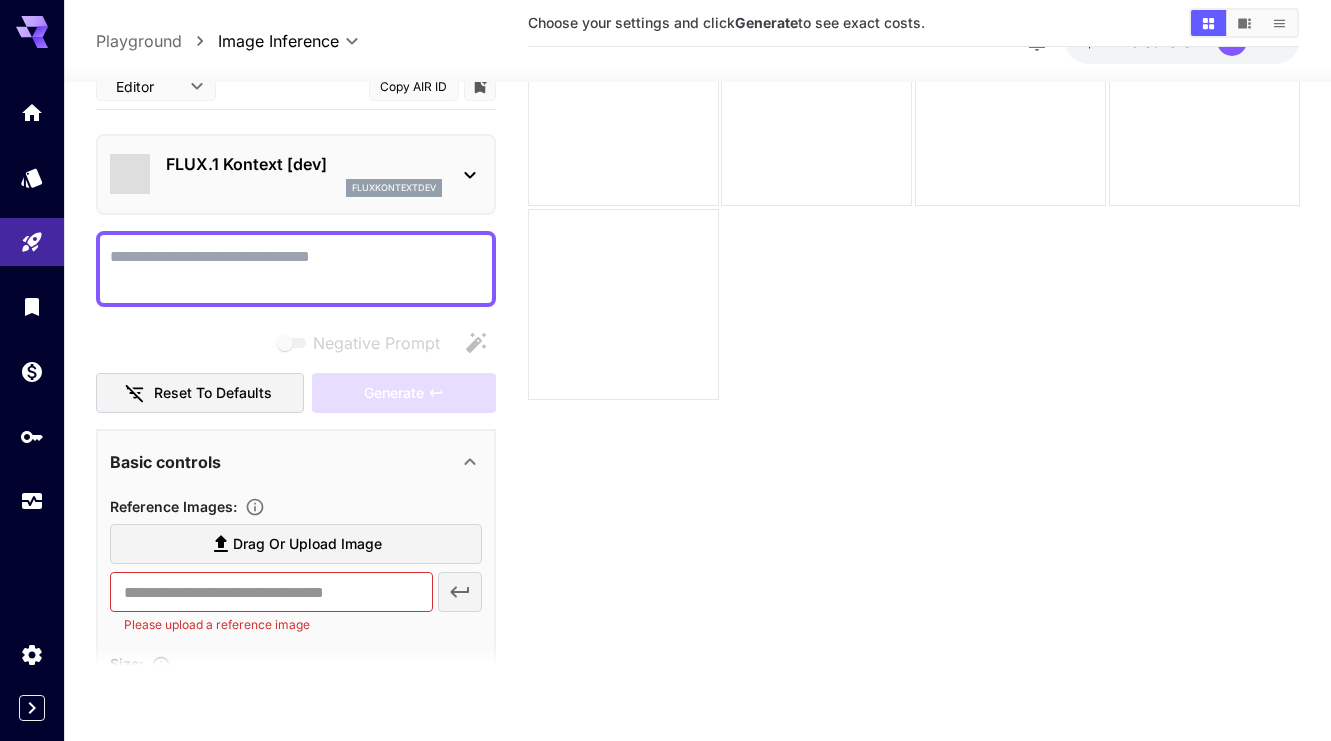 type on "*******" 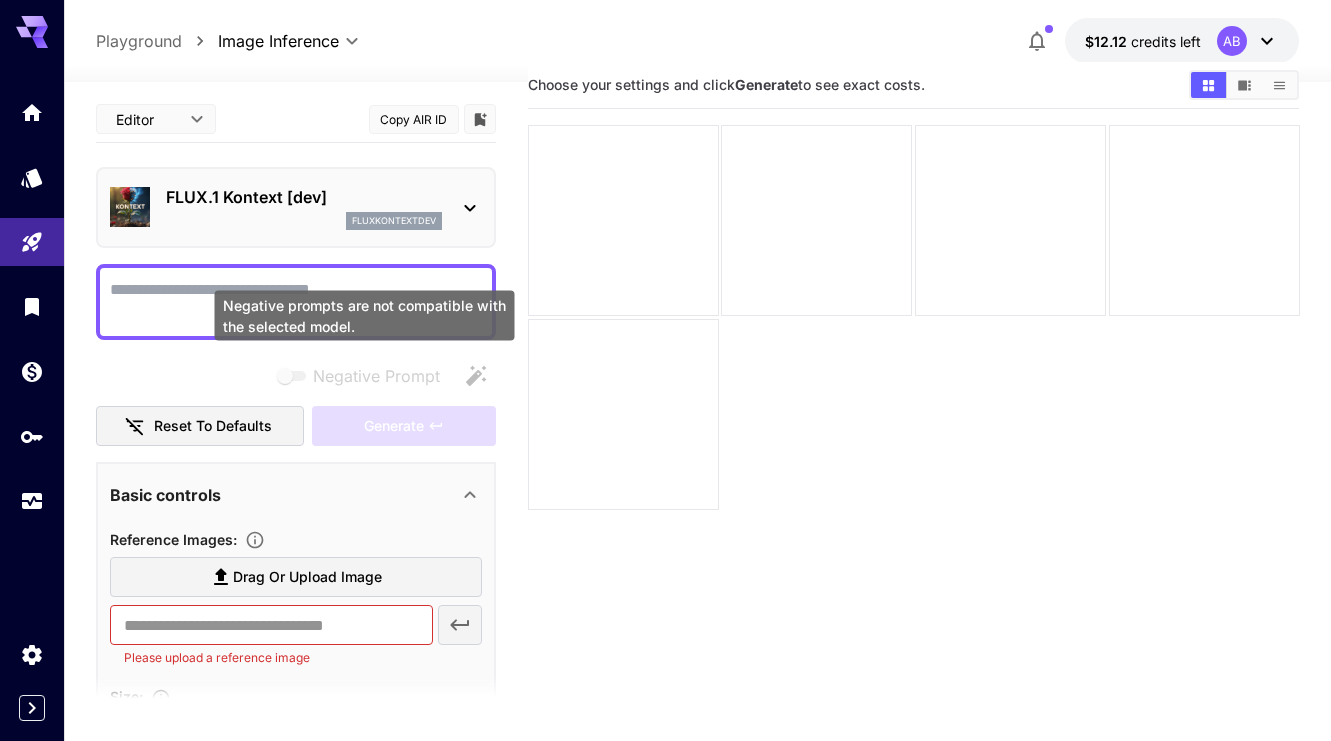 scroll, scrollTop: 39, scrollLeft: 0, axis: vertical 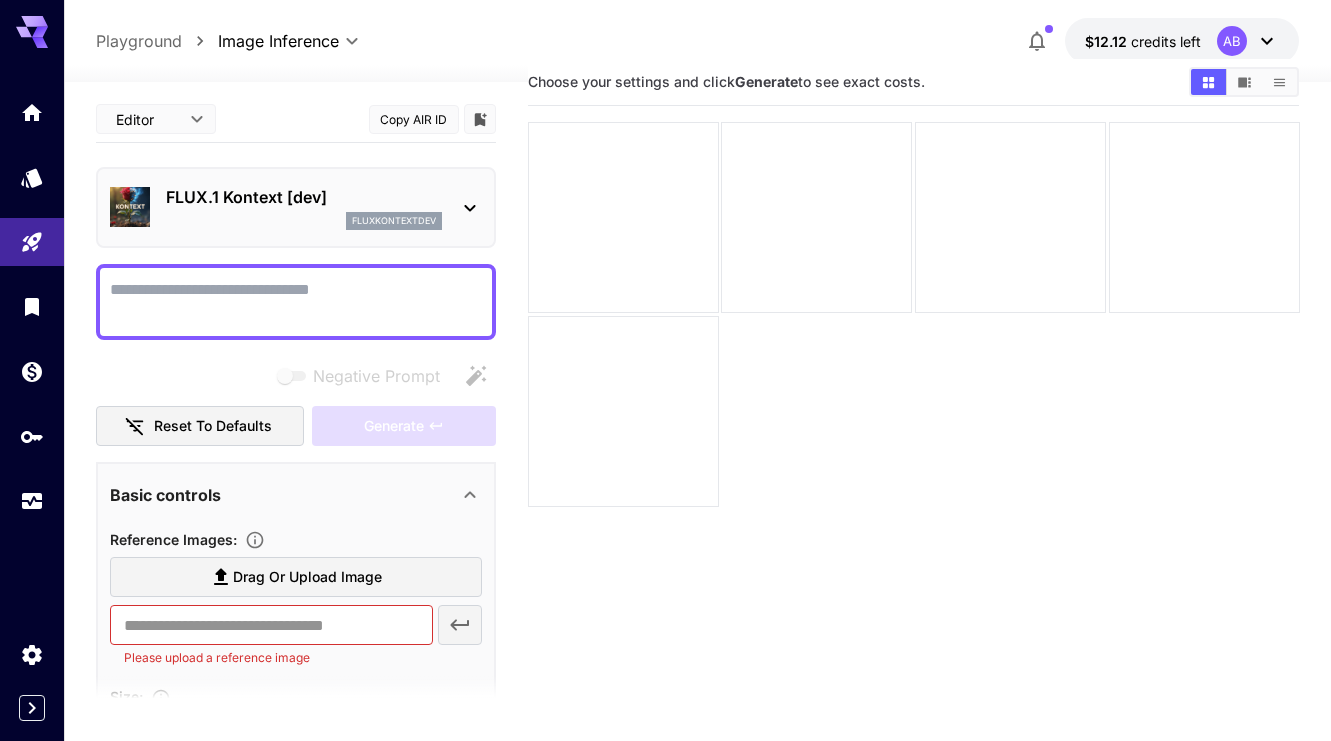 click on "Drag or upload image" at bounding box center (307, 577) 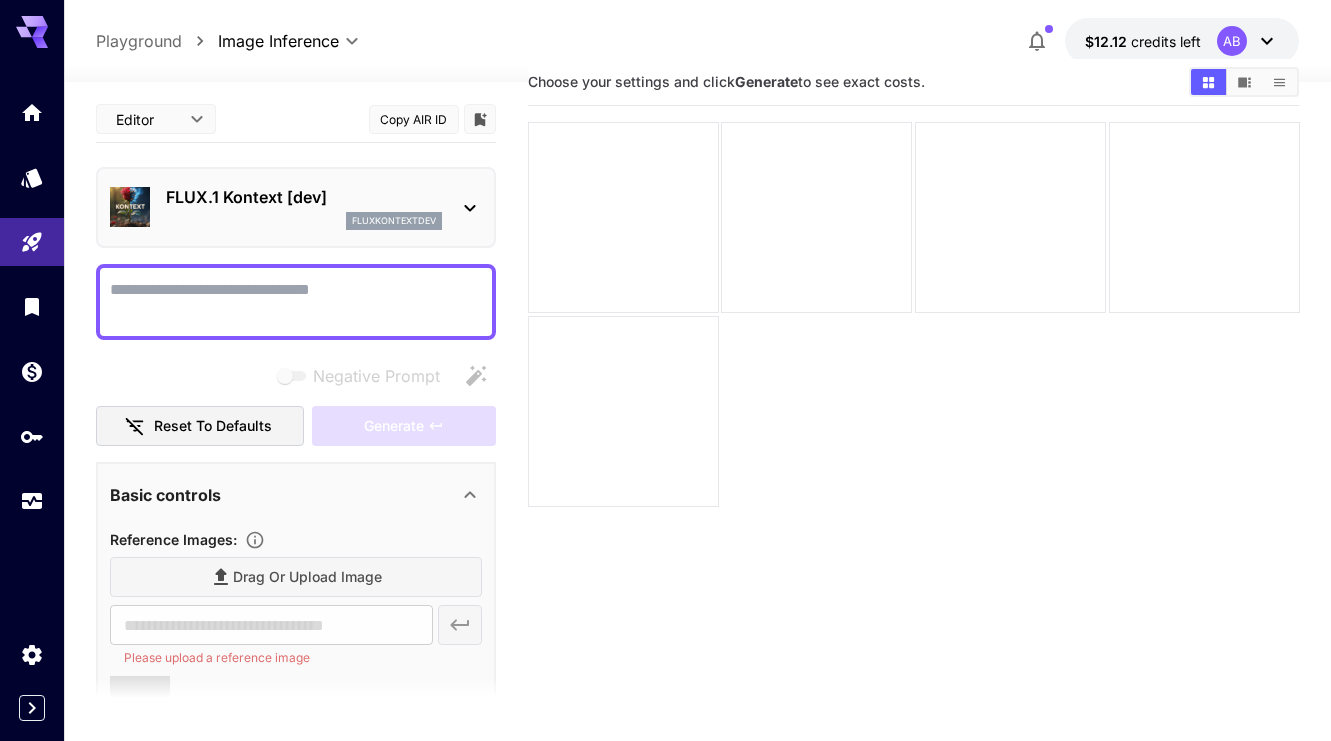 type on "**********" 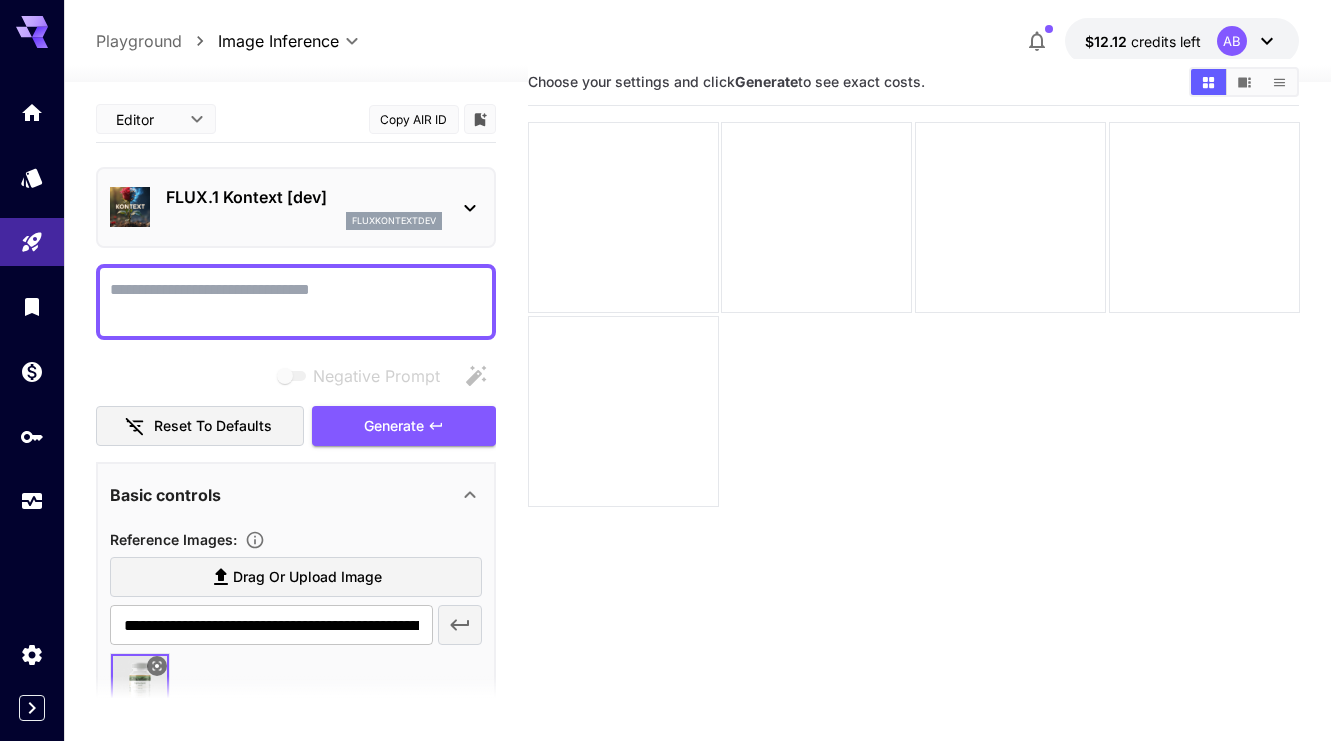 click on "Negative Prompt" at bounding box center (296, 302) 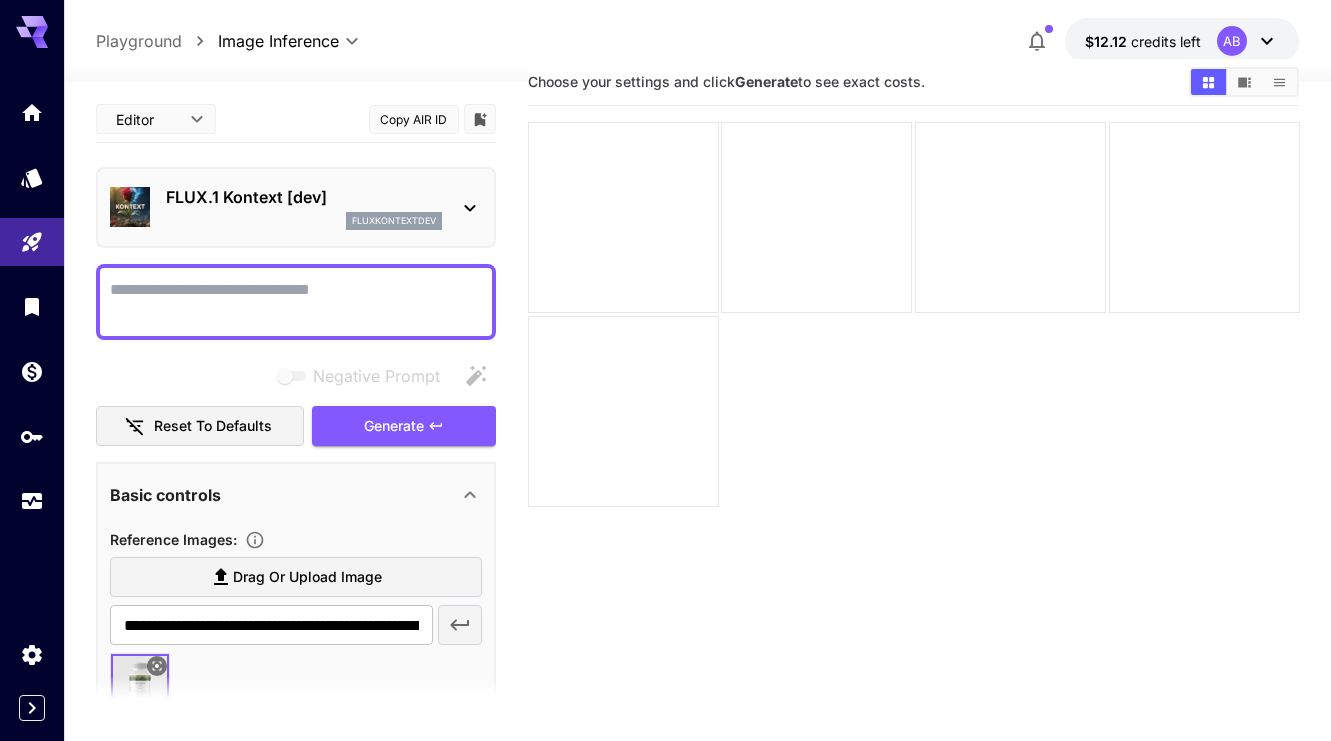 paste on "**********" 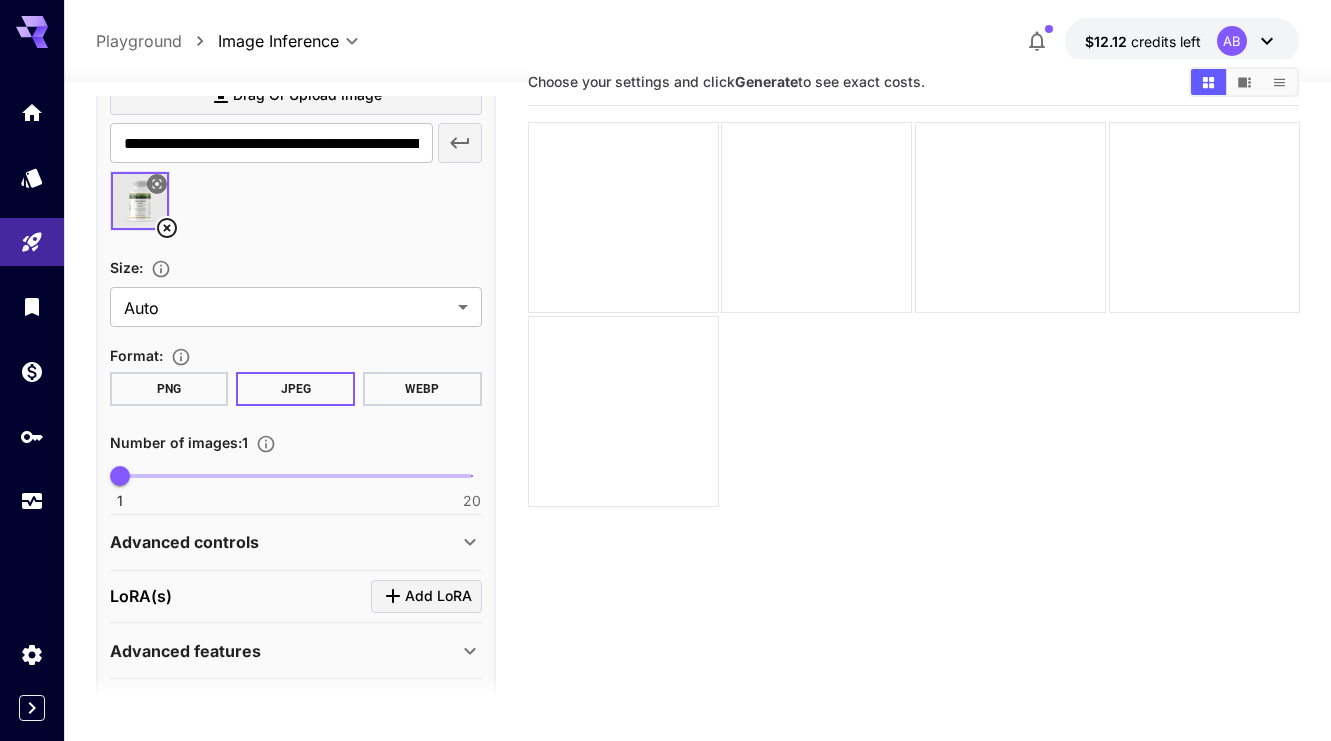 scroll, scrollTop: 540, scrollLeft: 0, axis: vertical 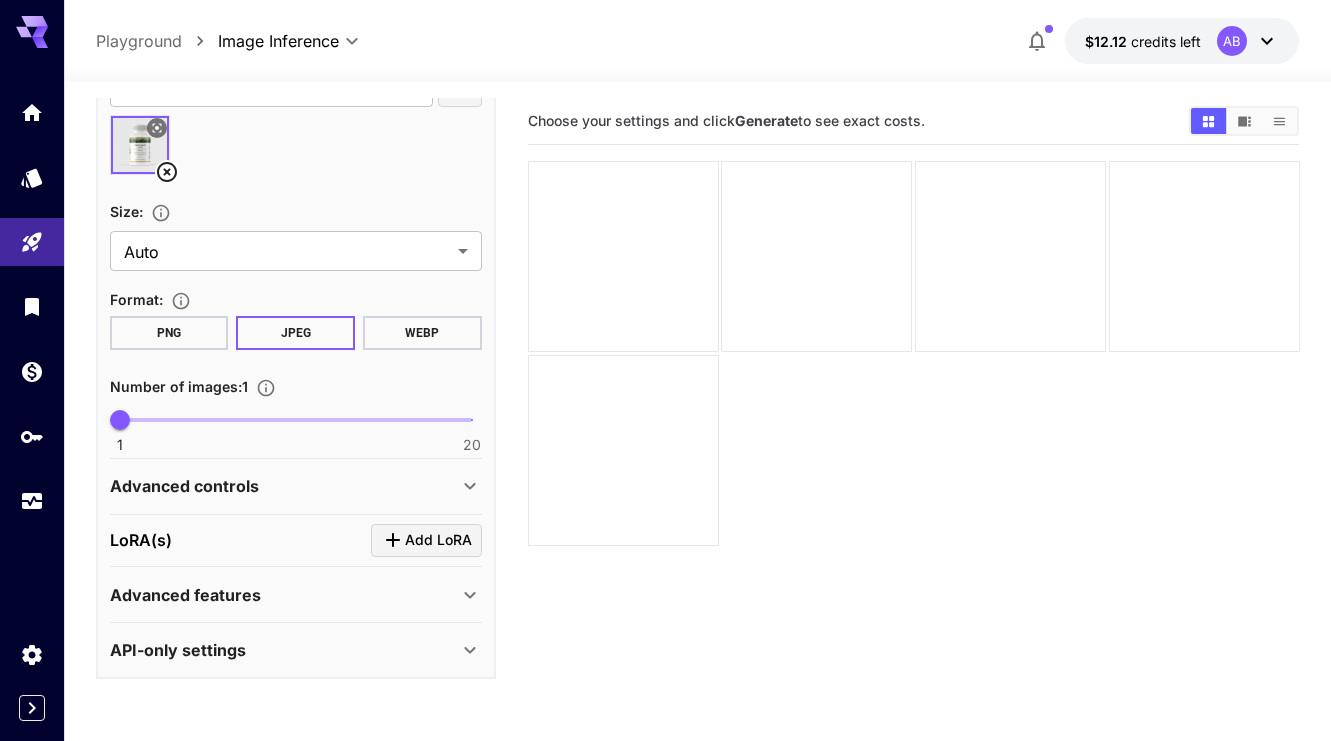 type on "**********" 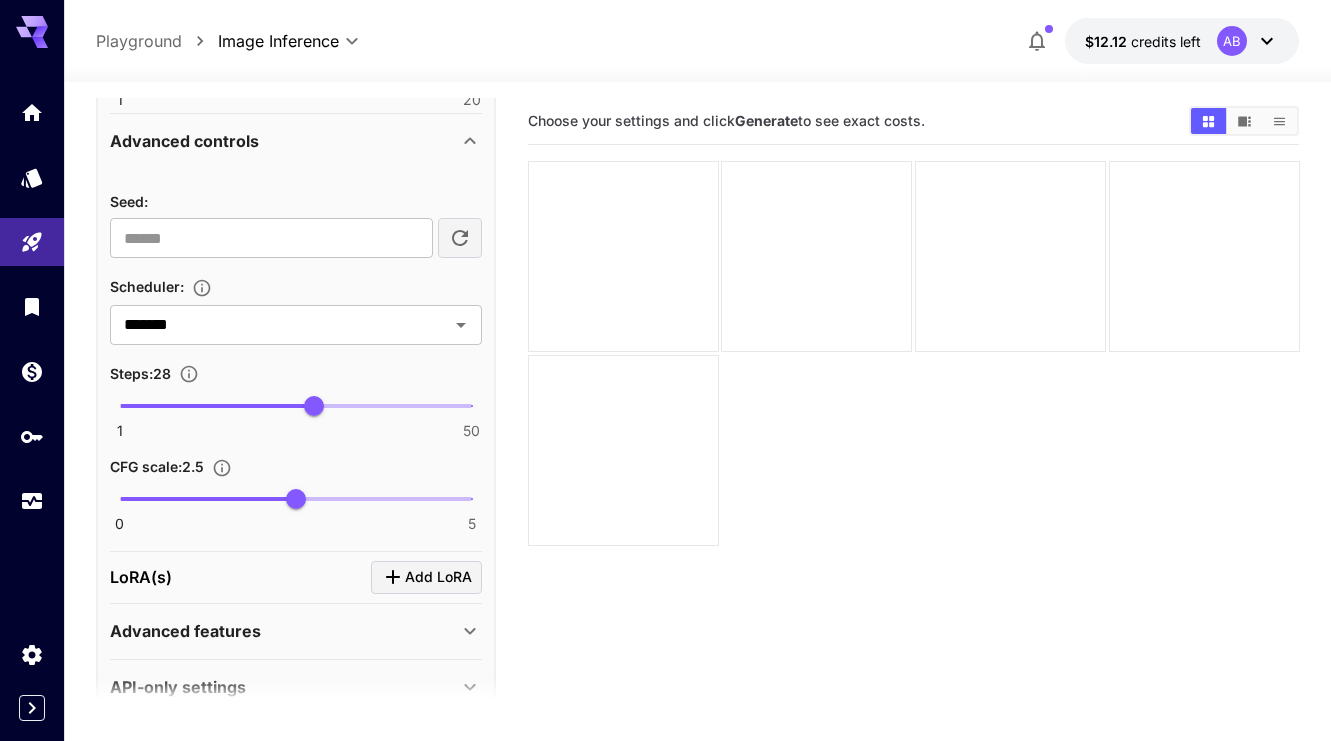 scroll, scrollTop: 921, scrollLeft: 0, axis: vertical 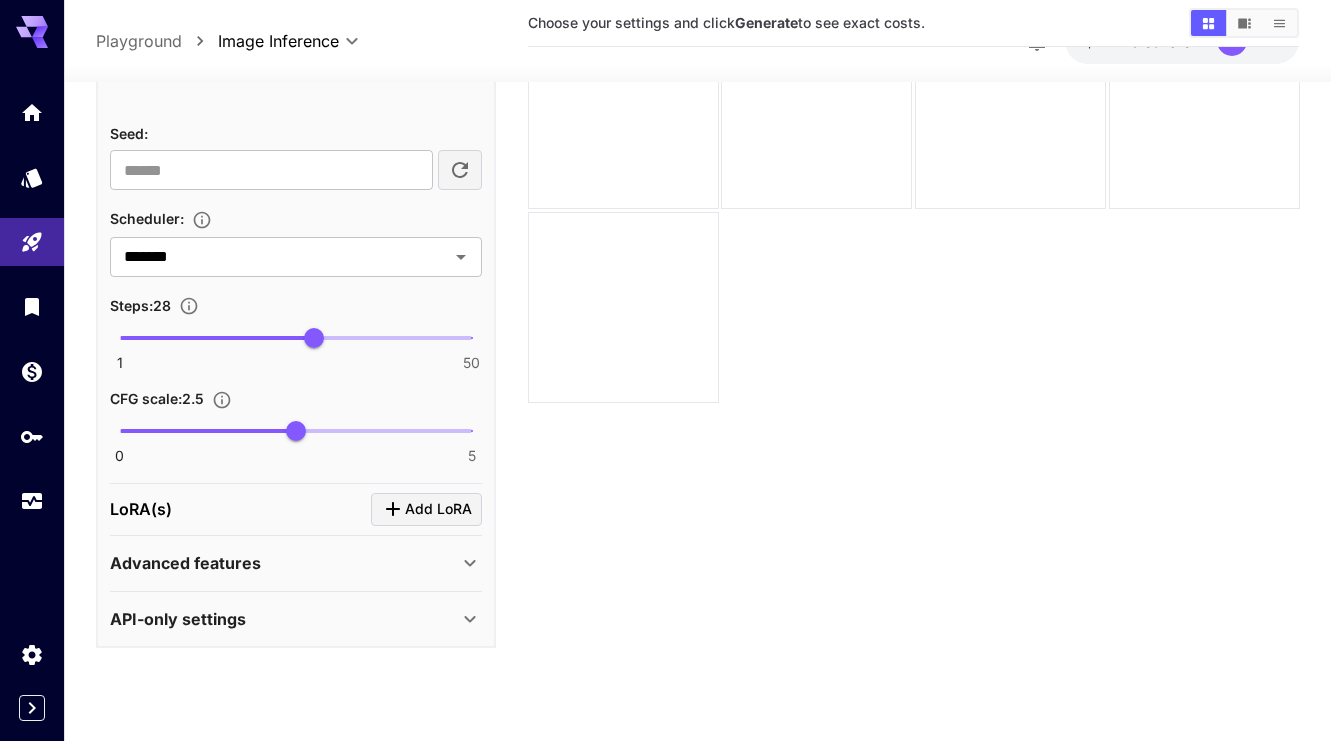 click on "Advanced features" at bounding box center (284, 564) 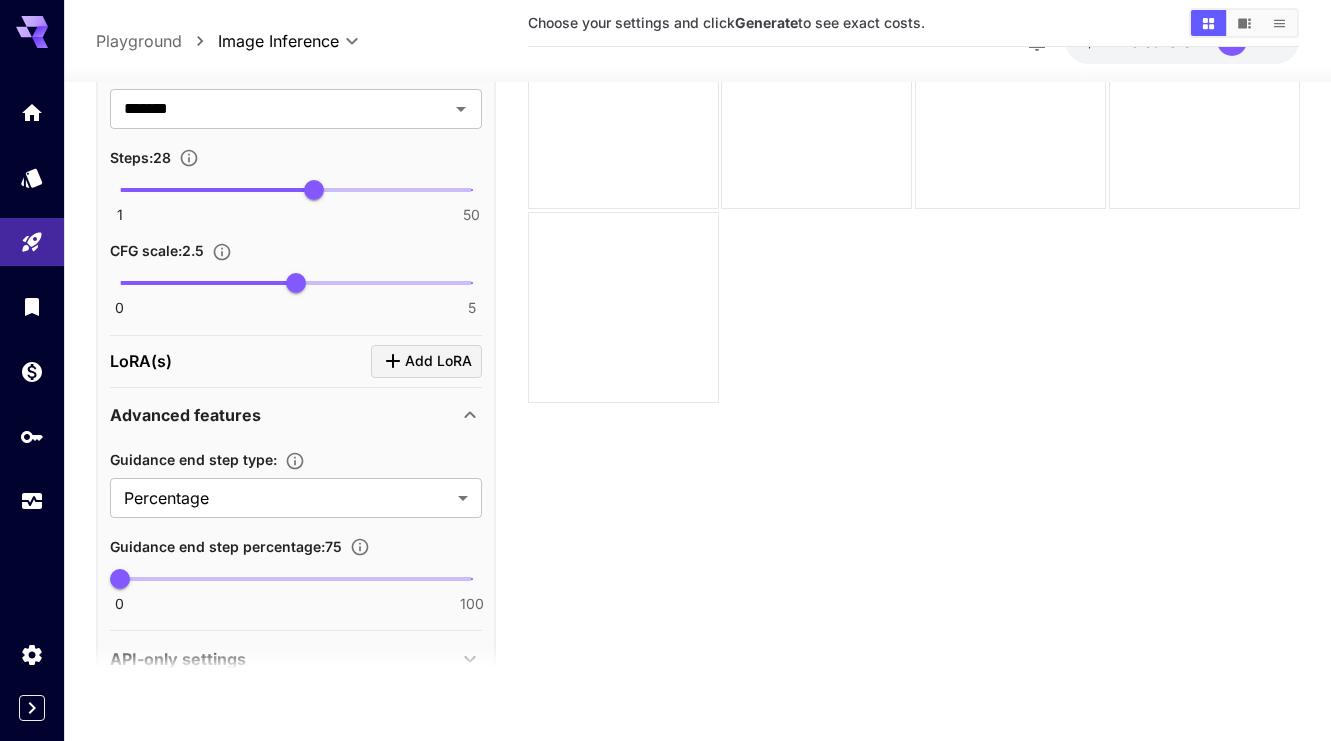 scroll, scrollTop: 1109, scrollLeft: 0, axis: vertical 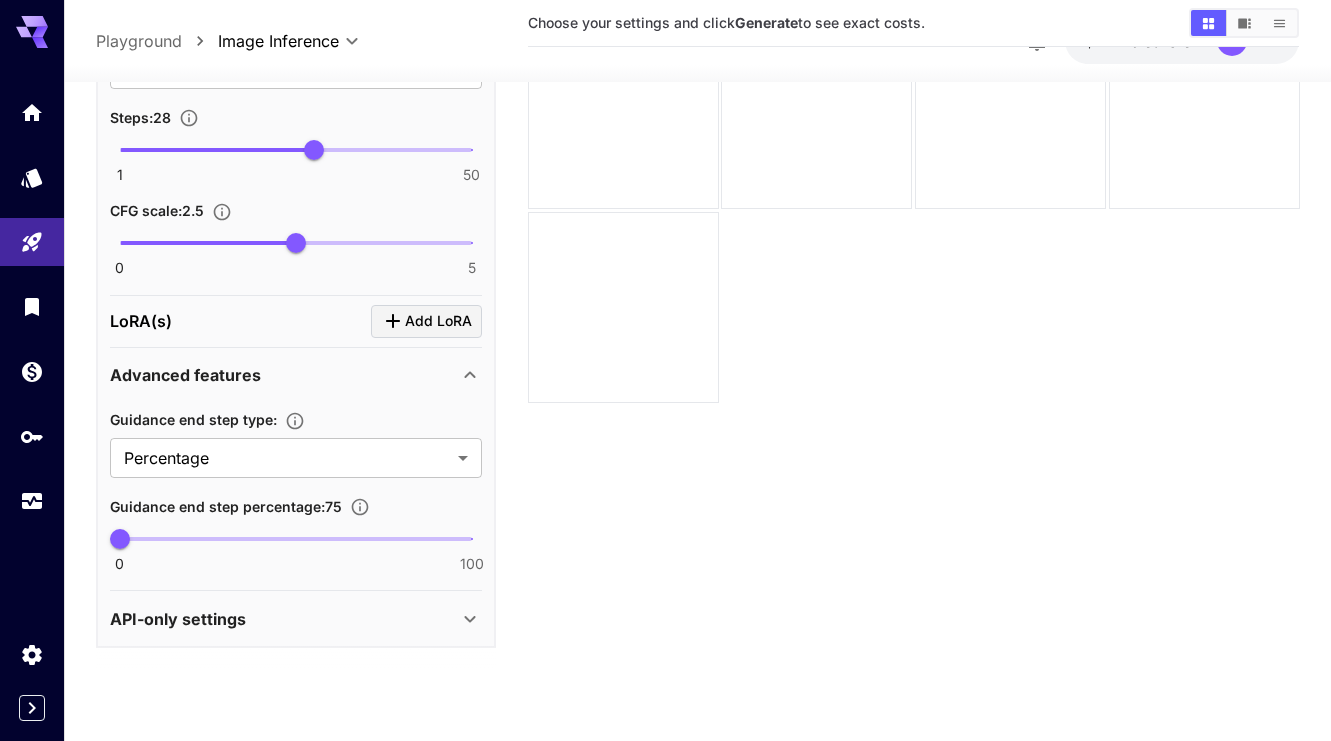 click on "API-only settings" at bounding box center [284, 619] 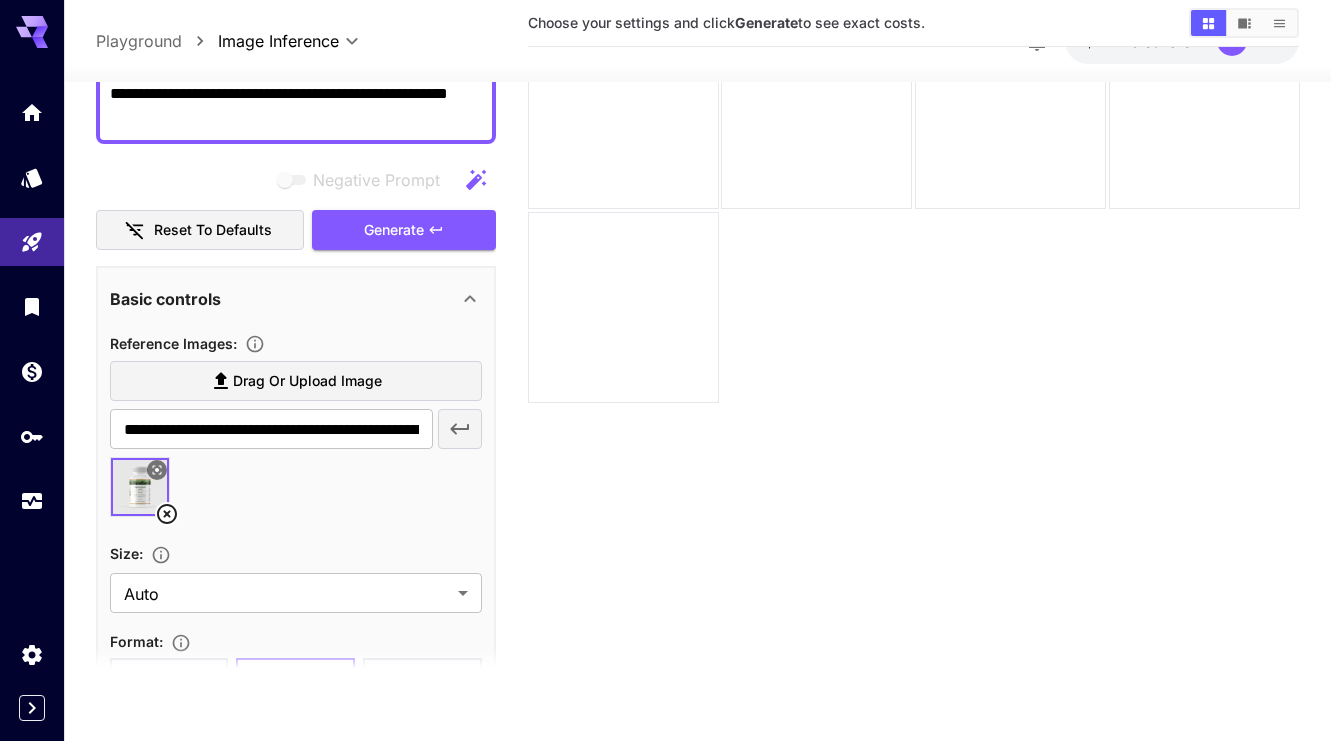 scroll, scrollTop: 0, scrollLeft: 0, axis: both 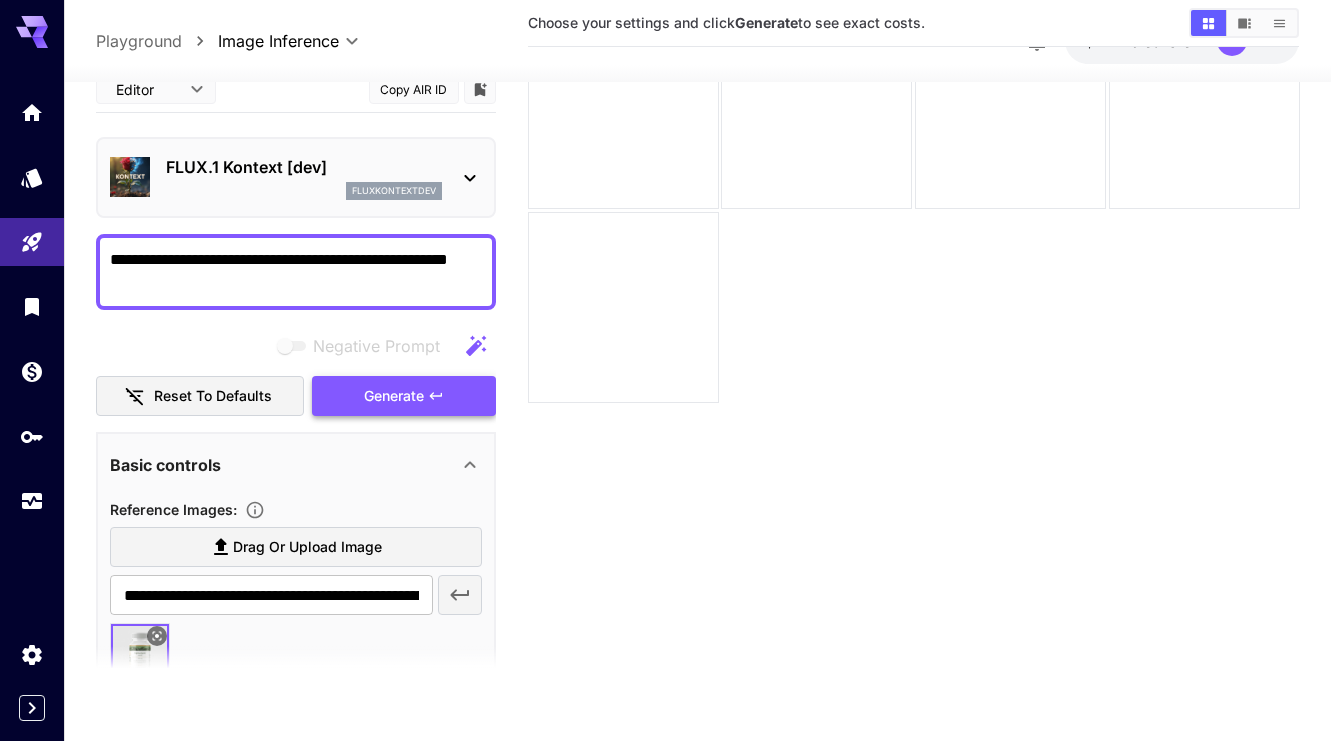 click on "Generate" at bounding box center [394, 396] 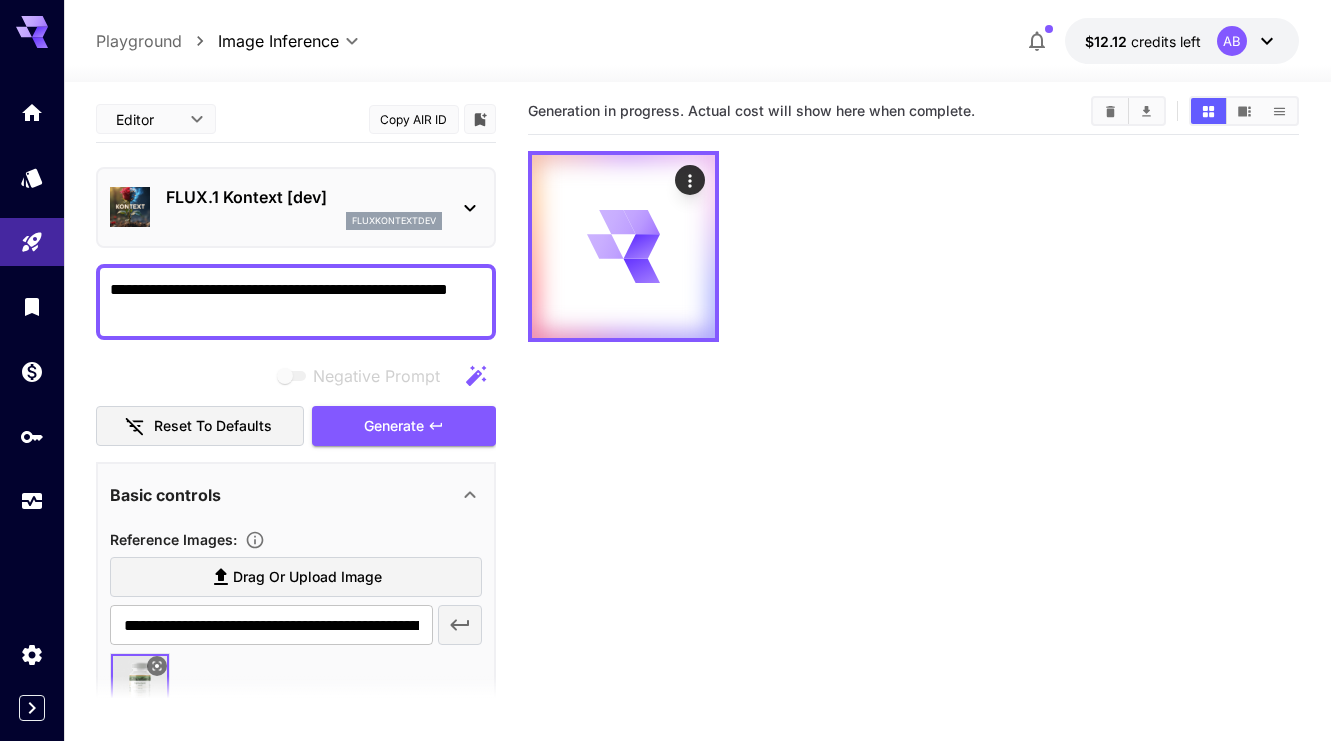 scroll, scrollTop: 0, scrollLeft: 0, axis: both 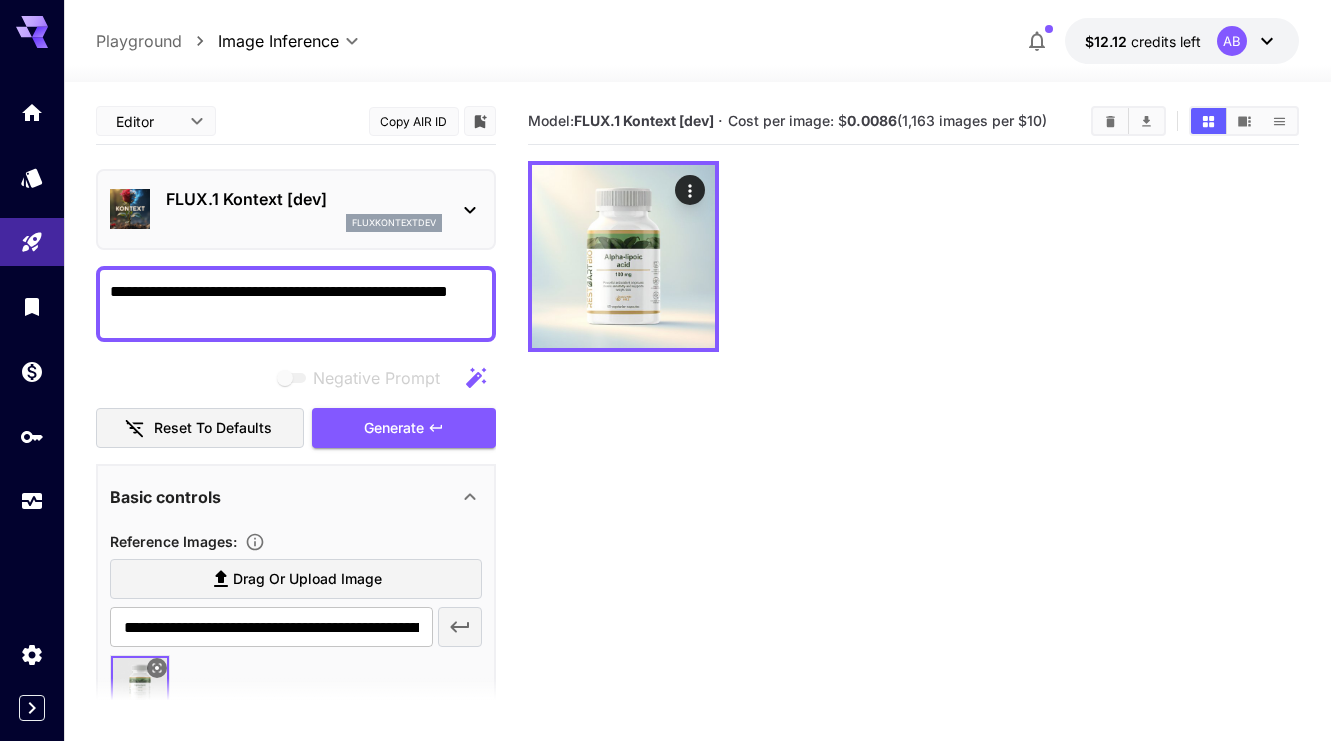 click 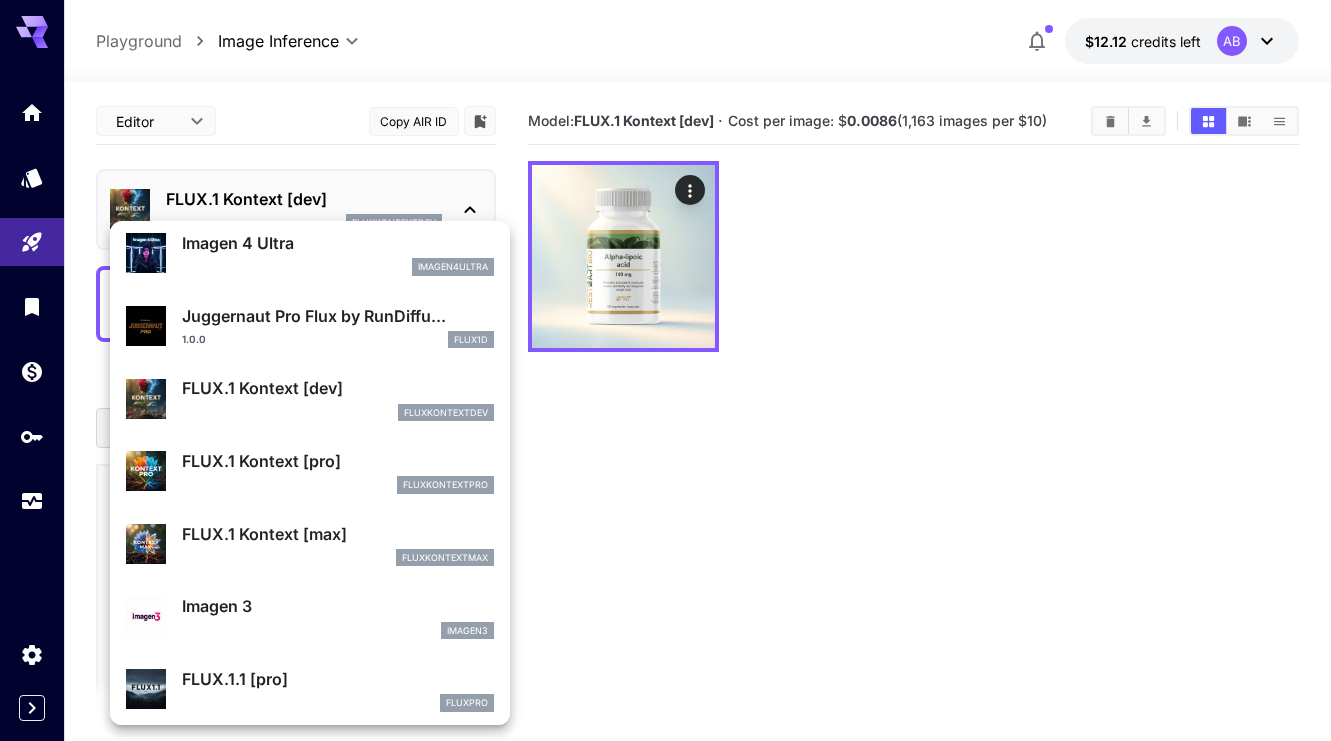 scroll, scrollTop: 682, scrollLeft: 0, axis: vertical 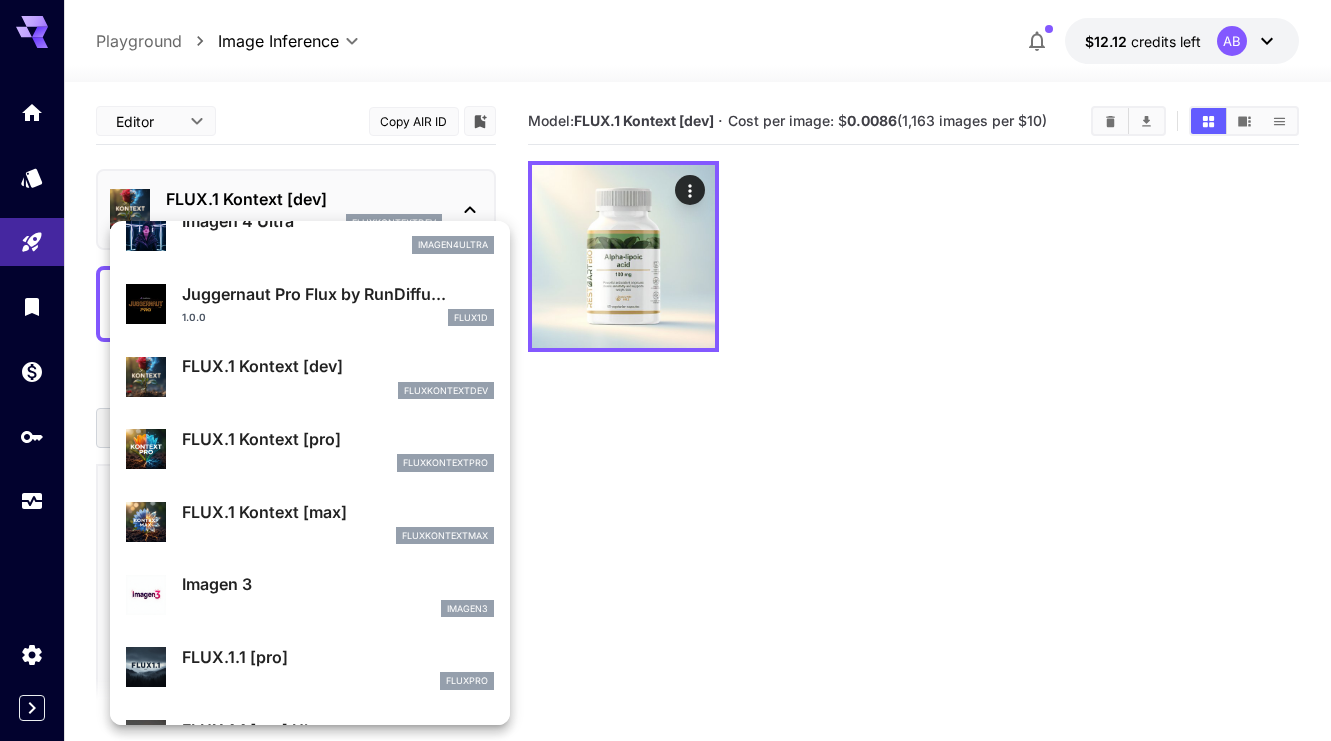 click on "fluxkontextpro" at bounding box center [338, 463] 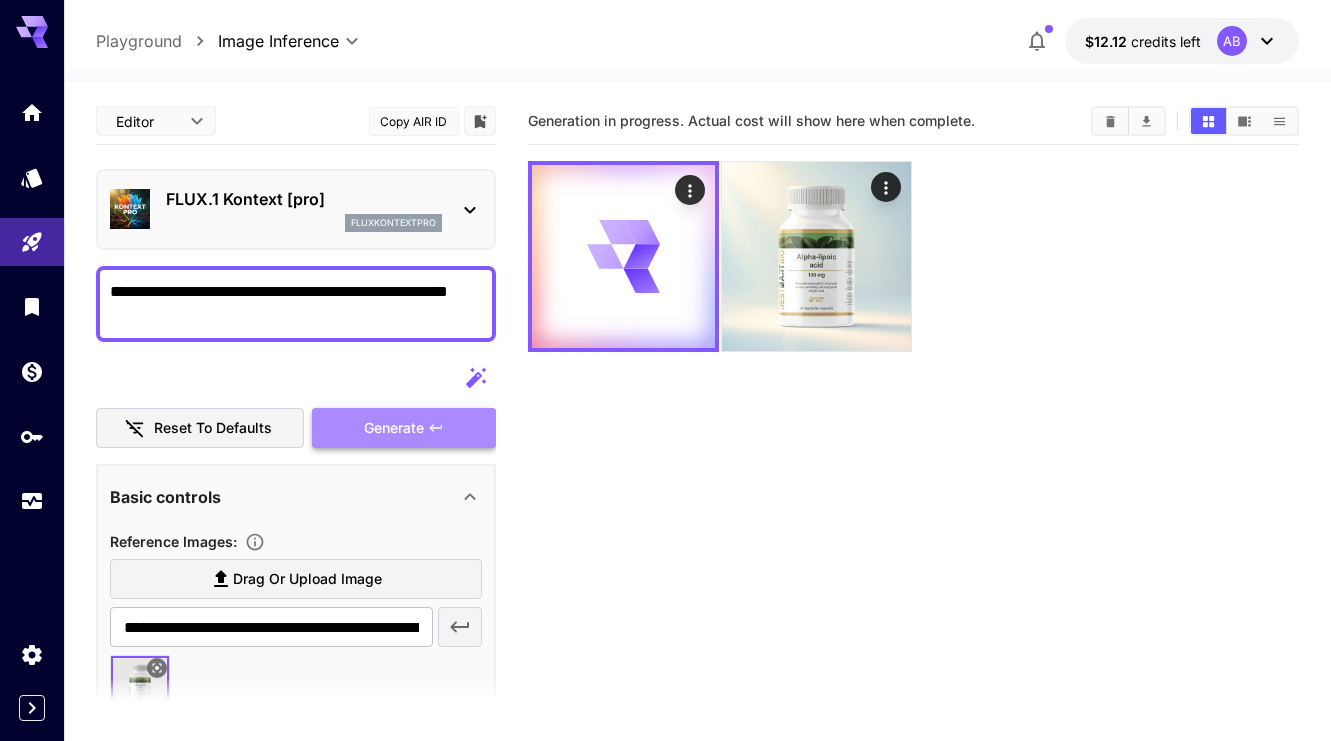 click on "Generate" at bounding box center (394, 428) 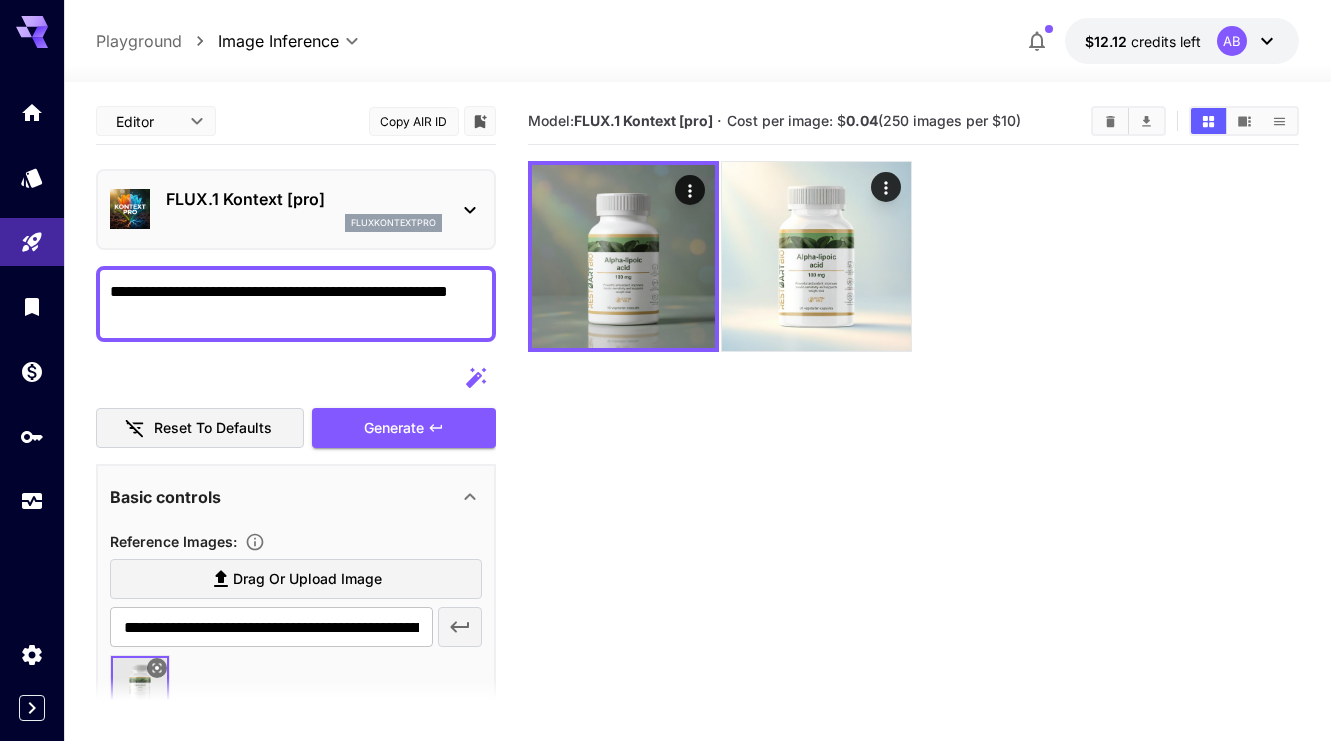 click on "FLUX.1 Kontext [pro] fluxkontextpro" at bounding box center (296, 209) 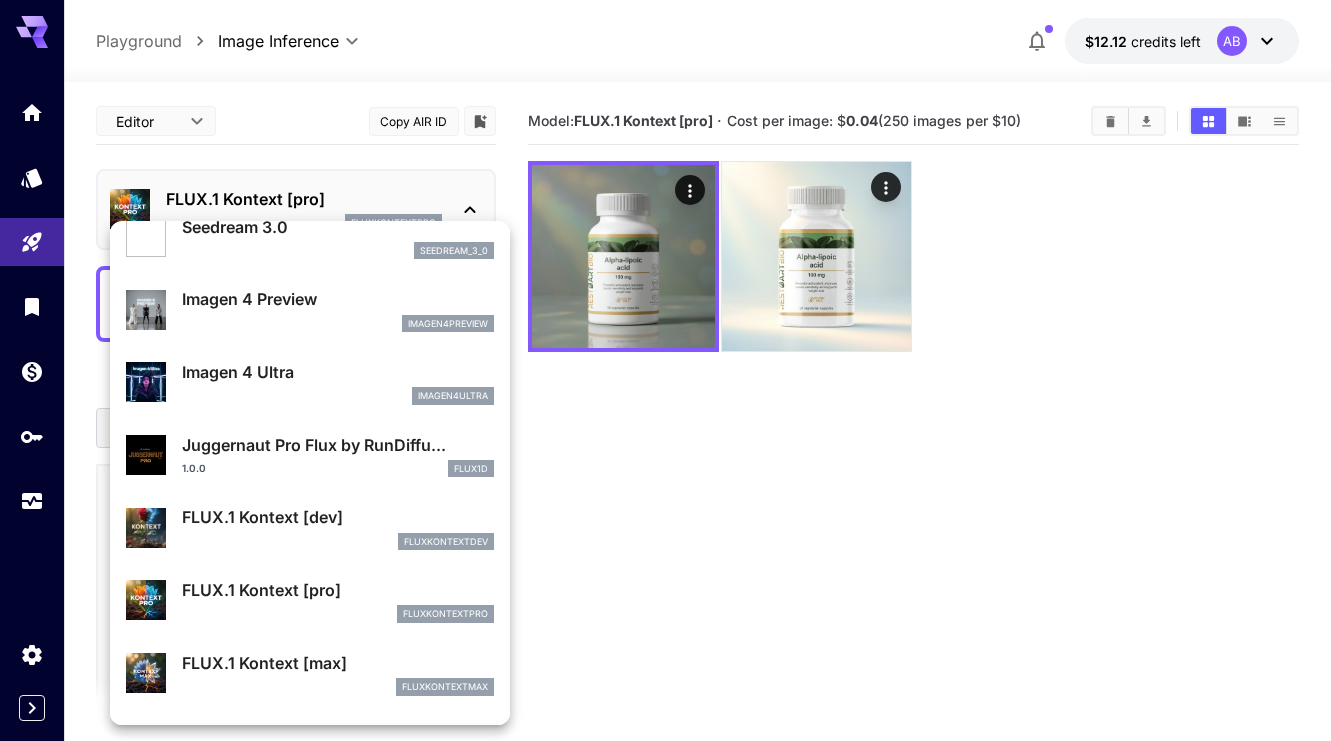 scroll, scrollTop: 549, scrollLeft: 0, axis: vertical 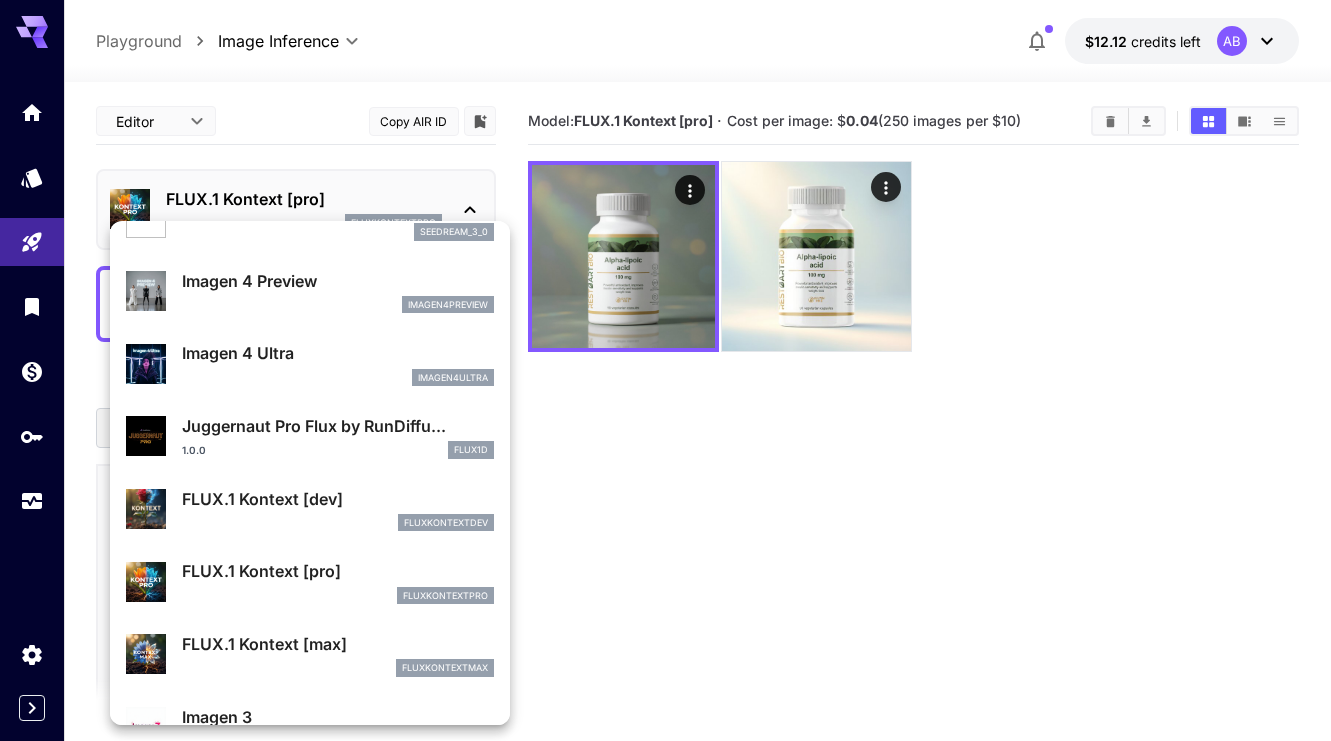 click on "FLUX.1 Kontext [max]" at bounding box center [338, 644] 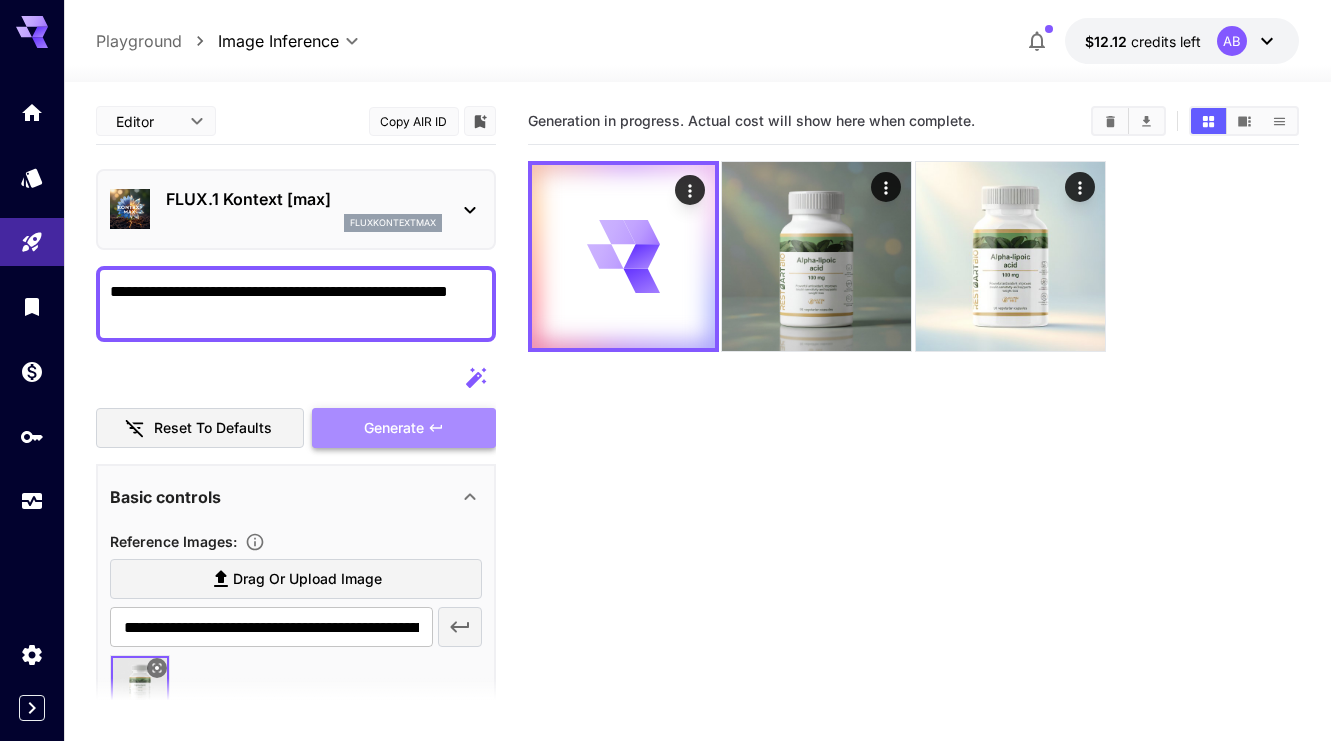 click on "Generate" at bounding box center [404, 428] 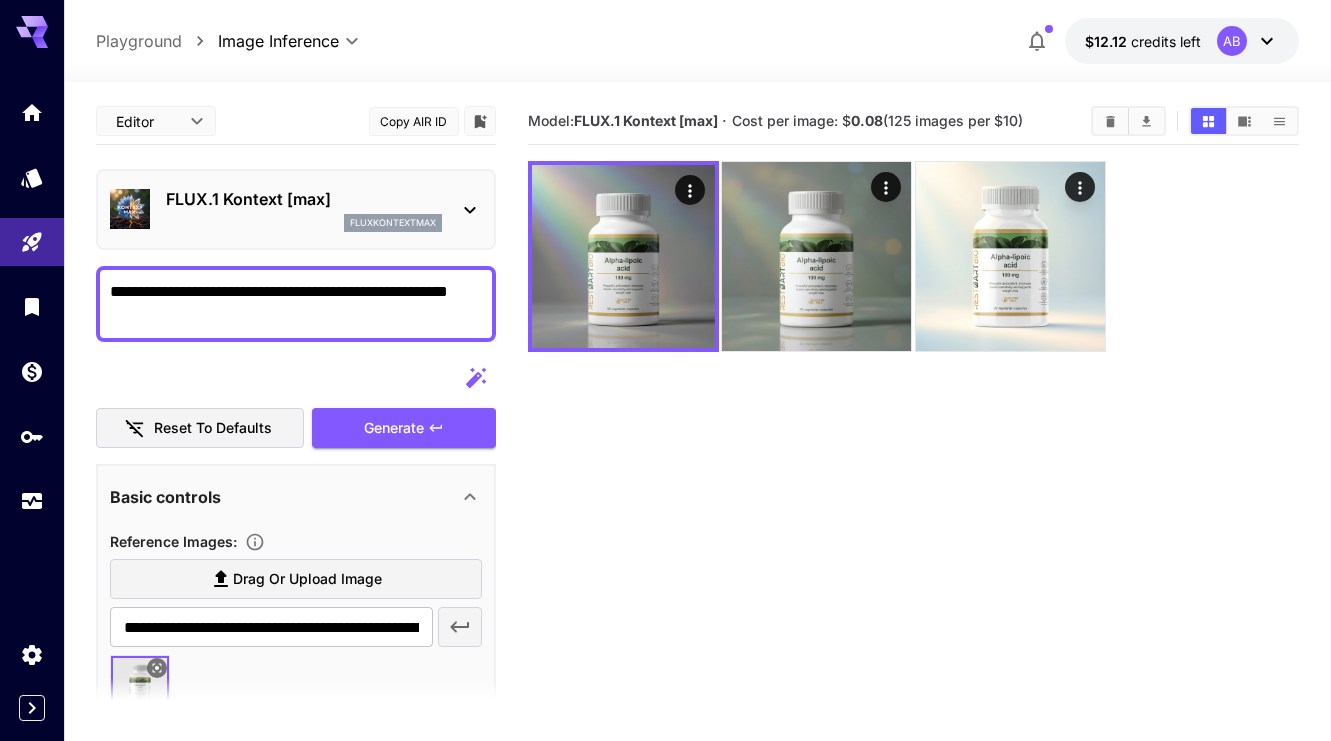 click on "**********" at bounding box center (296, 304) 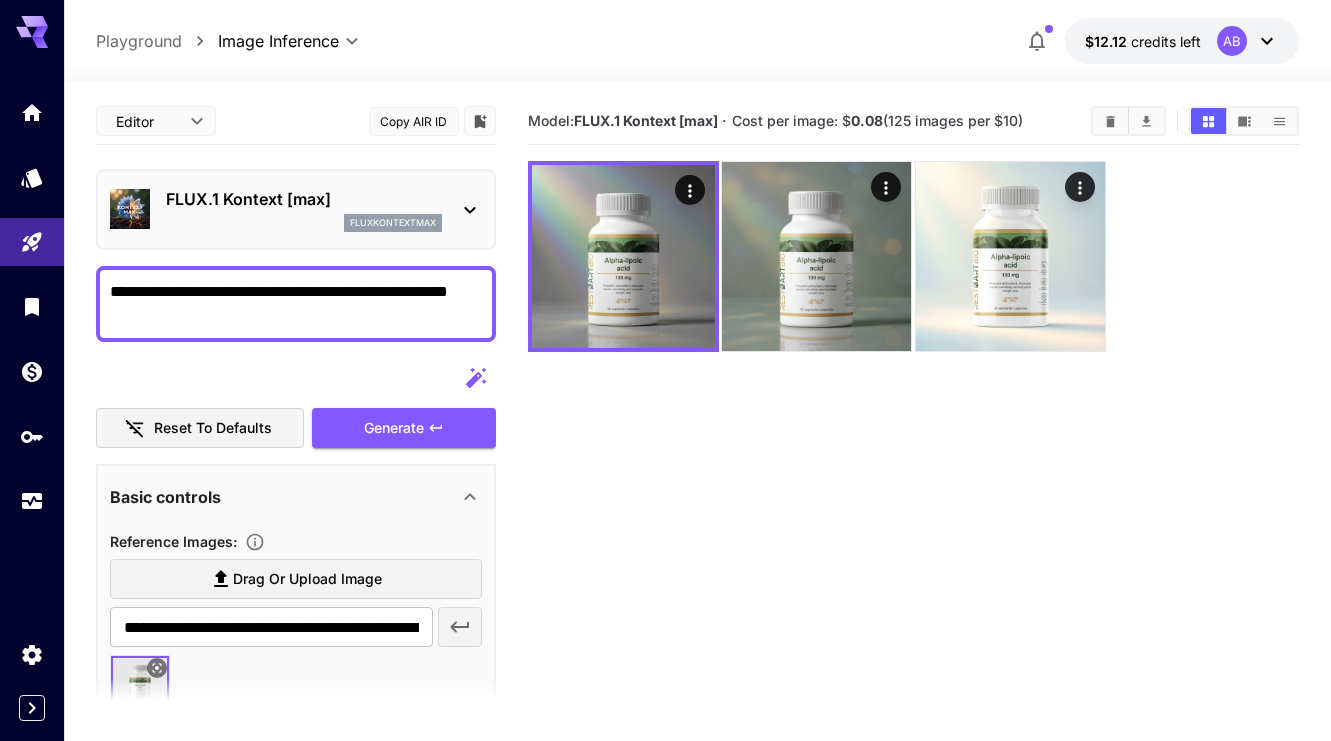 paste 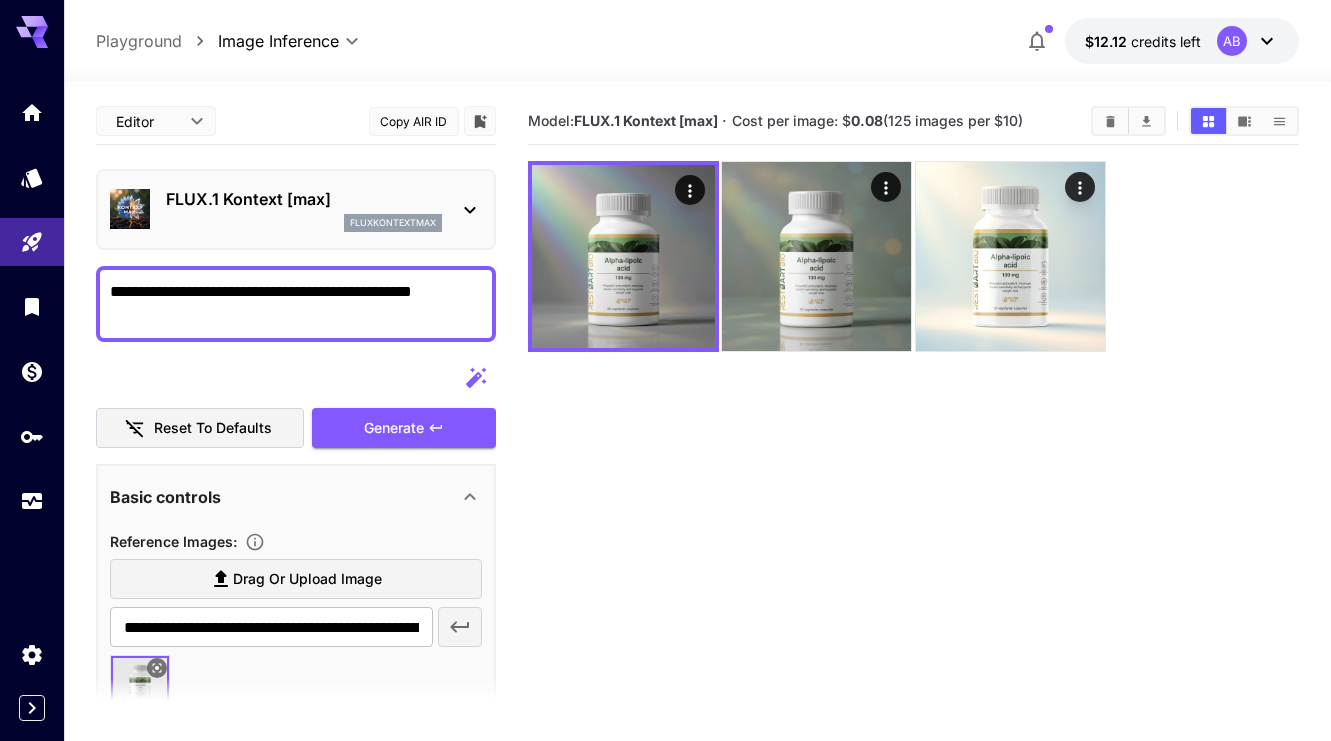 click on "**********" at bounding box center (296, 852) 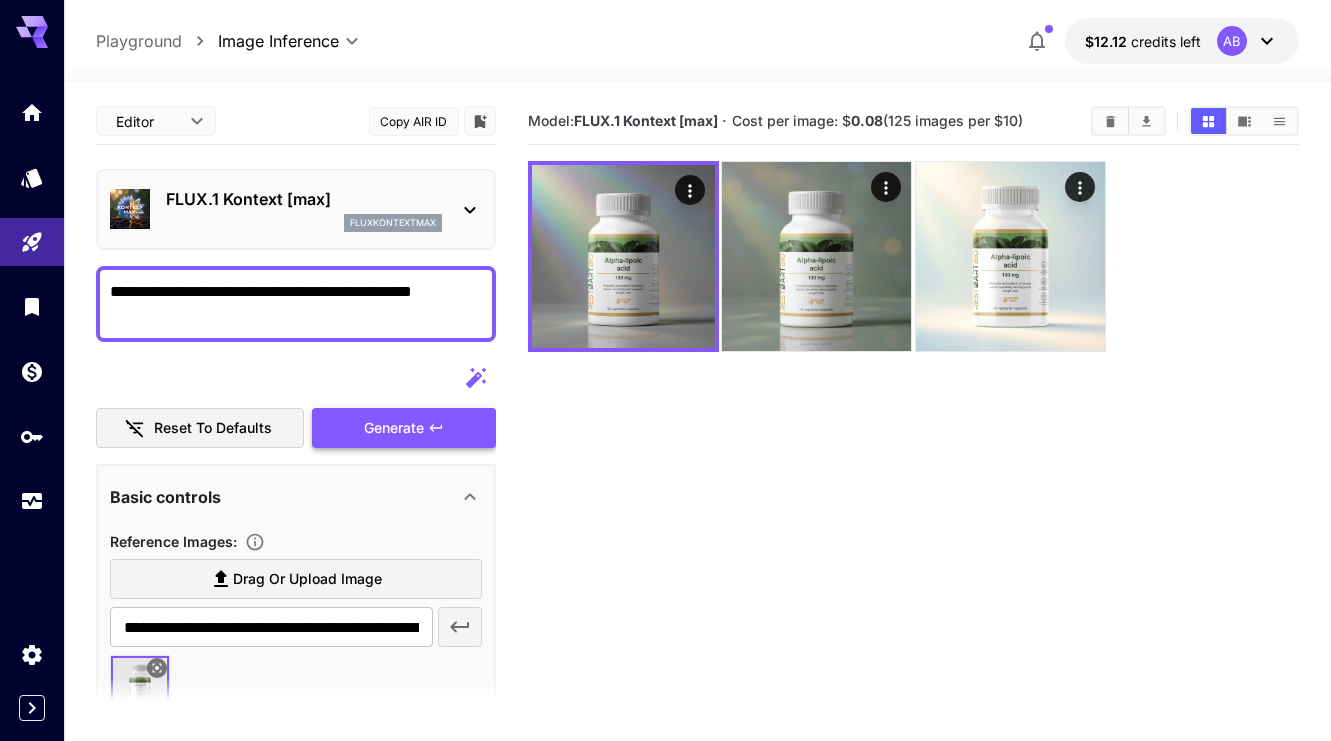 click on "Generate" at bounding box center [394, 428] 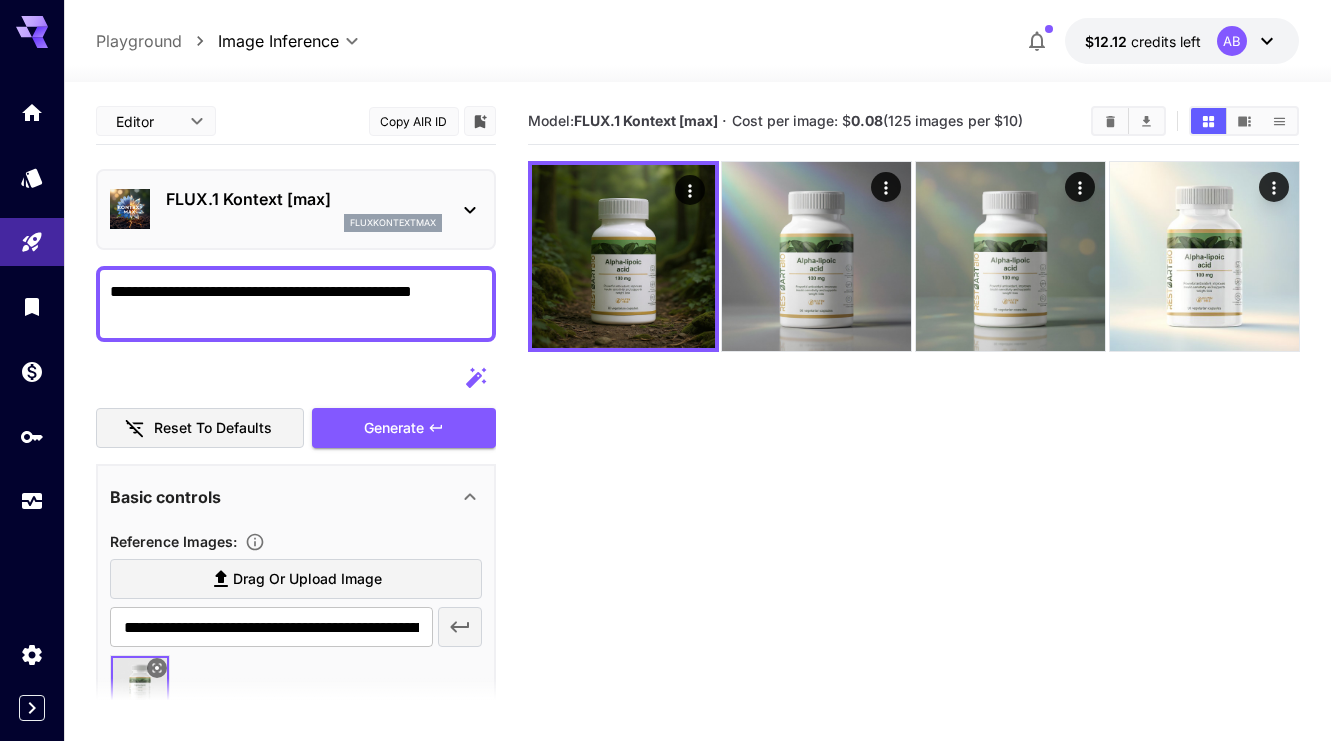 click on "**********" at bounding box center [296, 304] 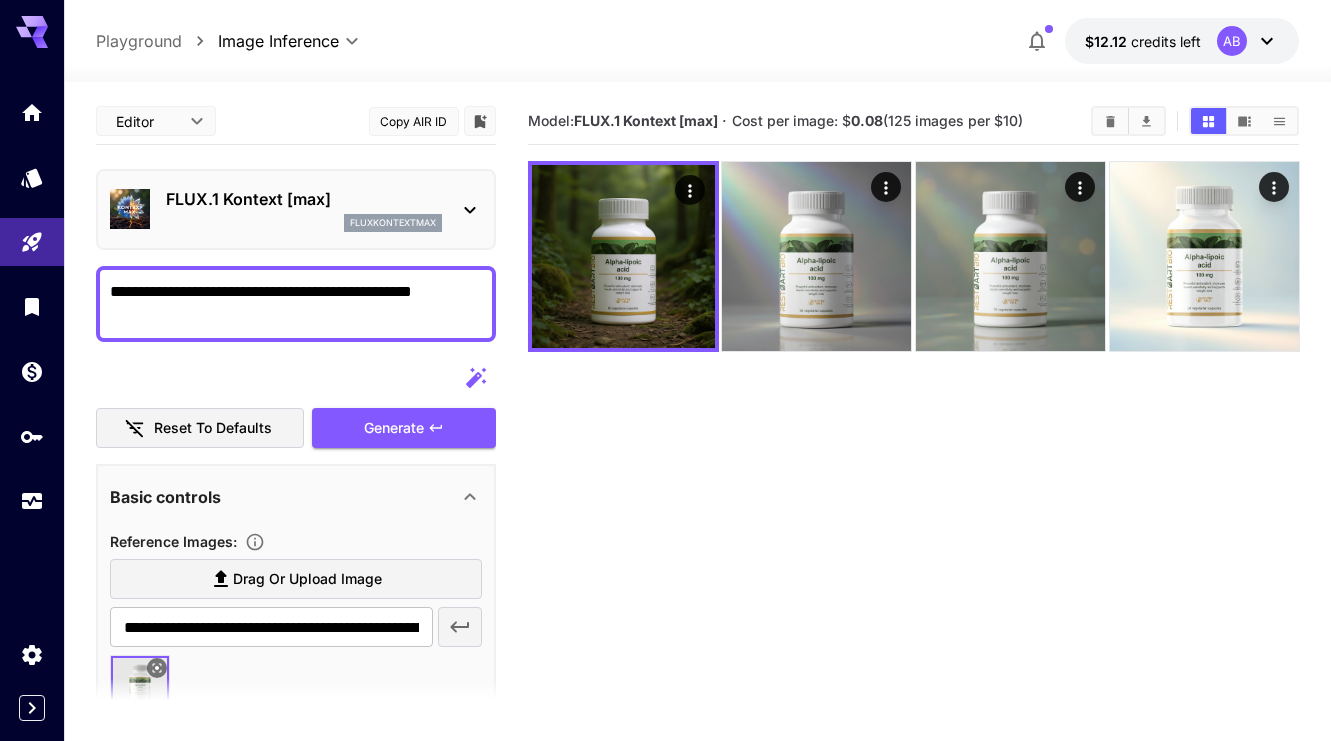 click on "**********" at bounding box center (296, 304) 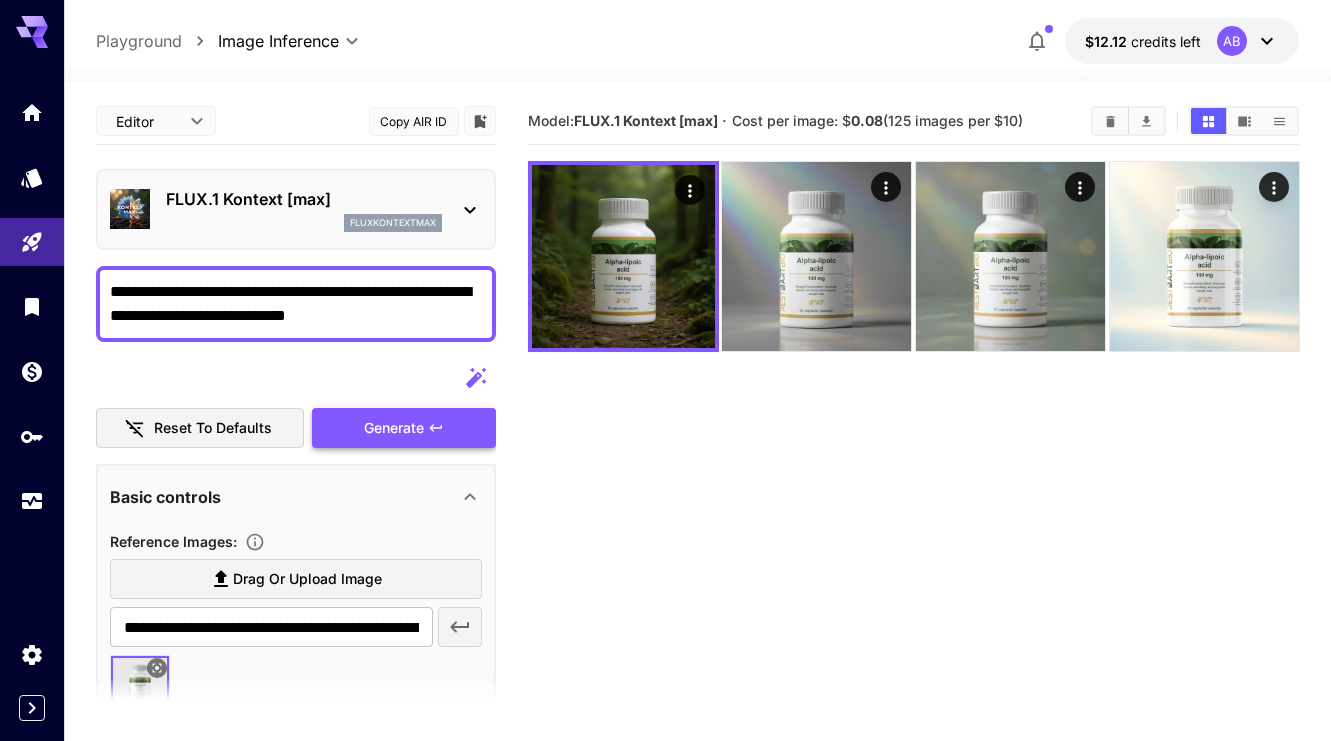 type on "**********" 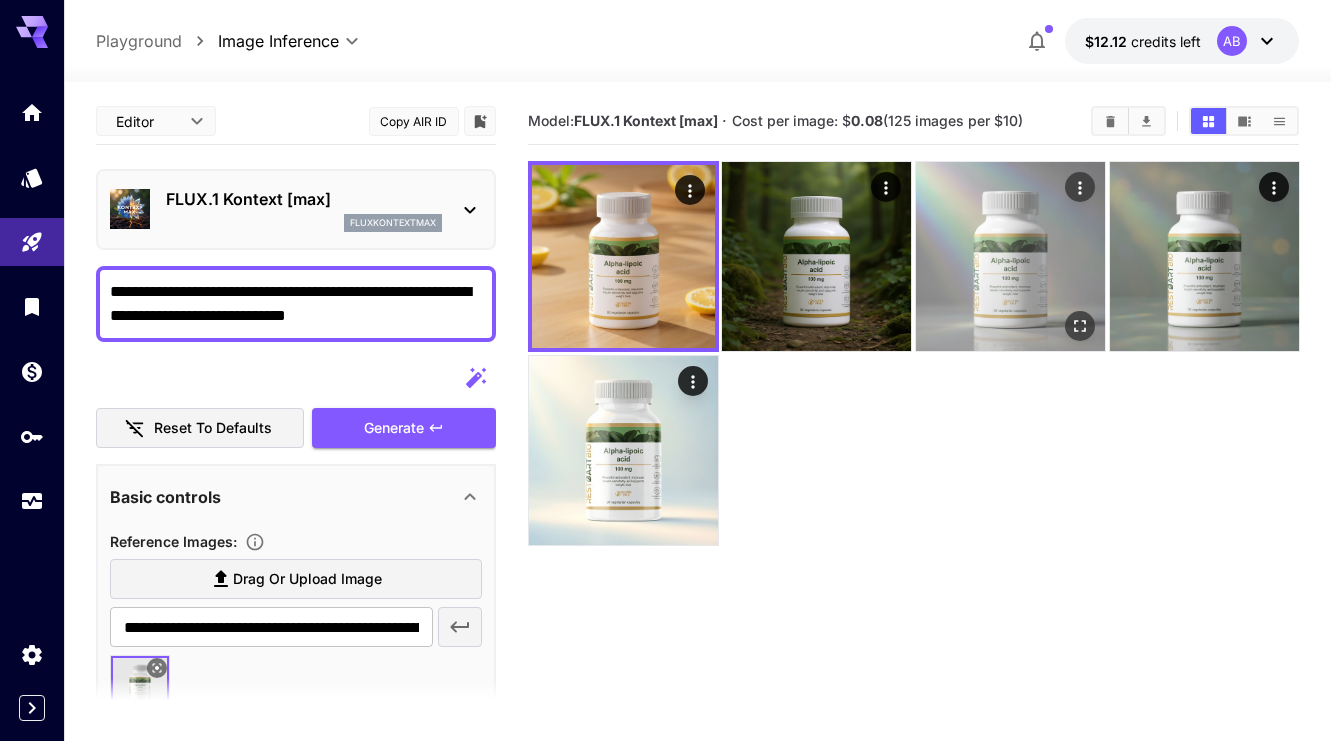 click at bounding box center (1010, 256) 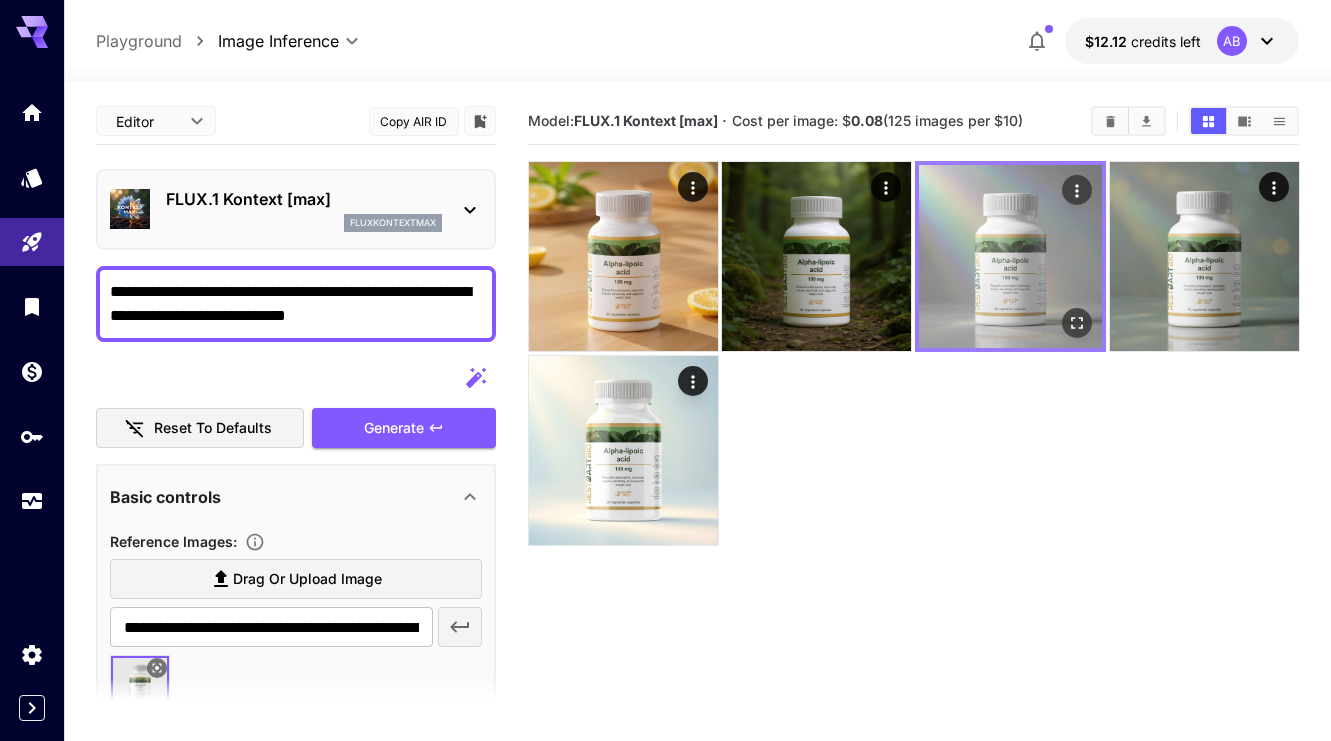 click 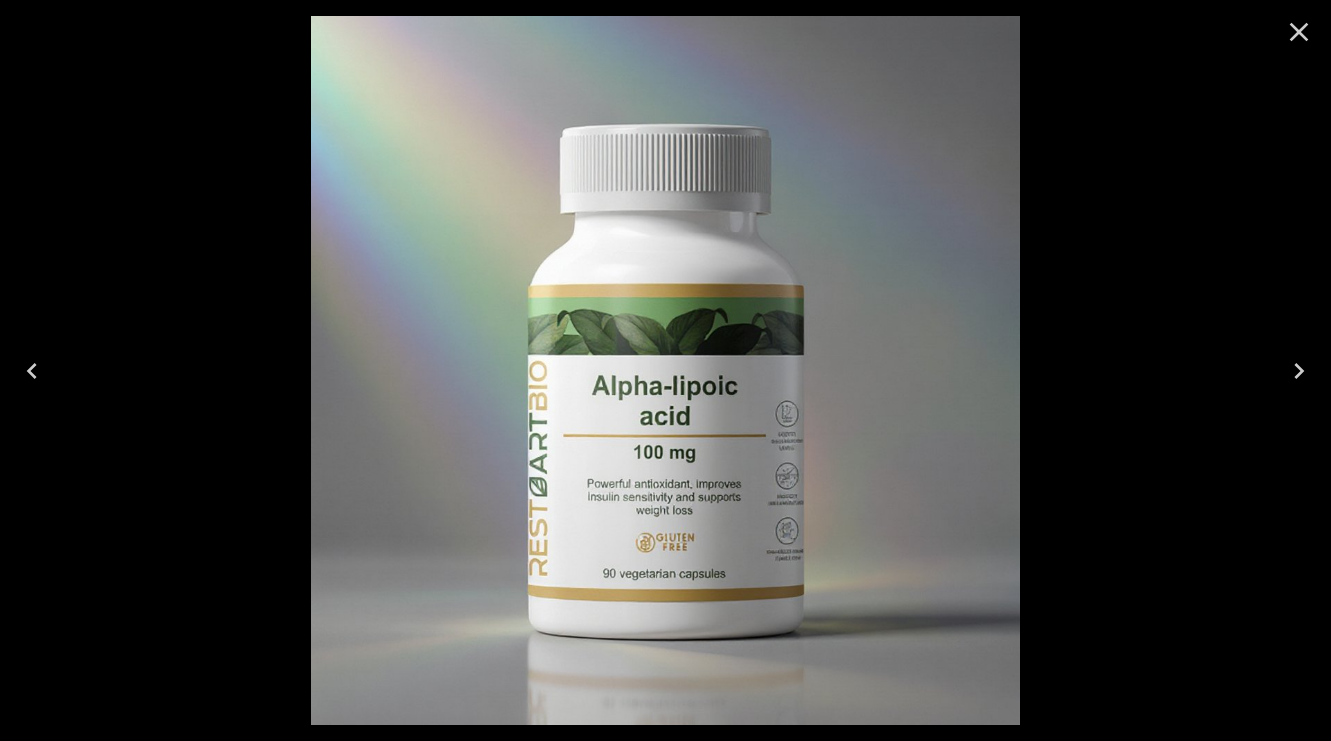 click 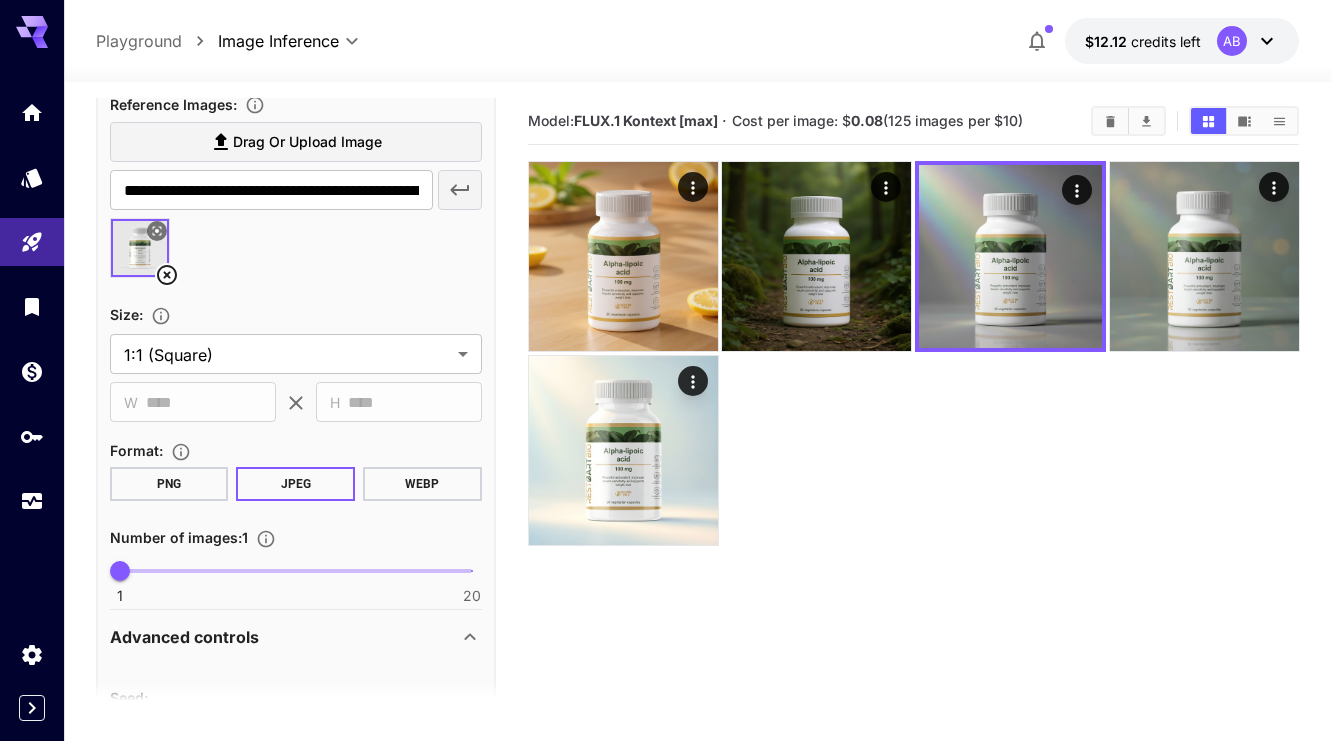 scroll, scrollTop: 439, scrollLeft: 0, axis: vertical 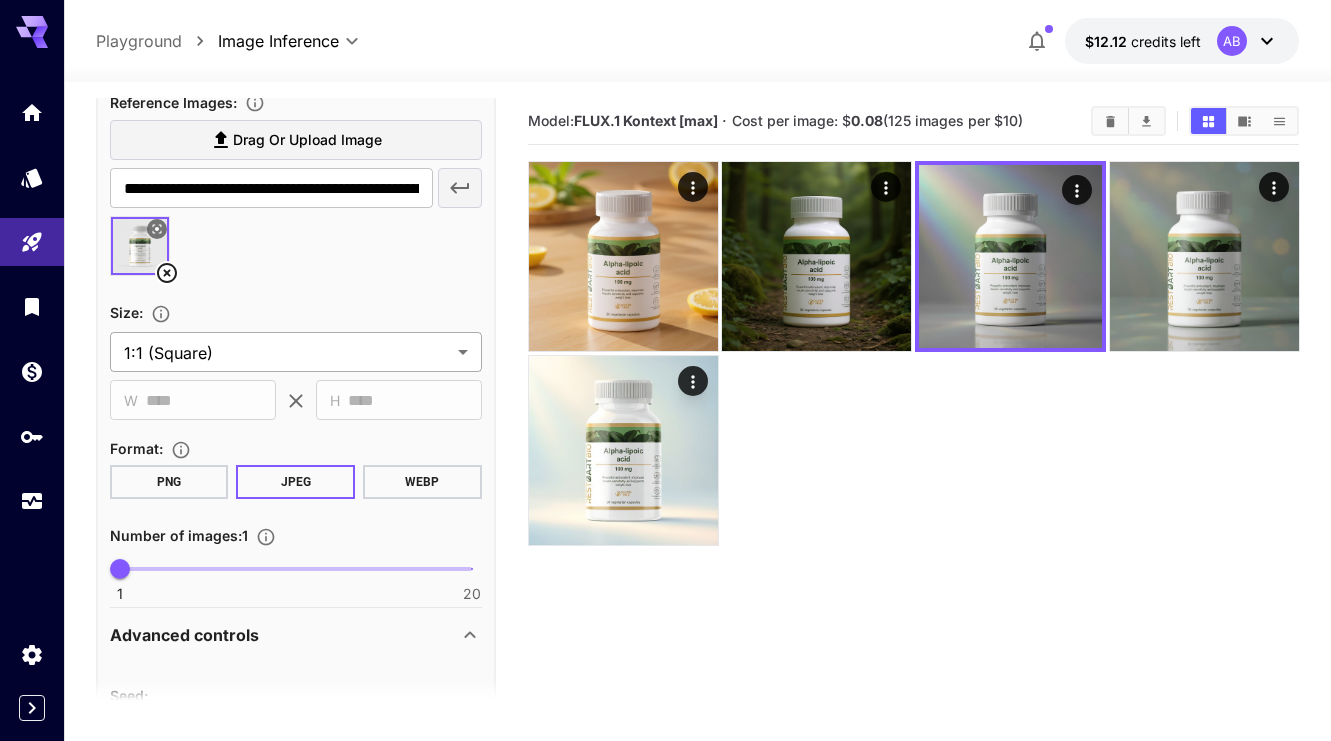 click on "**********" at bounding box center (665, 449) 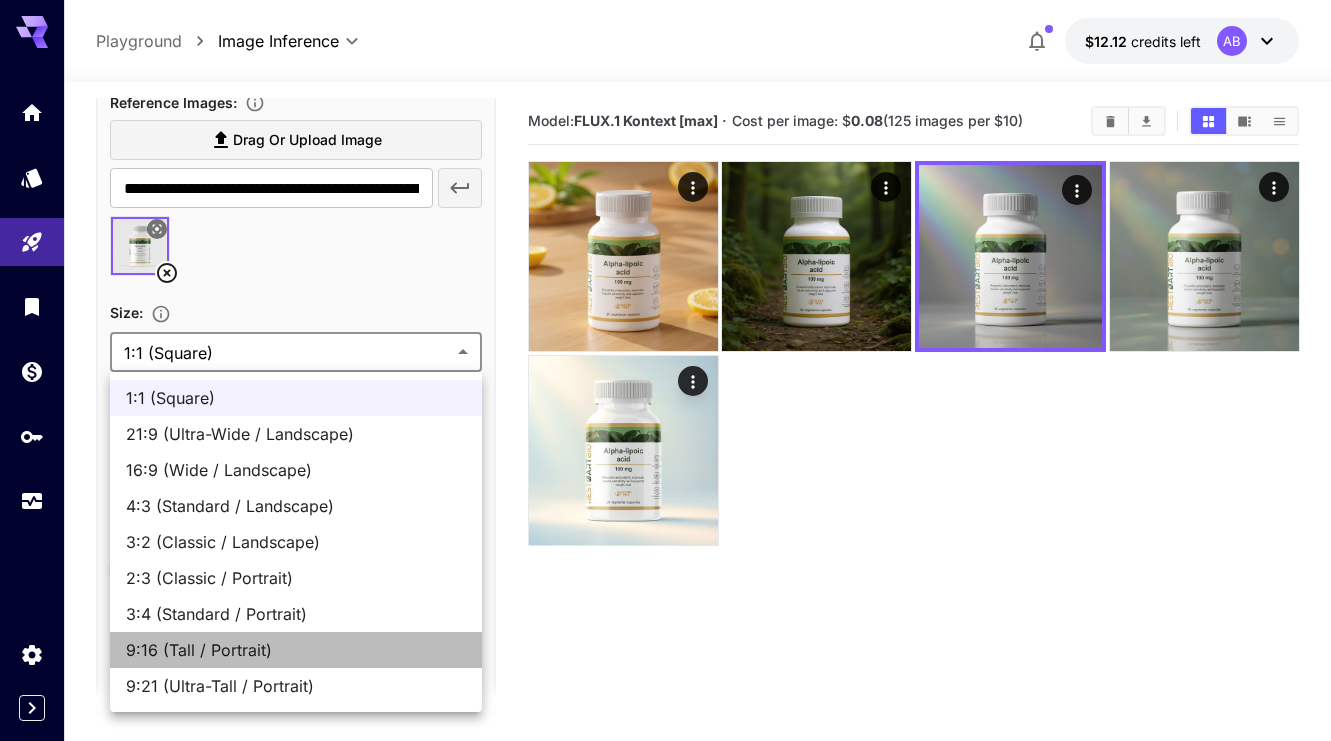 click on "9:16 (Tall / Portrait)" at bounding box center [296, 650] 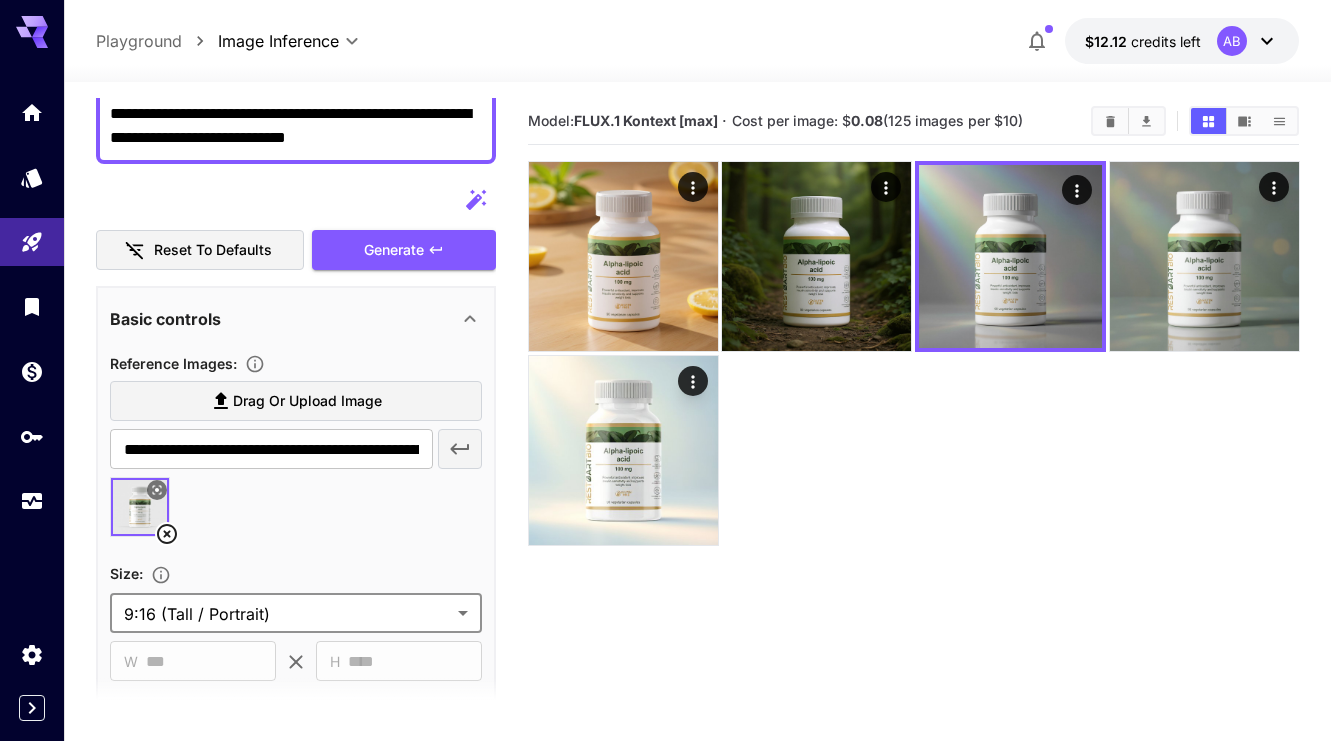 scroll, scrollTop: 0, scrollLeft: 0, axis: both 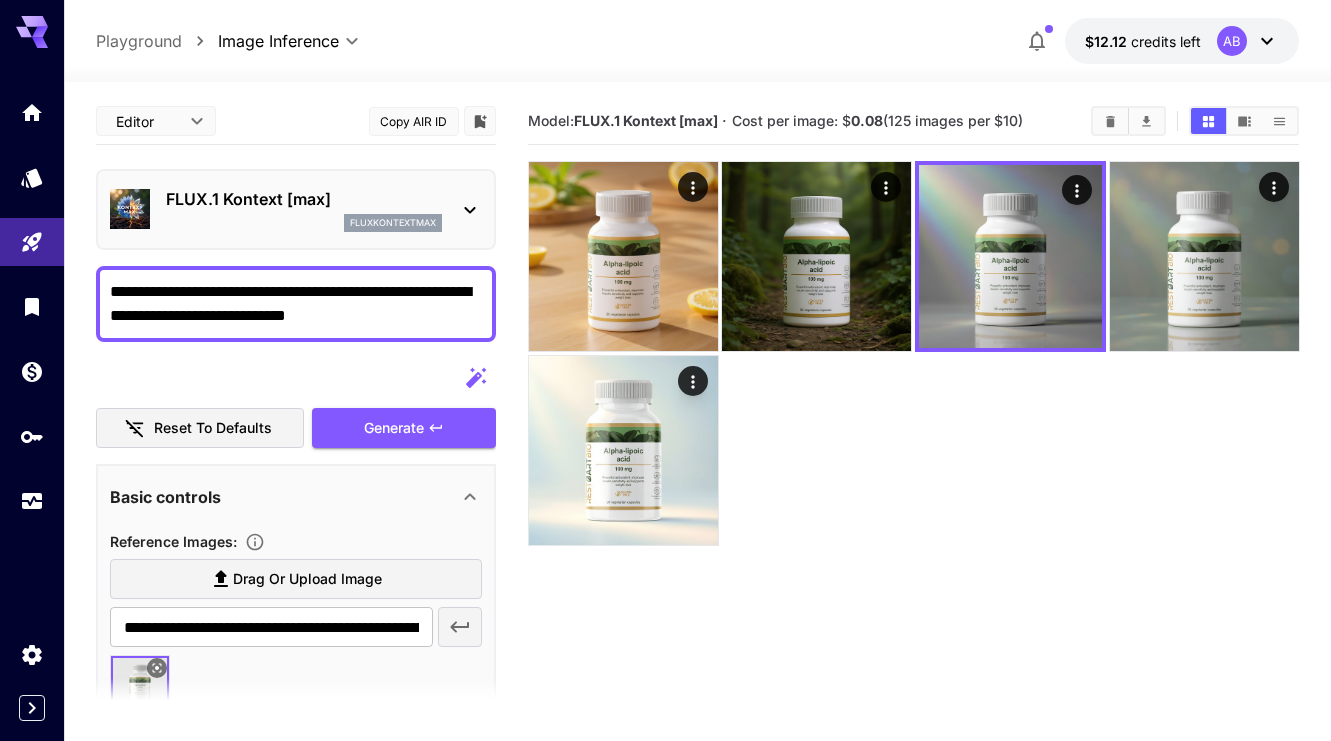 click on "**********" at bounding box center [296, 304] 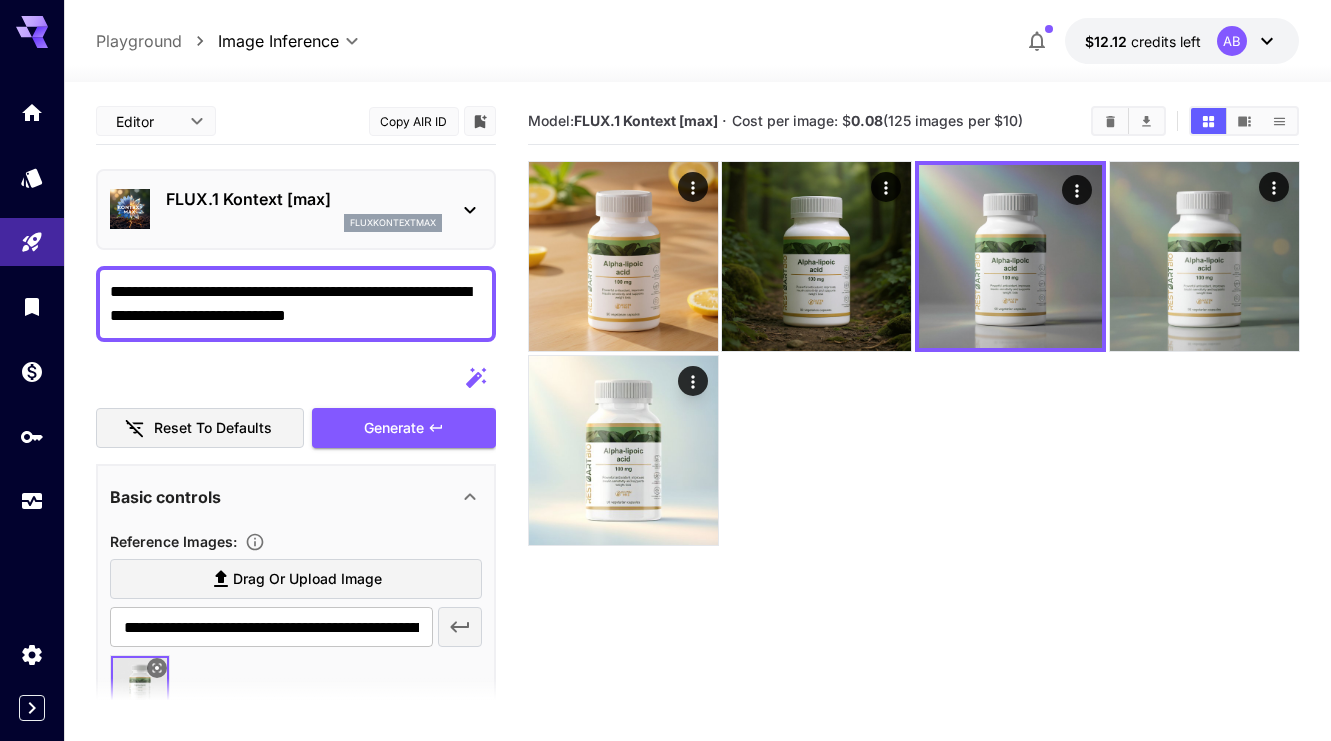 paste on "******" 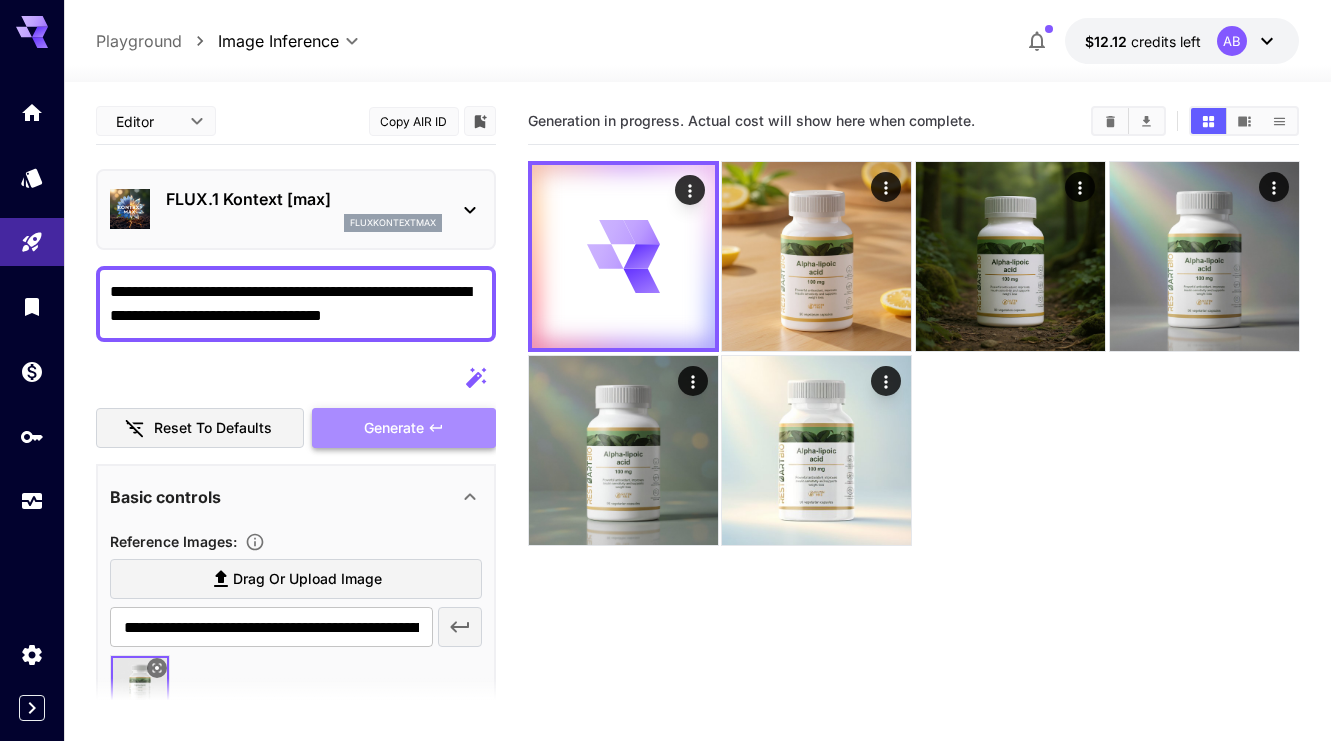 click on "Generate" at bounding box center [404, 428] 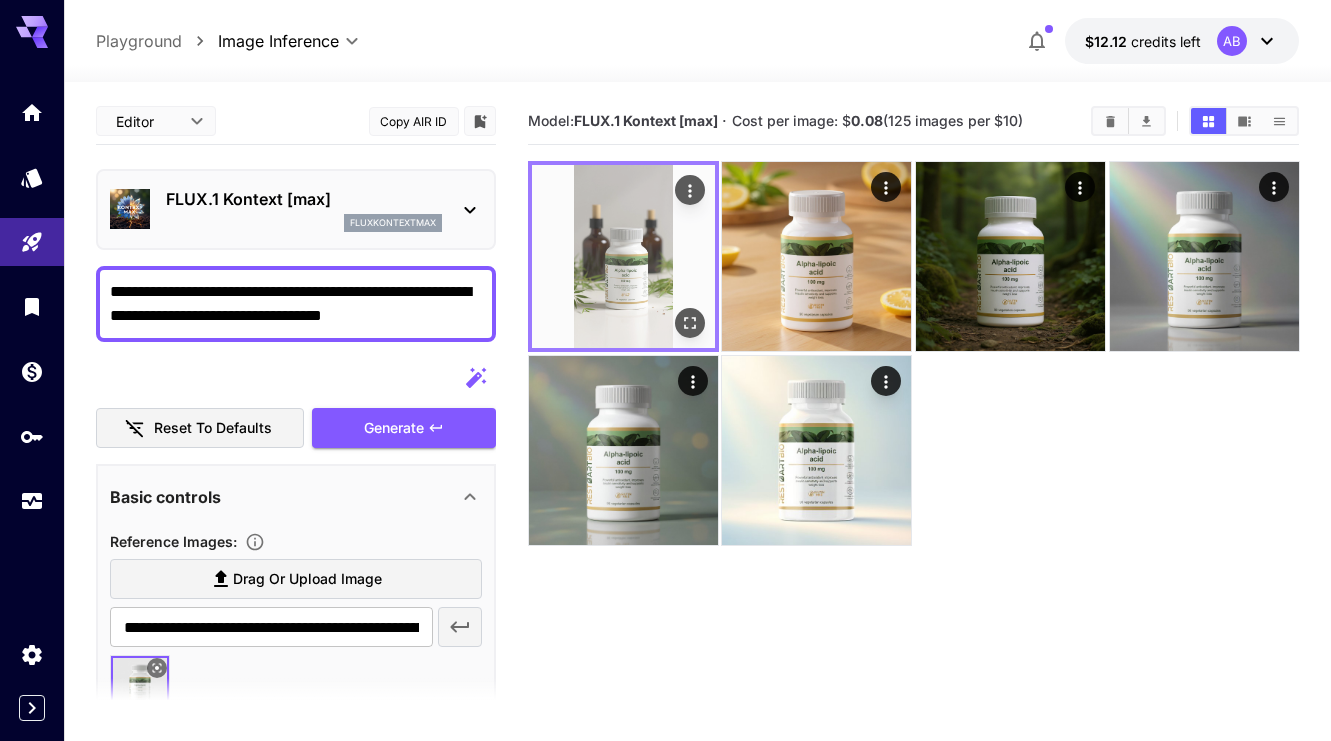 click at bounding box center [623, 256] 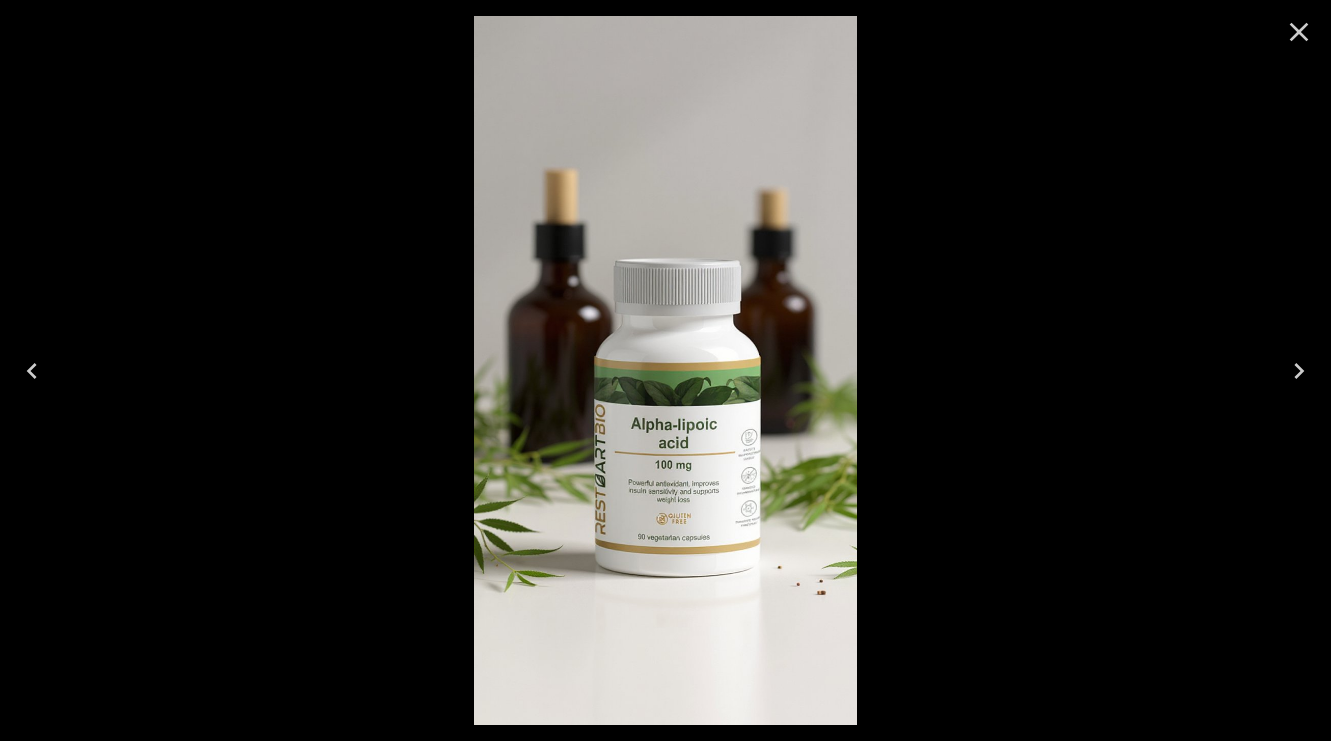 click 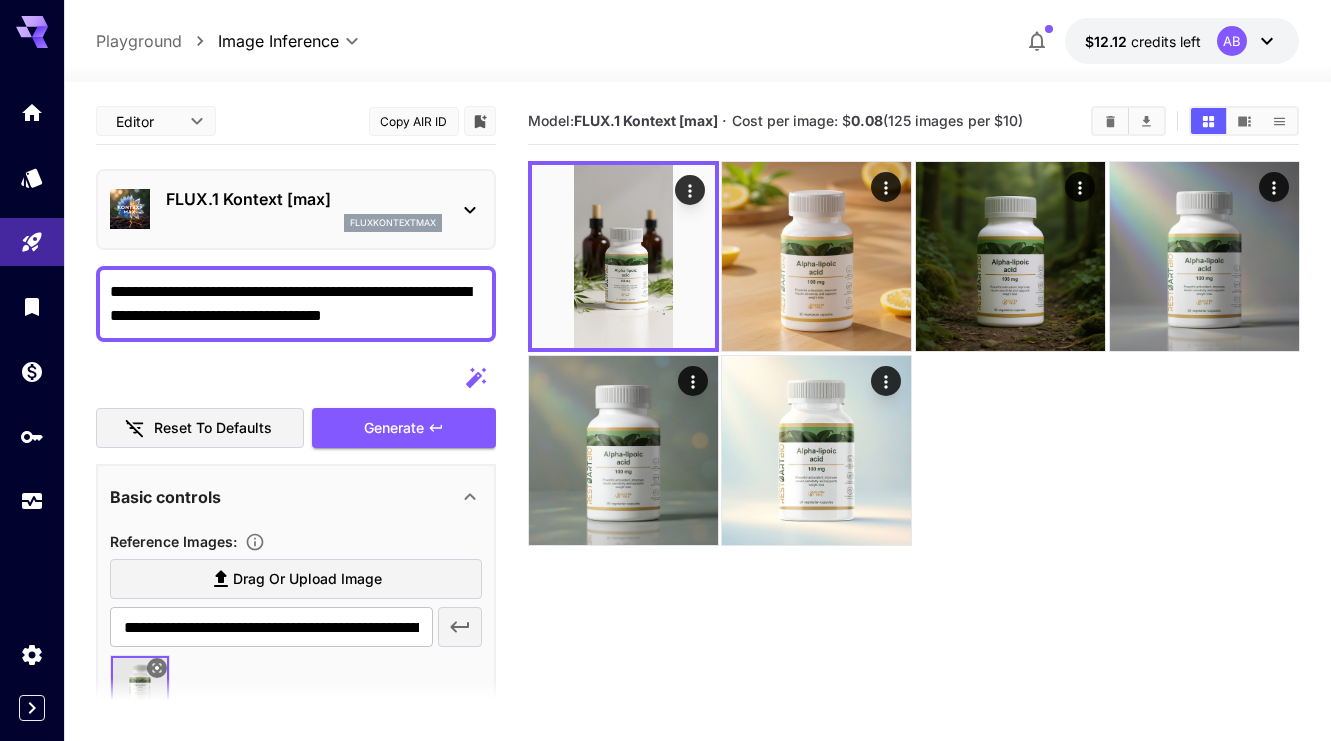 click on "**********" at bounding box center (296, 304) 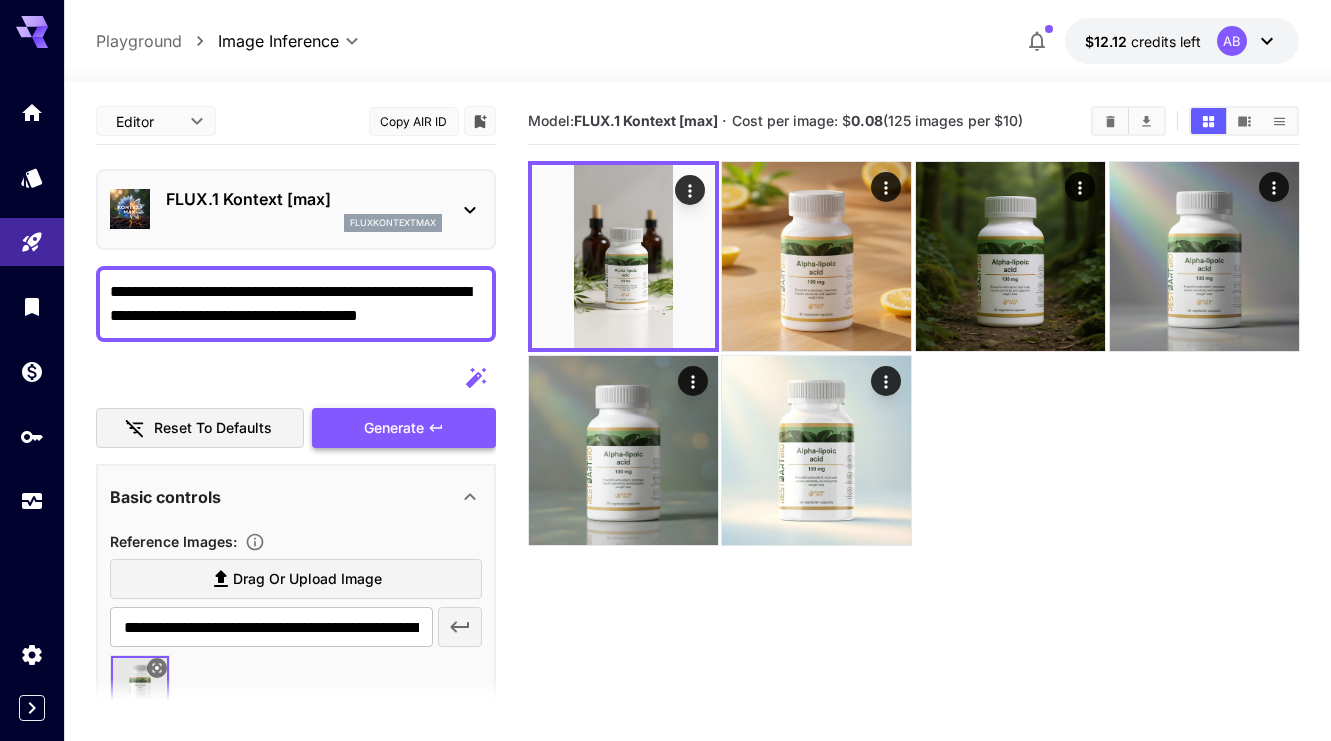 type on "**********" 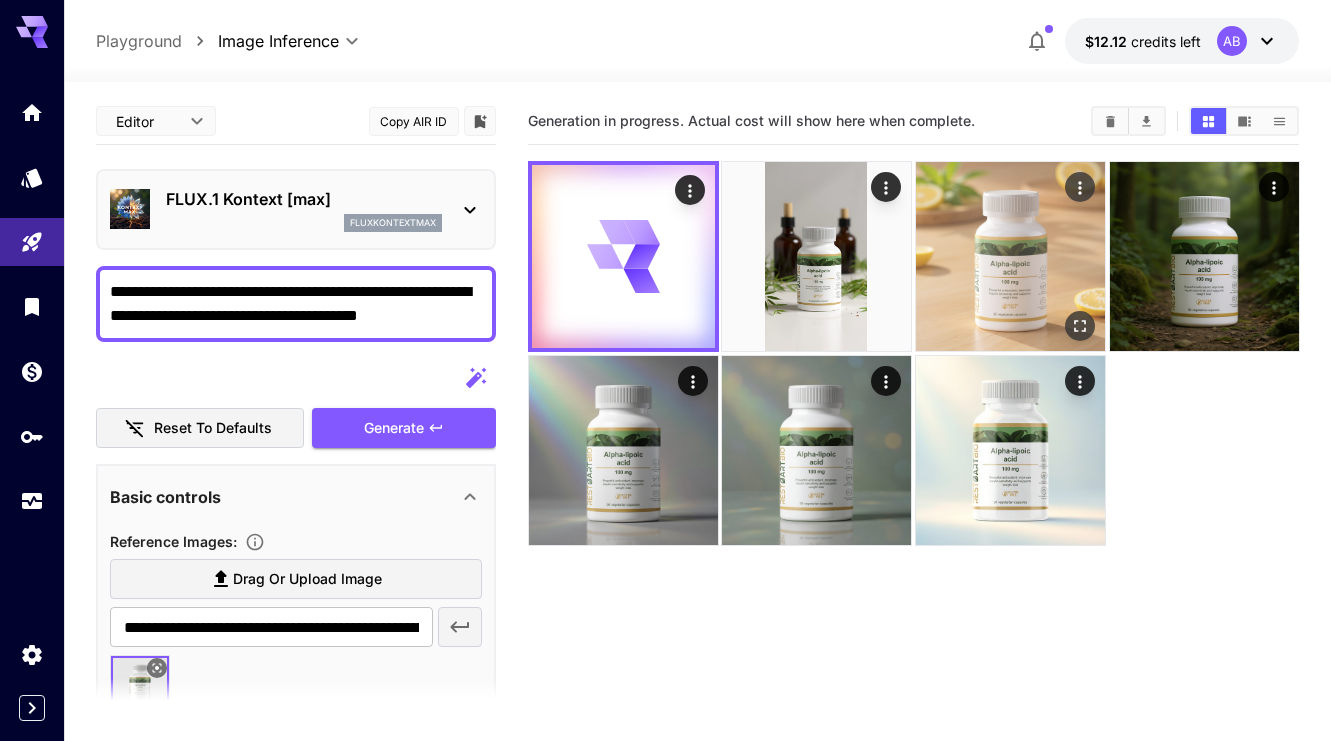 click 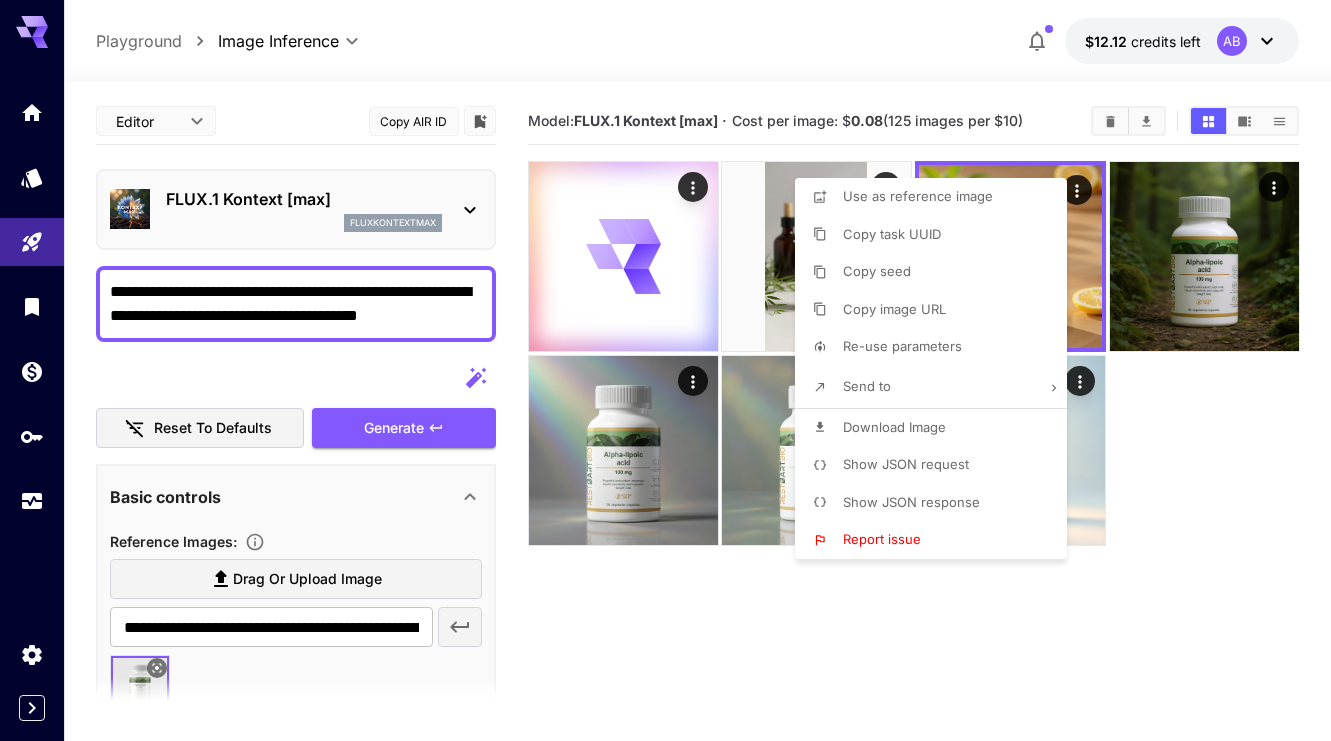 click at bounding box center [665, 370] 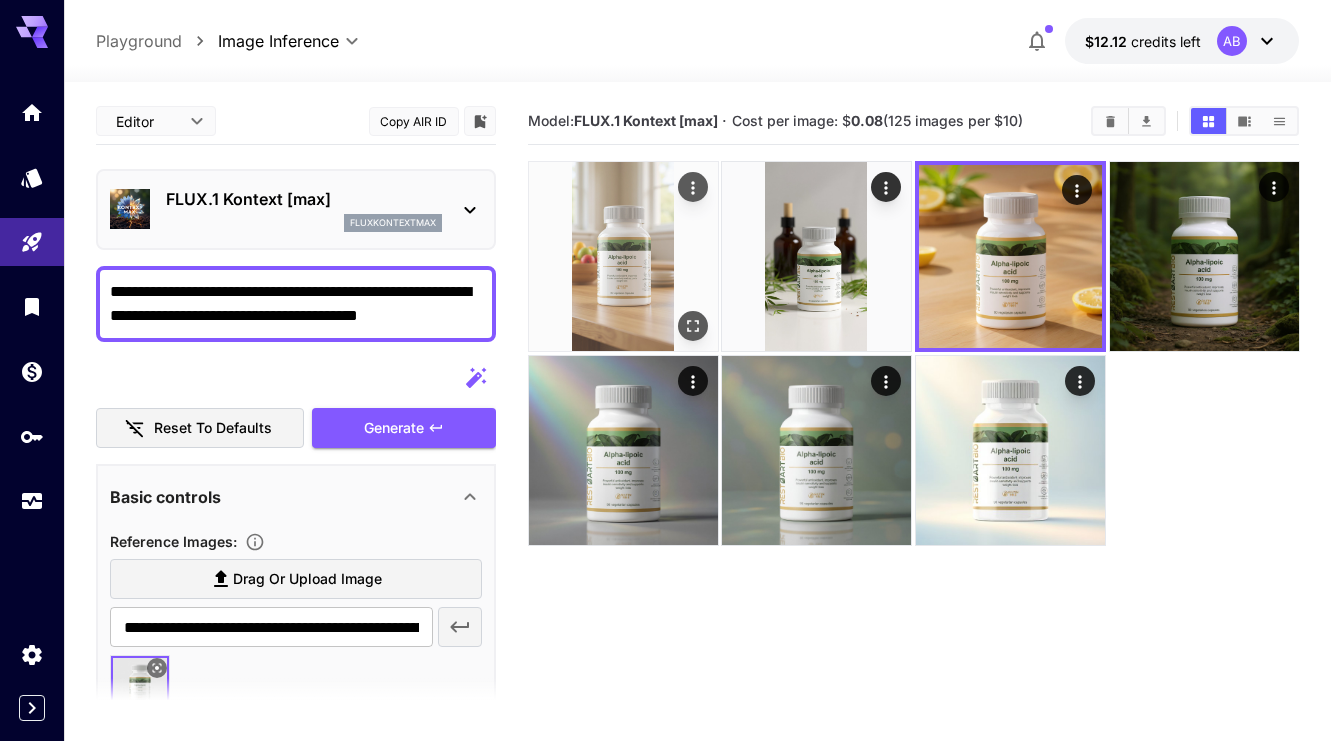 click at bounding box center [623, 256] 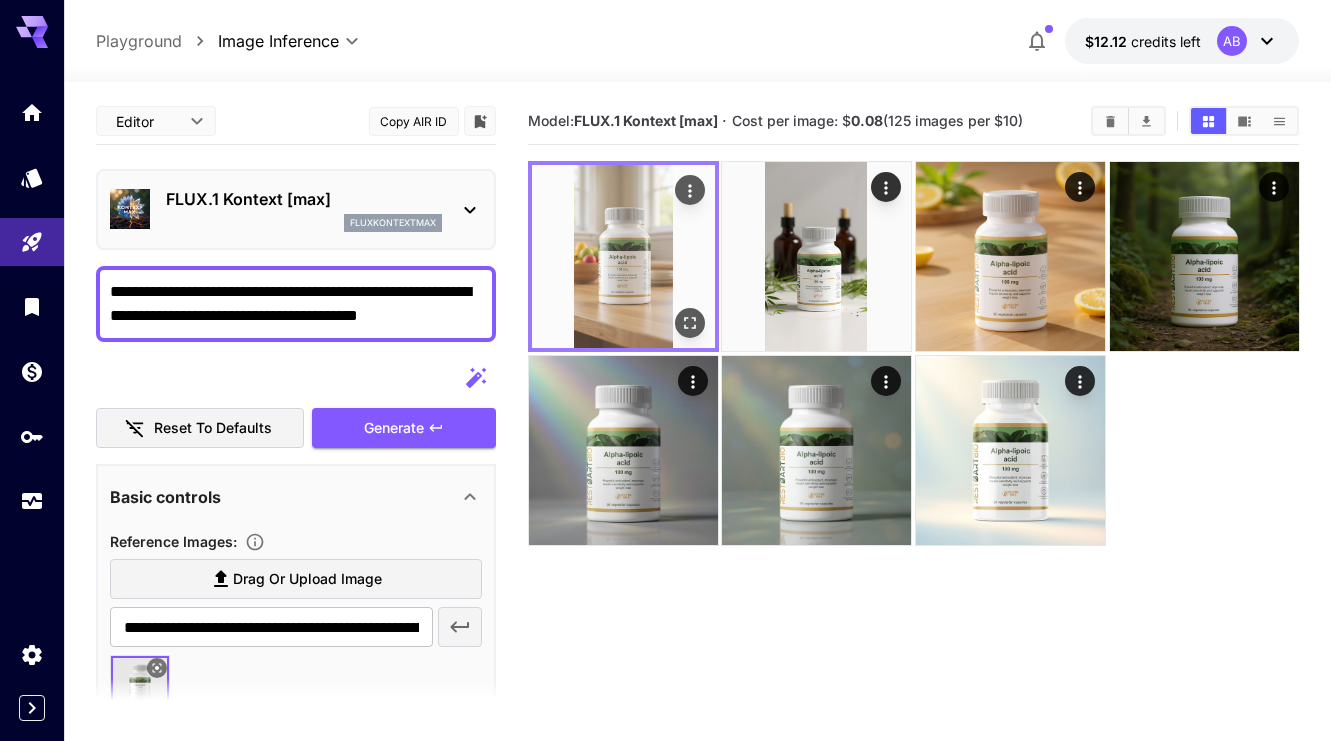 click 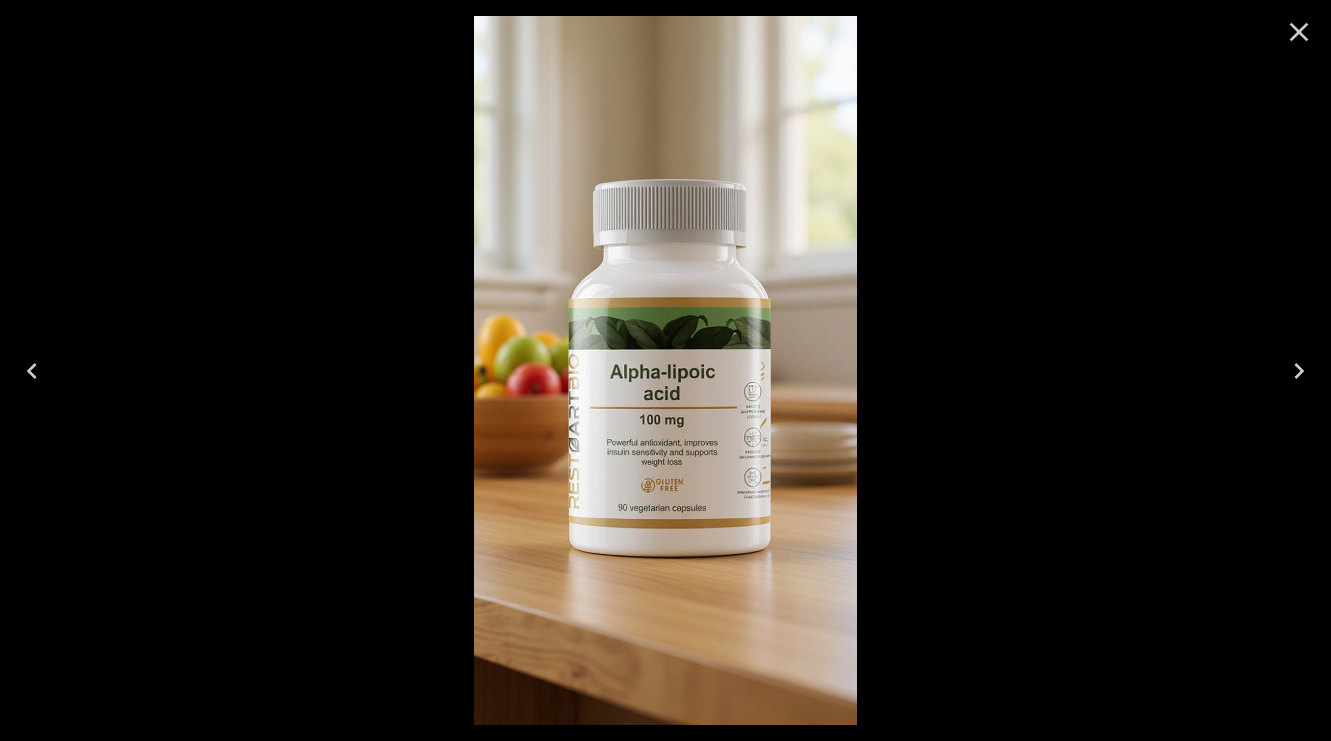 click 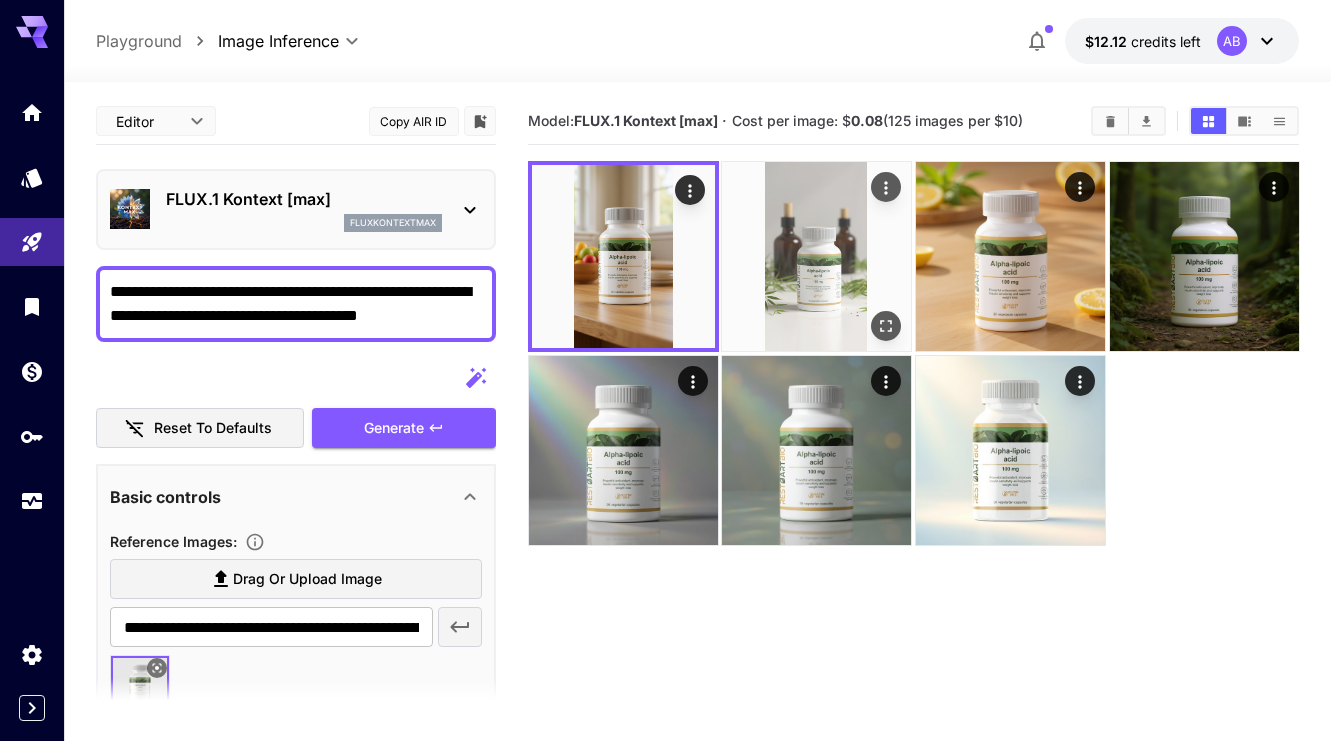 click 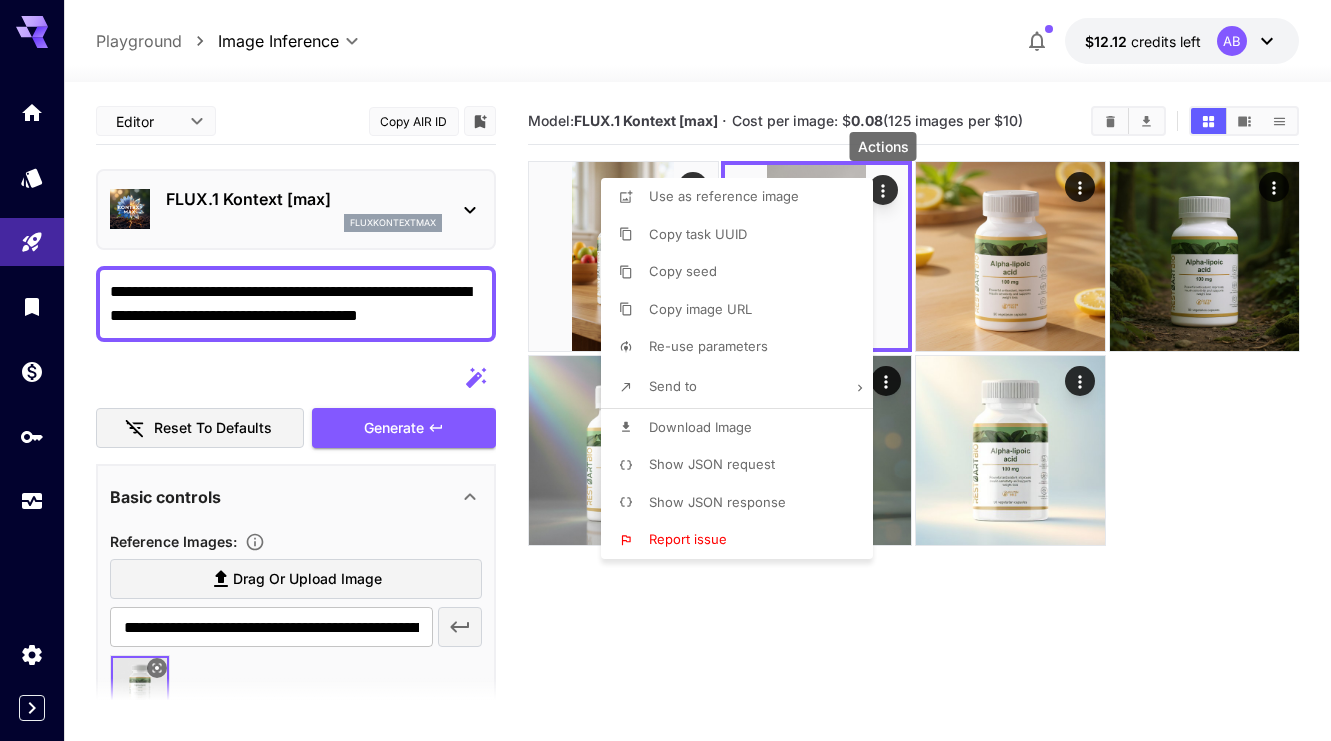 click on "Download Image" at bounding box center (743, 428) 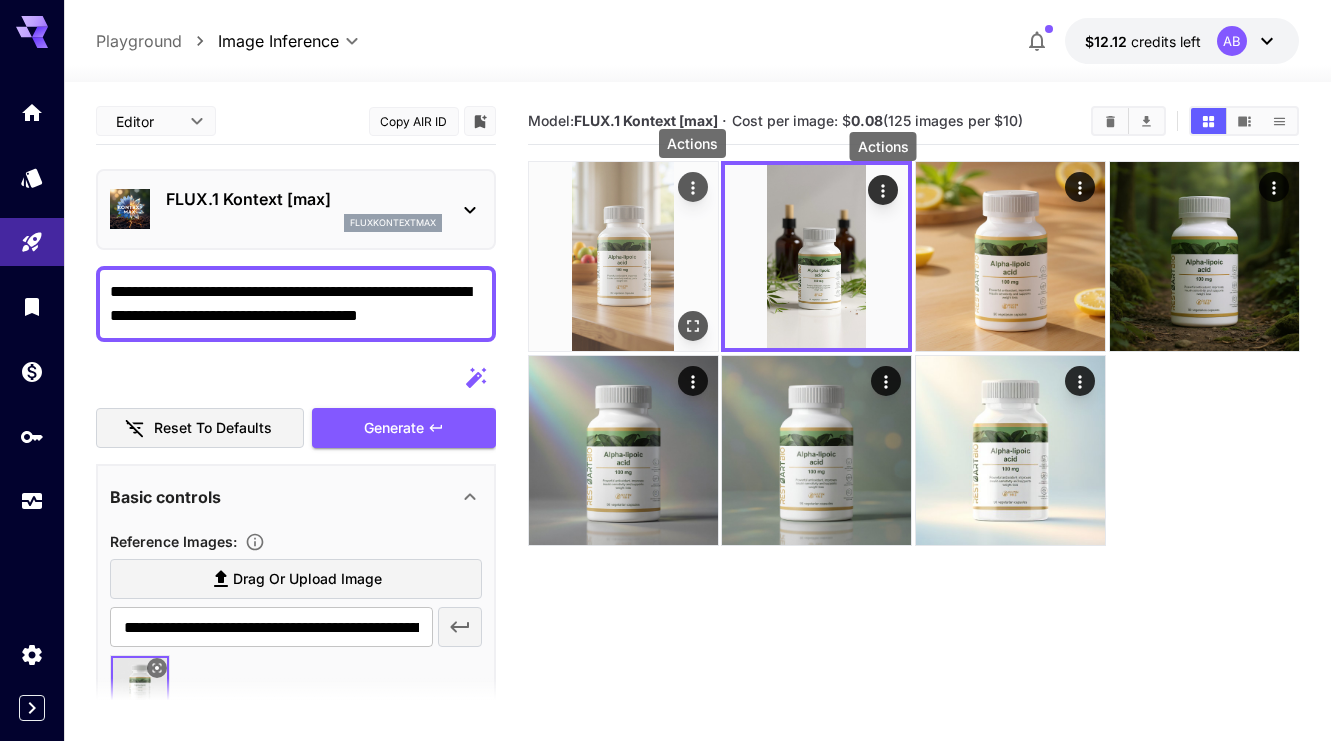 click 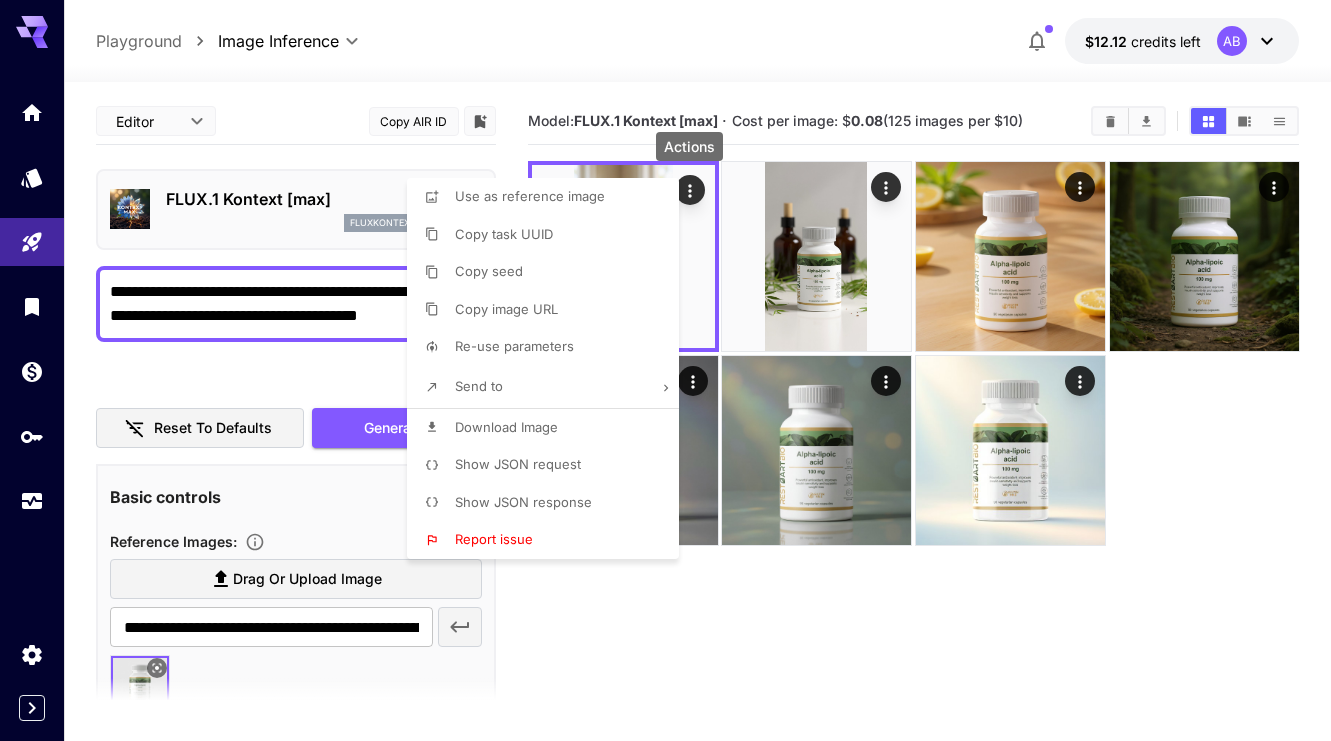 click on "Download Image" at bounding box center [549, 428] 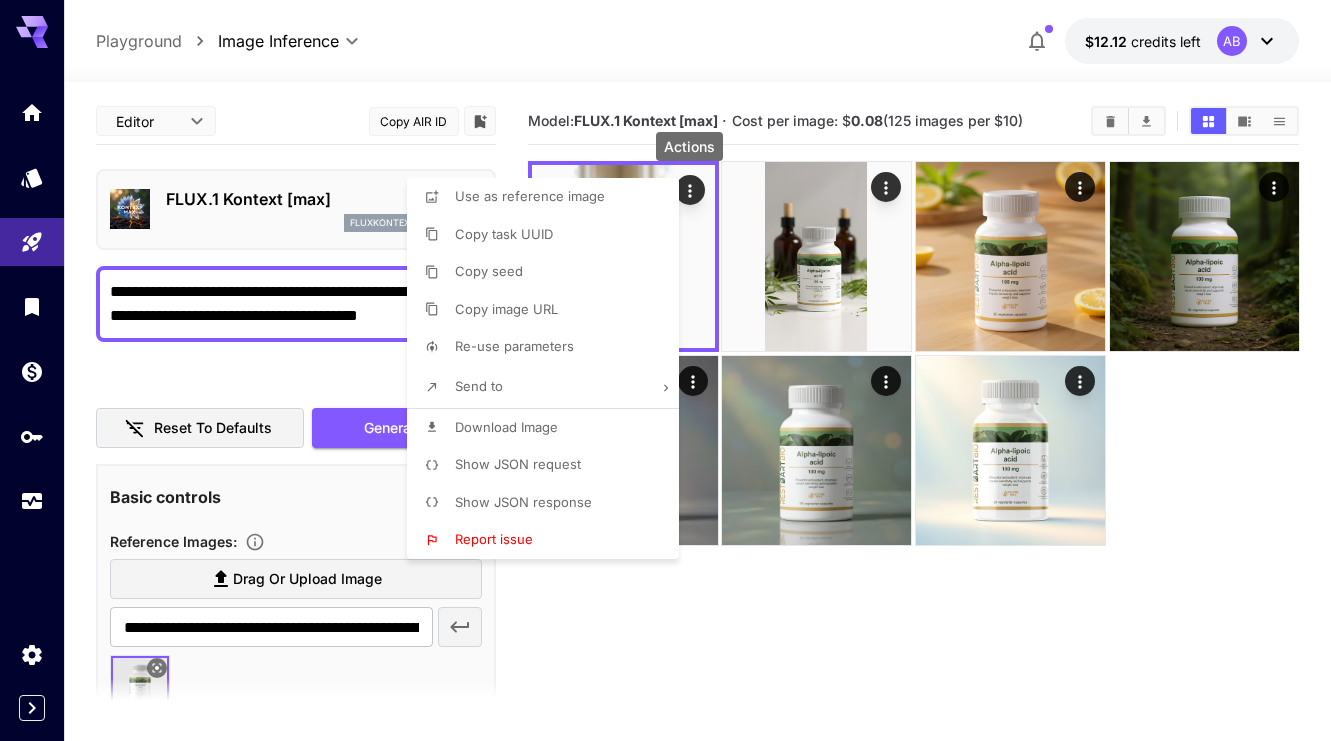 click at bounding box center [665, 370] 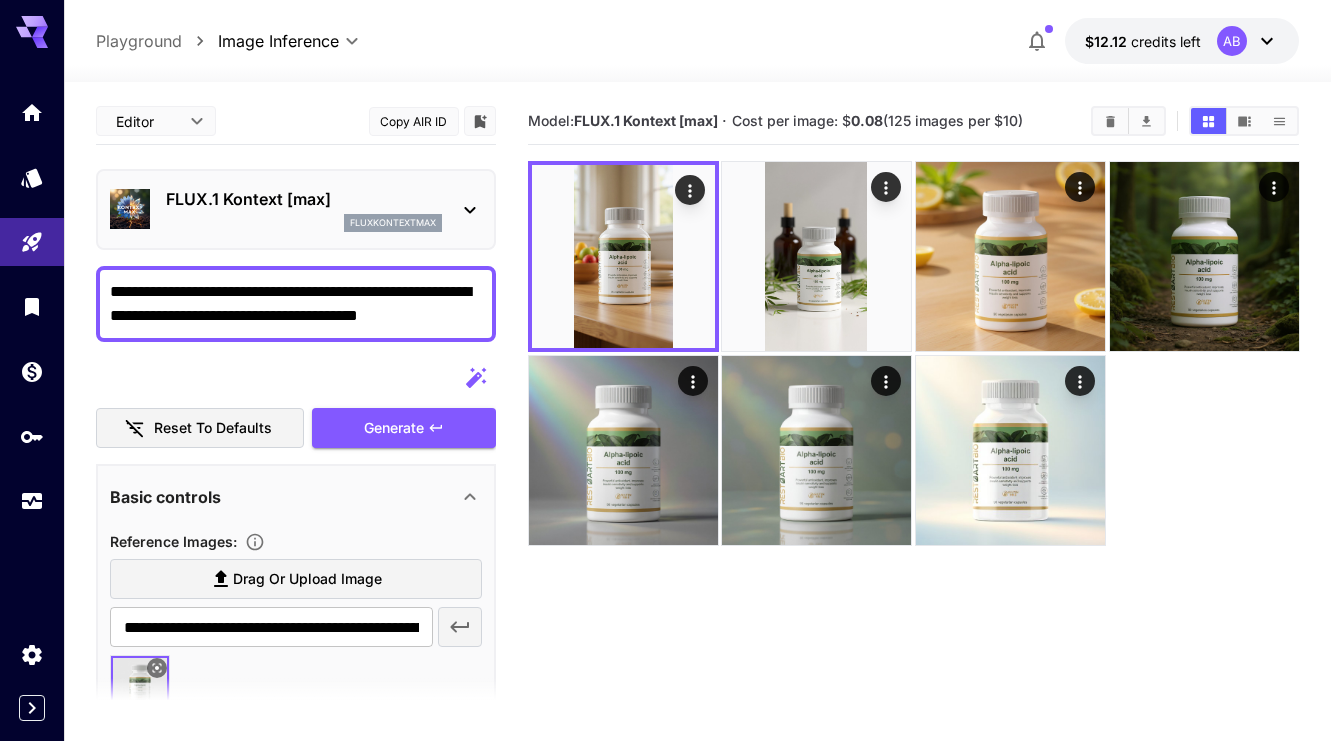 type 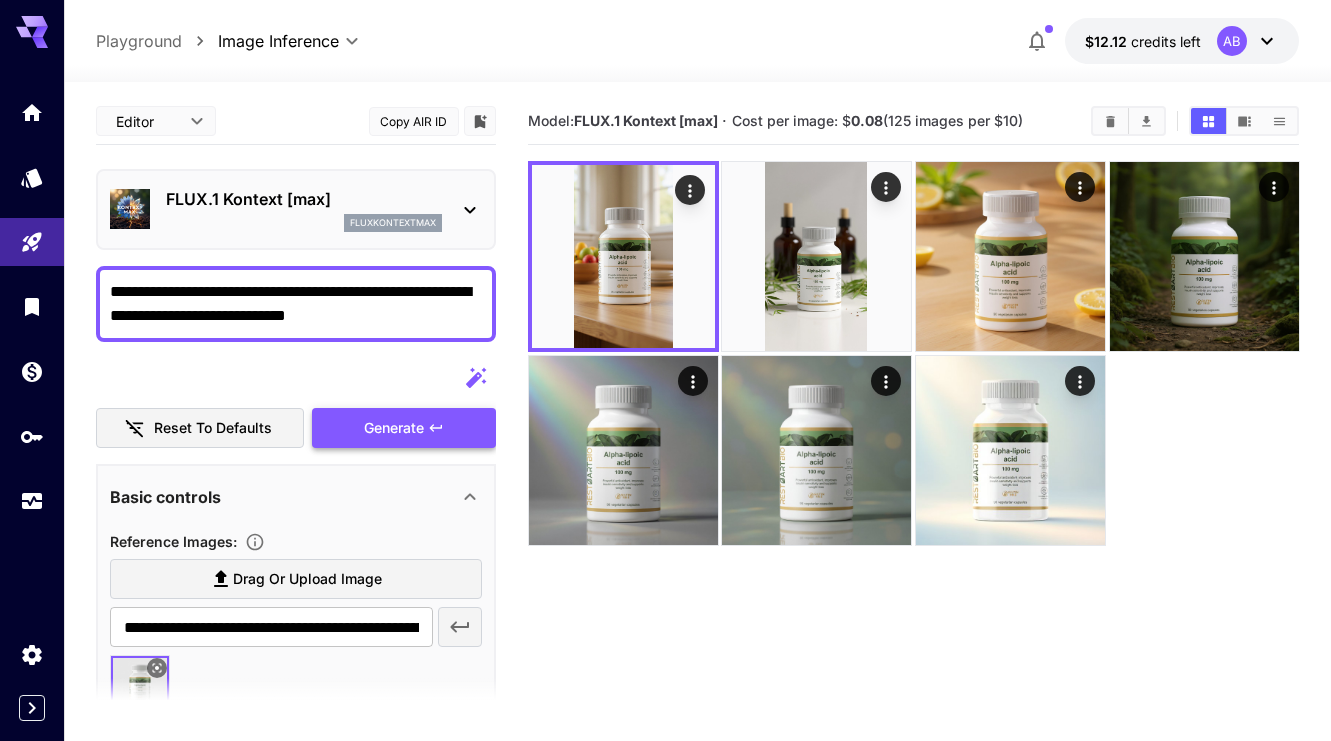 click on "Generate" at bounding box center (394, 428) 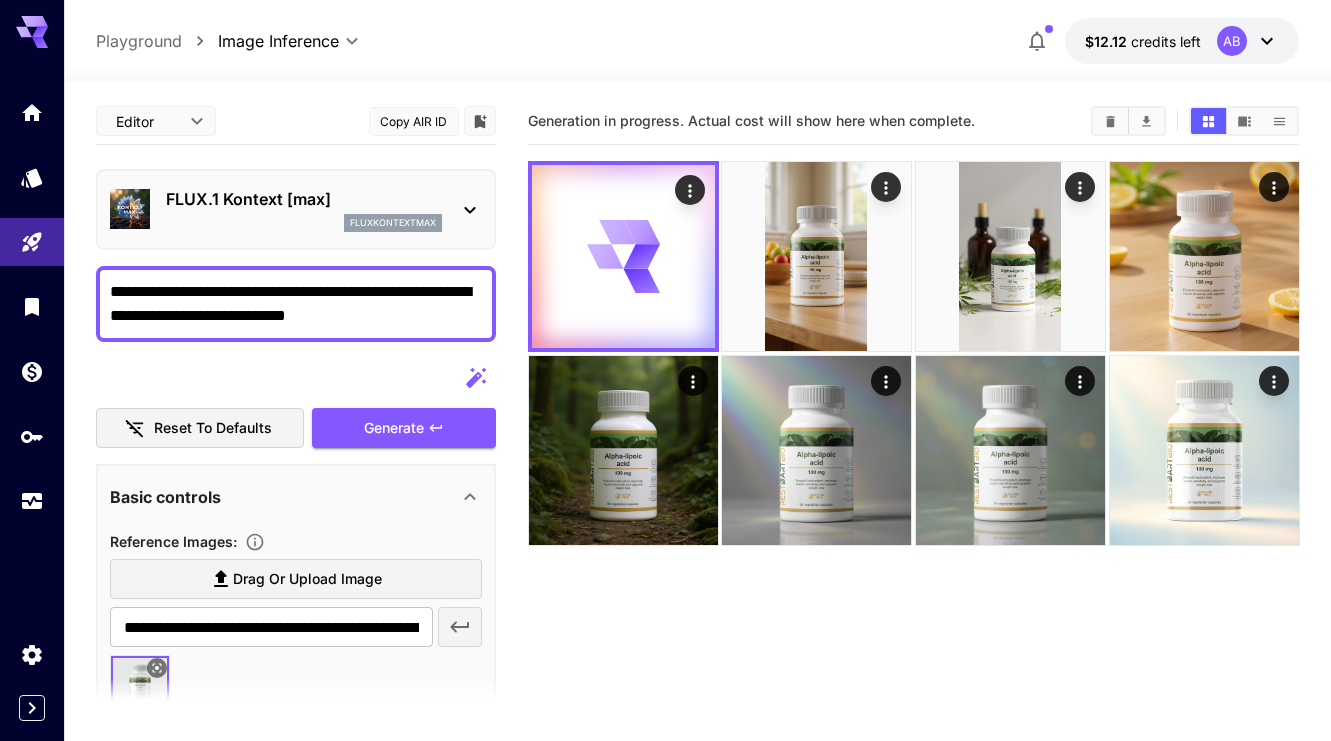 click on "**********" at bounding box center (296, 304) 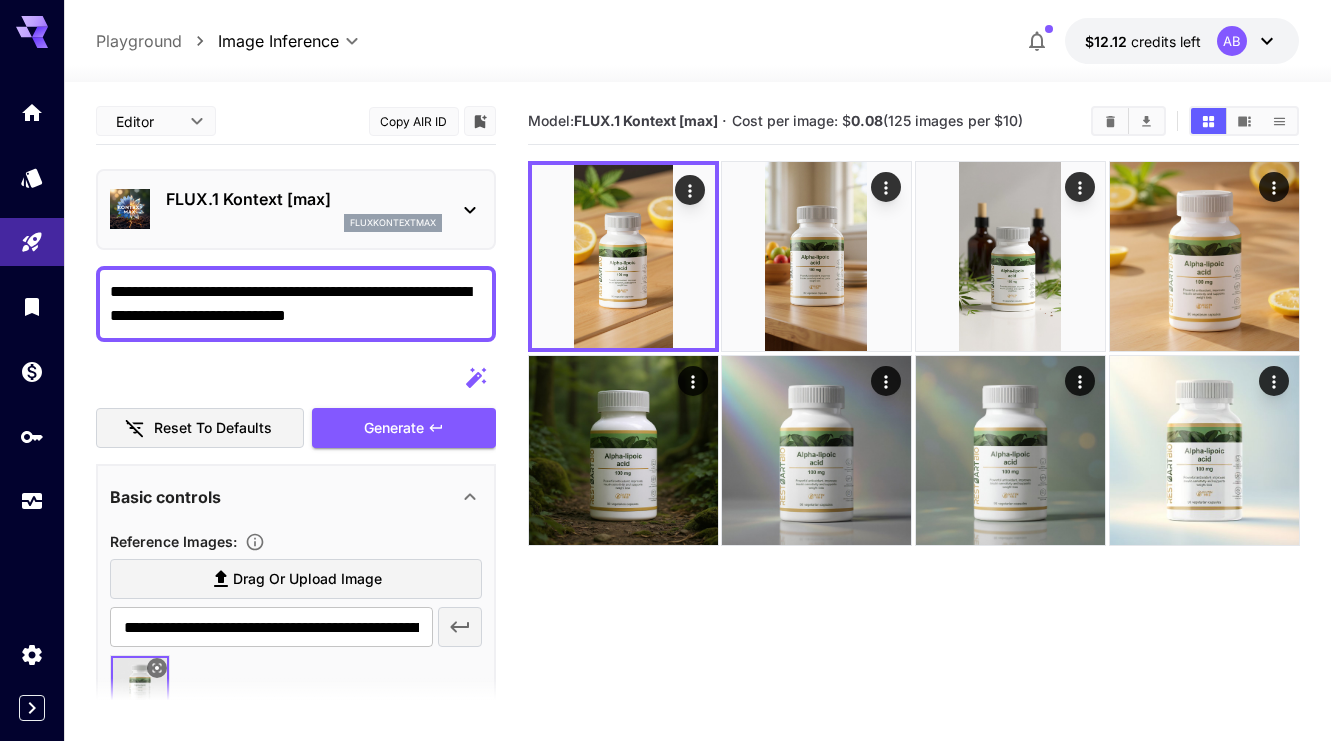paste on "**" 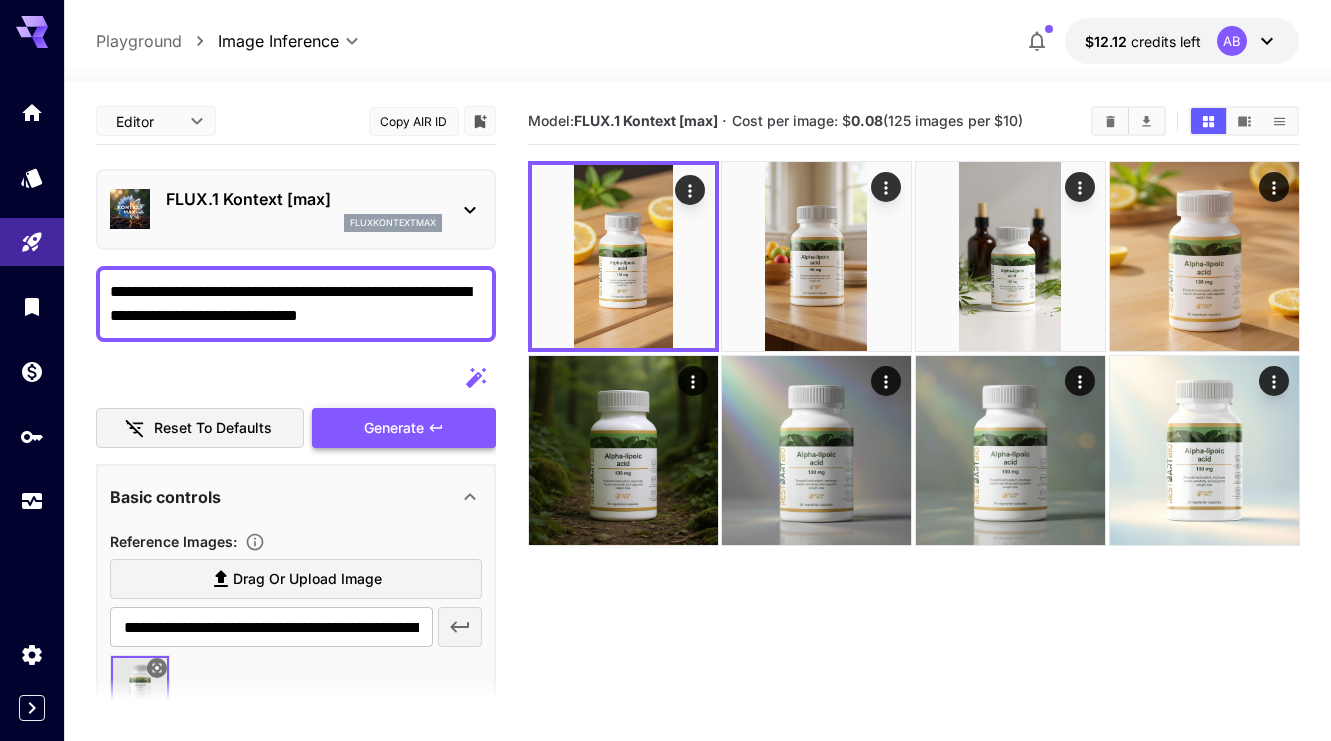 click on "Generate" at bounding box center (394, 428) 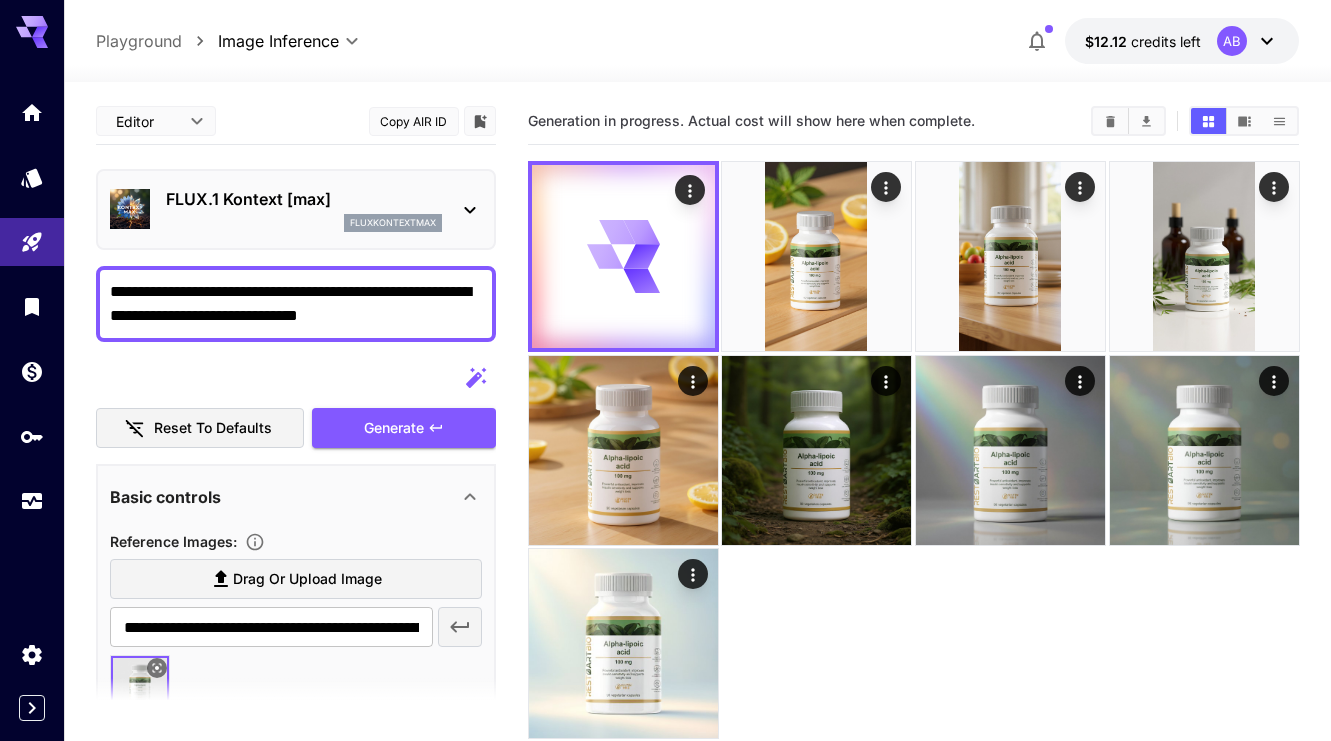 click on "**********" at bounding box center [296, 304] 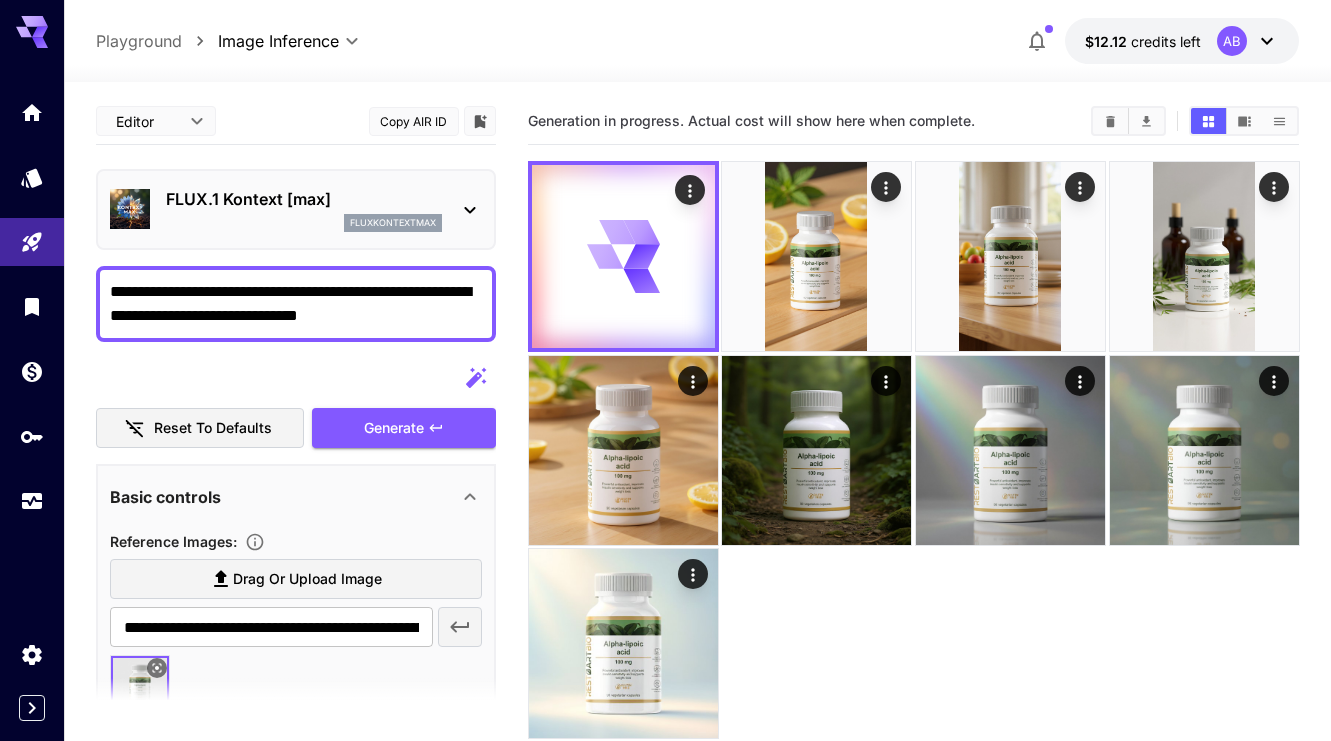 paste on "*****" 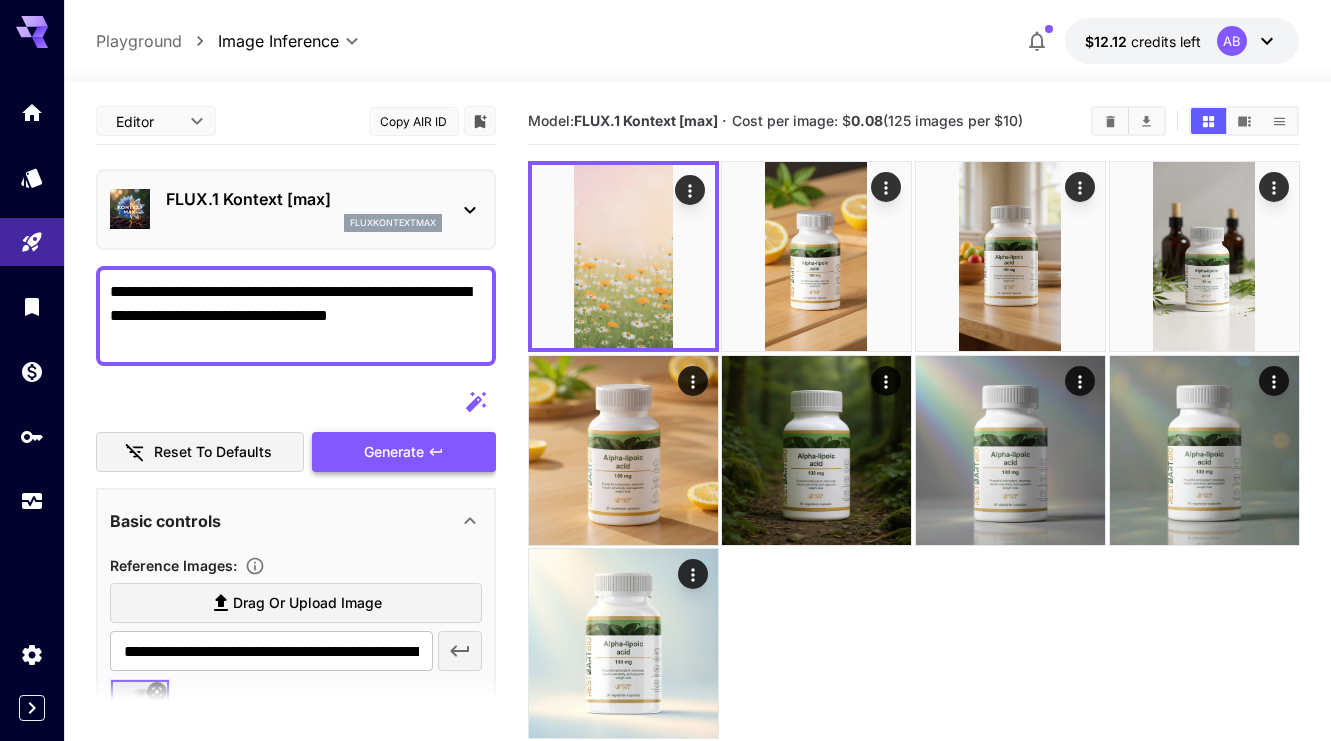 click on "Generate" at bounding box center [394, 452] 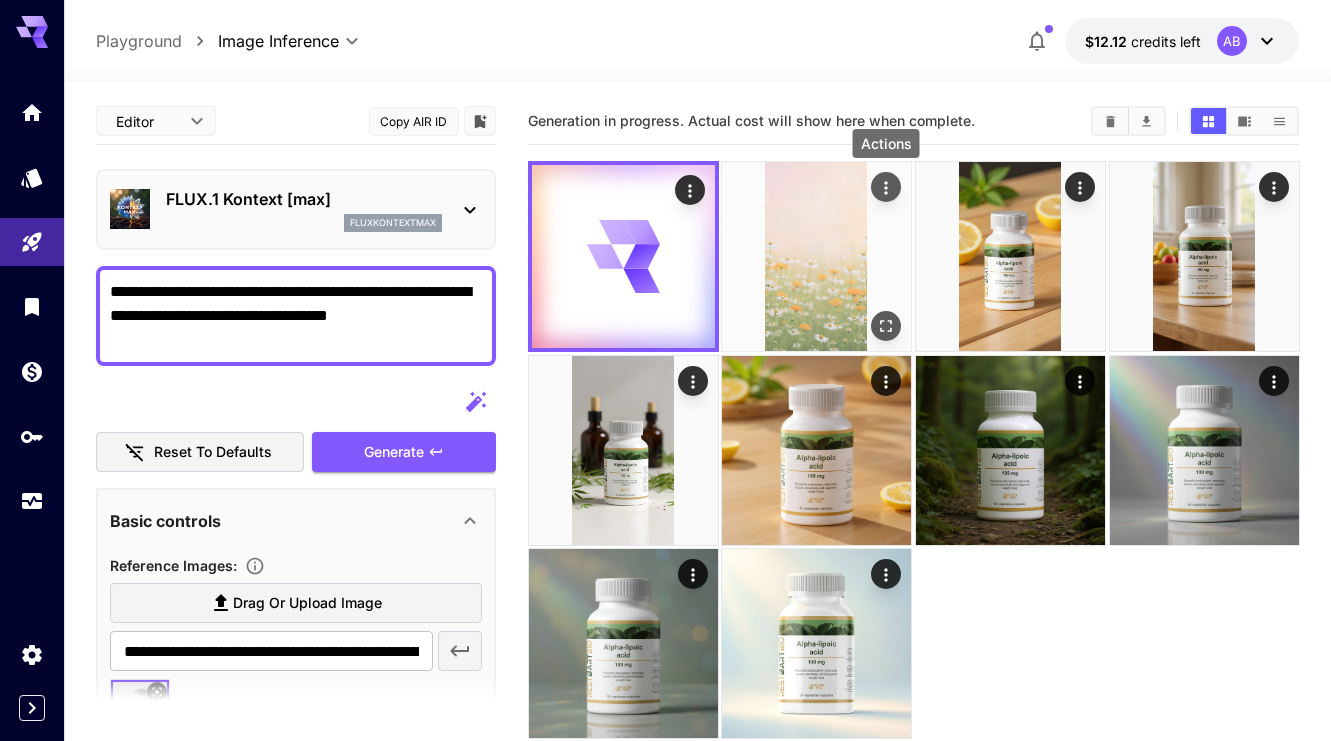click 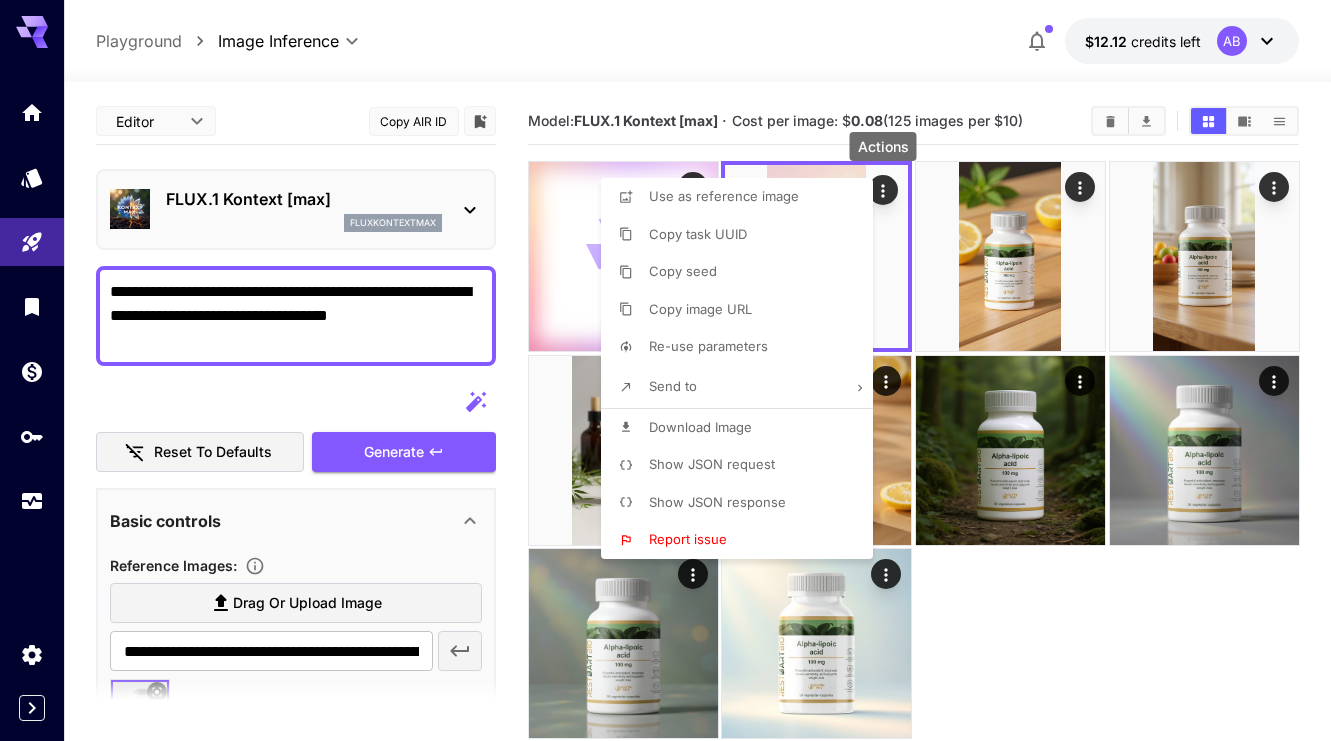 click on "Report issue" at bounding box center (743, 540) 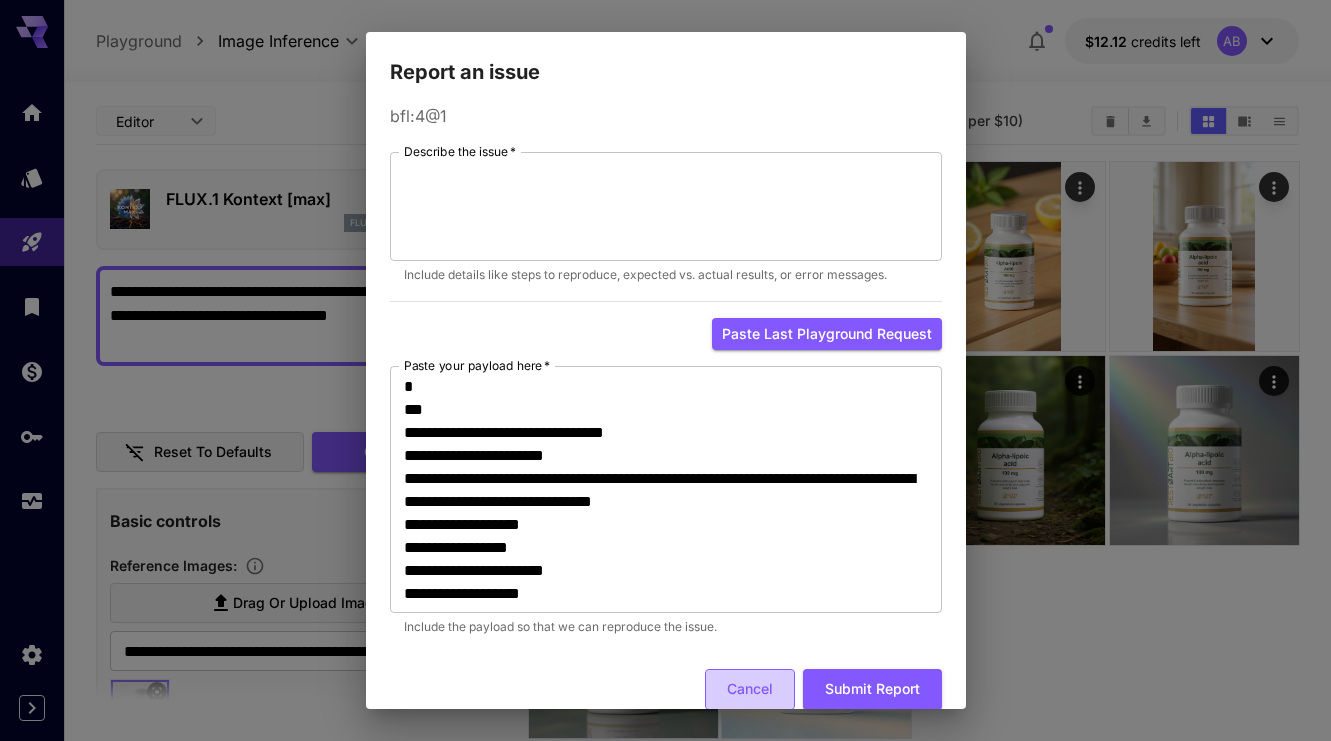 click on "Cancel" at bounding box center [750, 689] 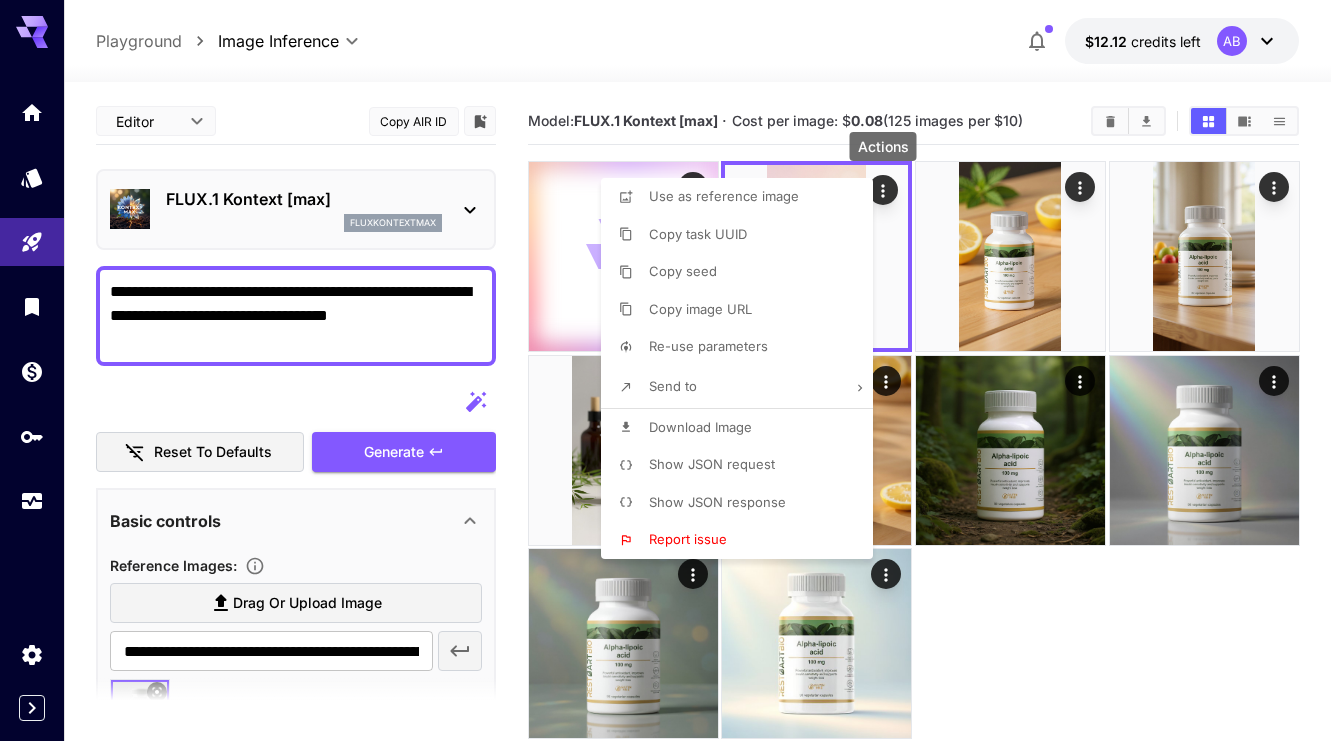 click at bounding box center [665, 370] 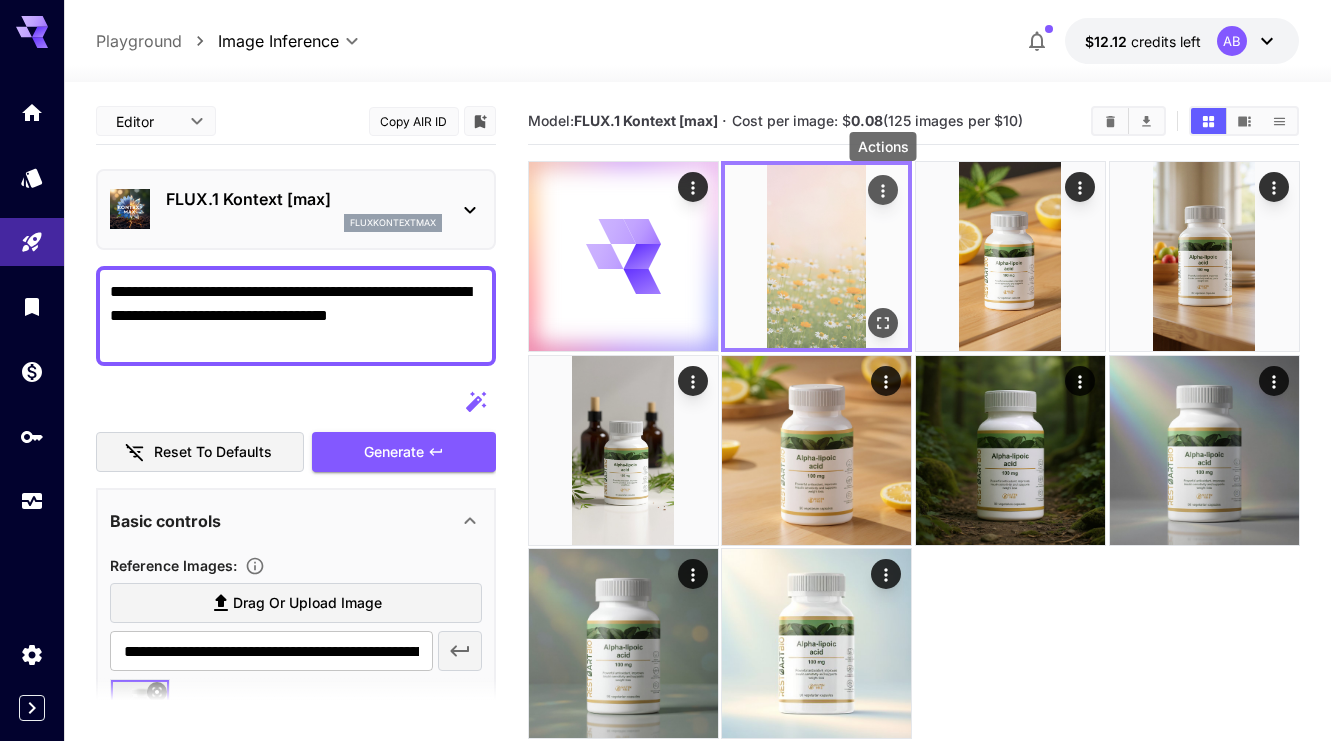 click 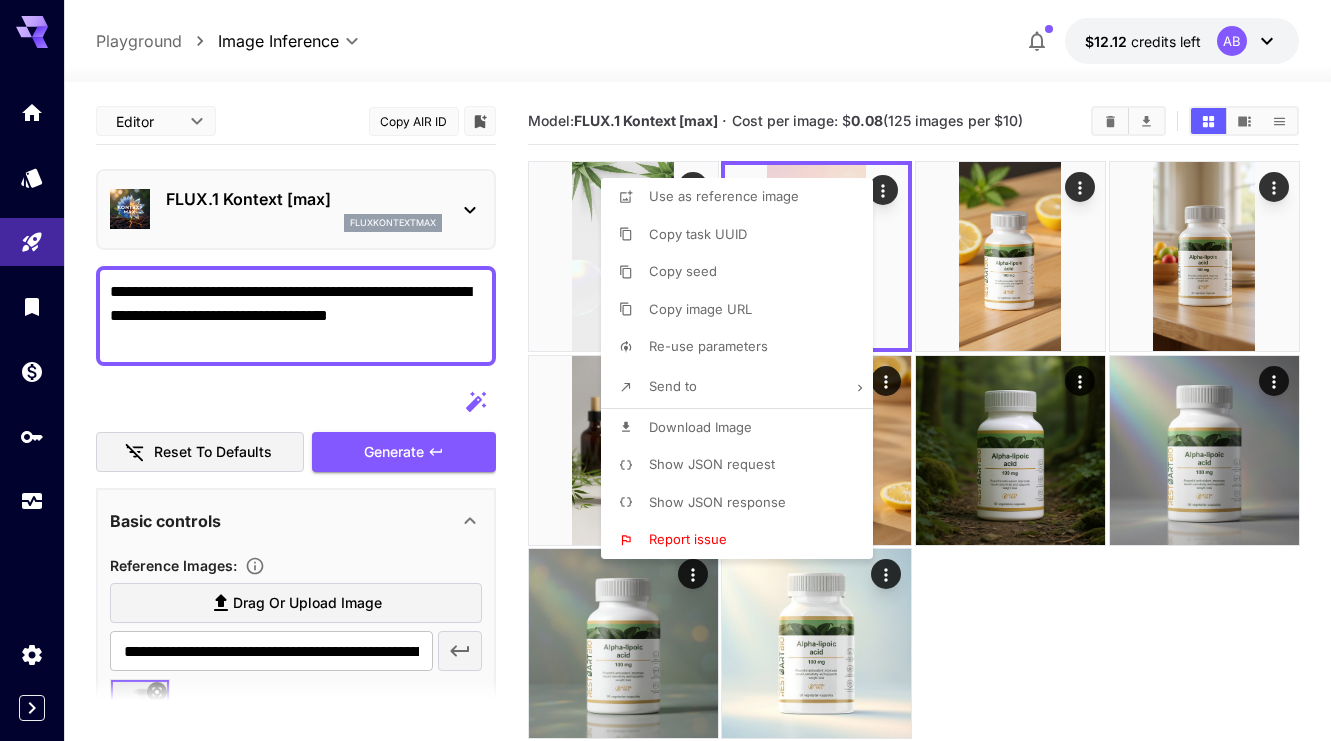 click at bounding box center (665, 370) 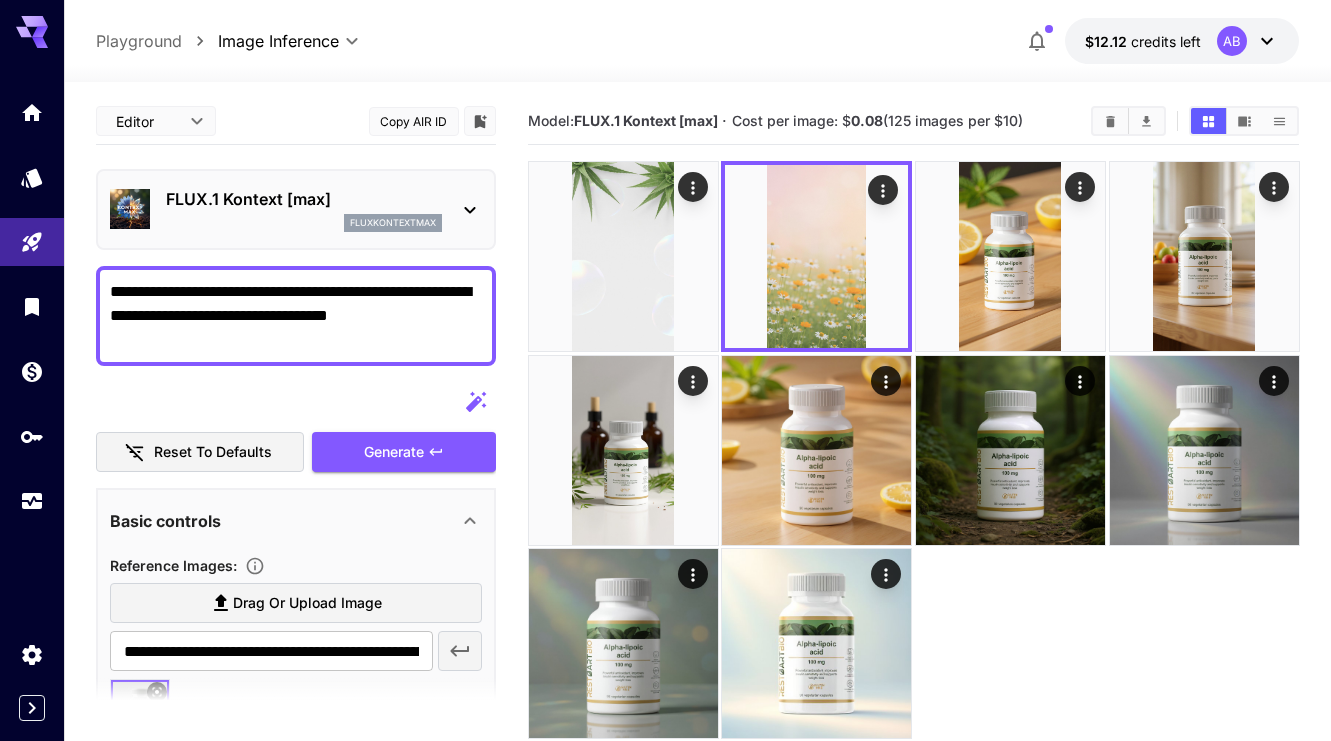 click on "**********" at bounding box center (296, 316) 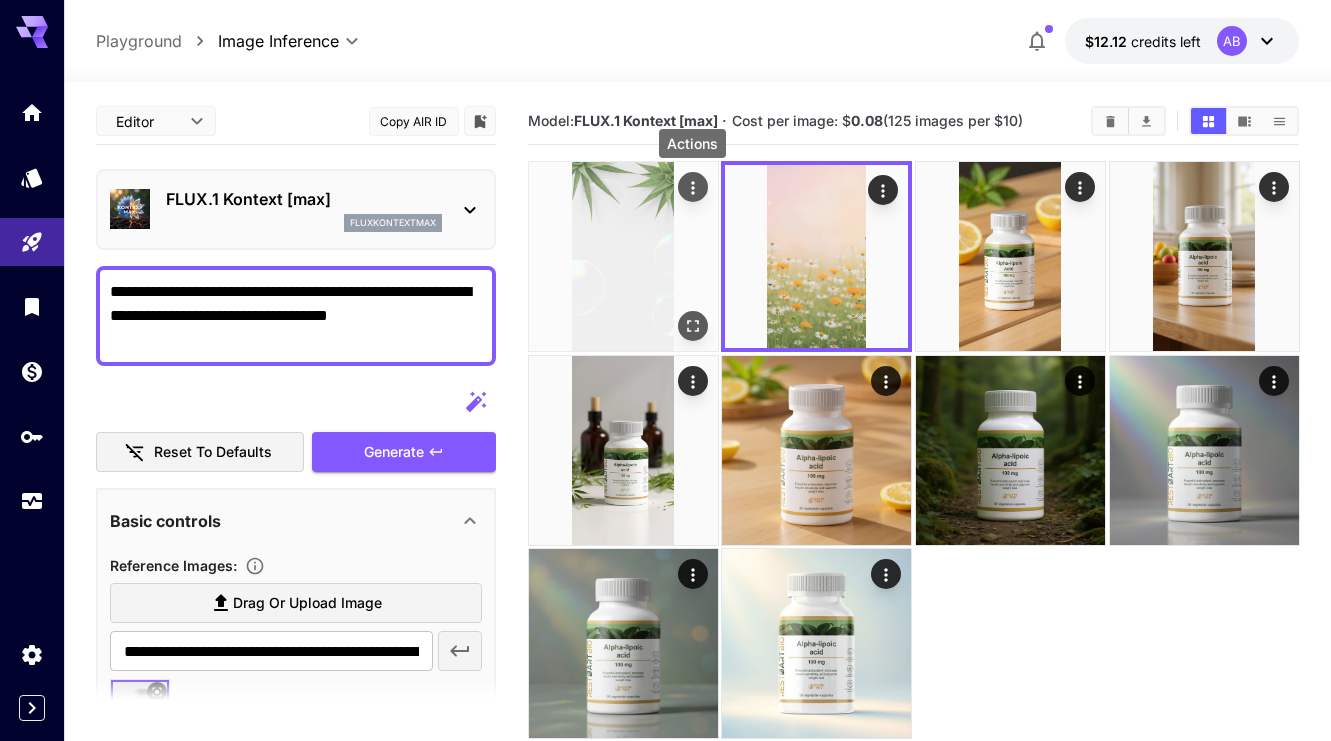 click 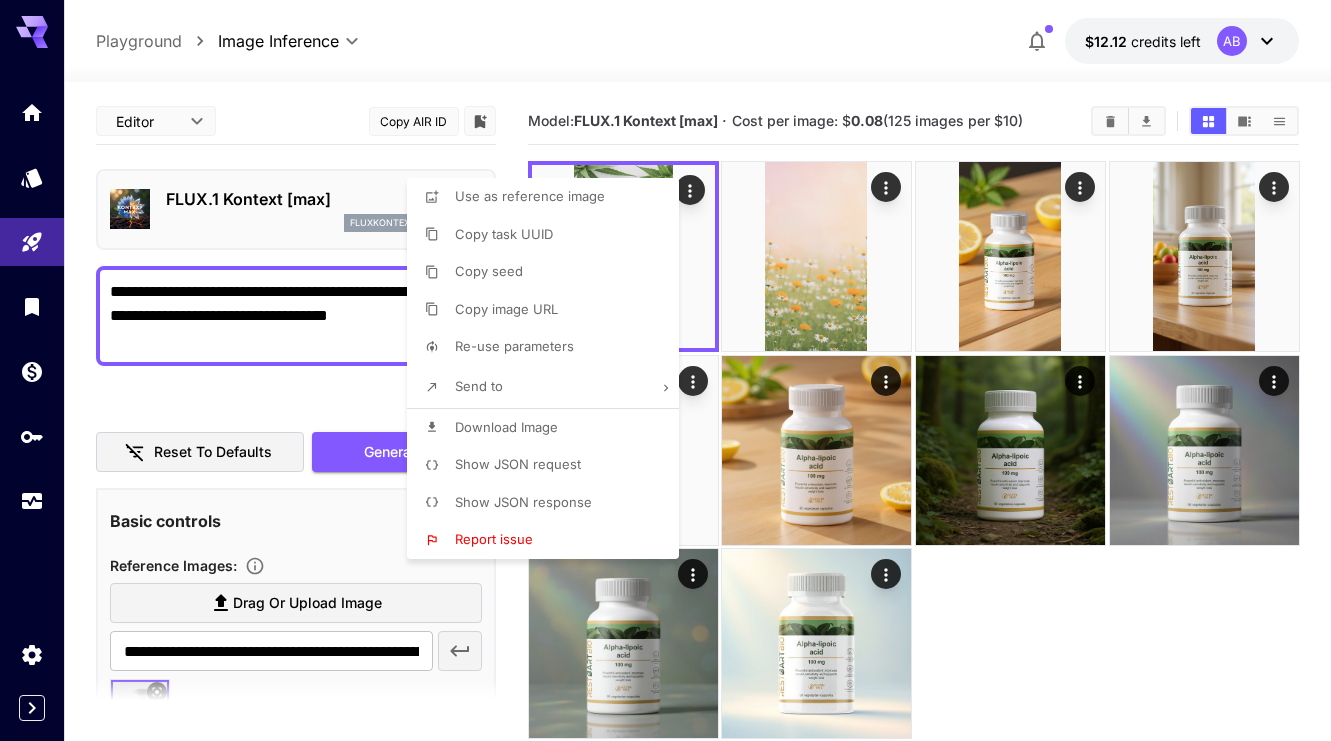 click at bounding box center [665, 370] 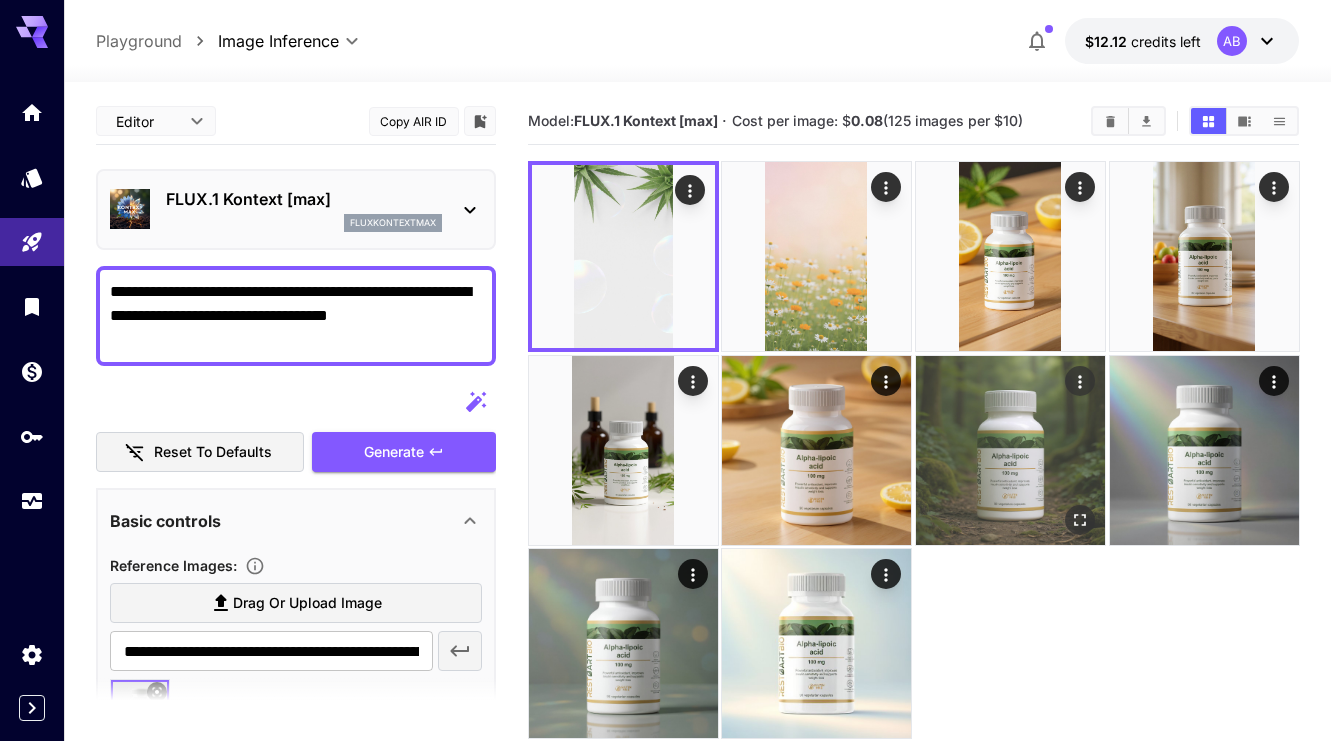click at bounding box center (1010, 450) 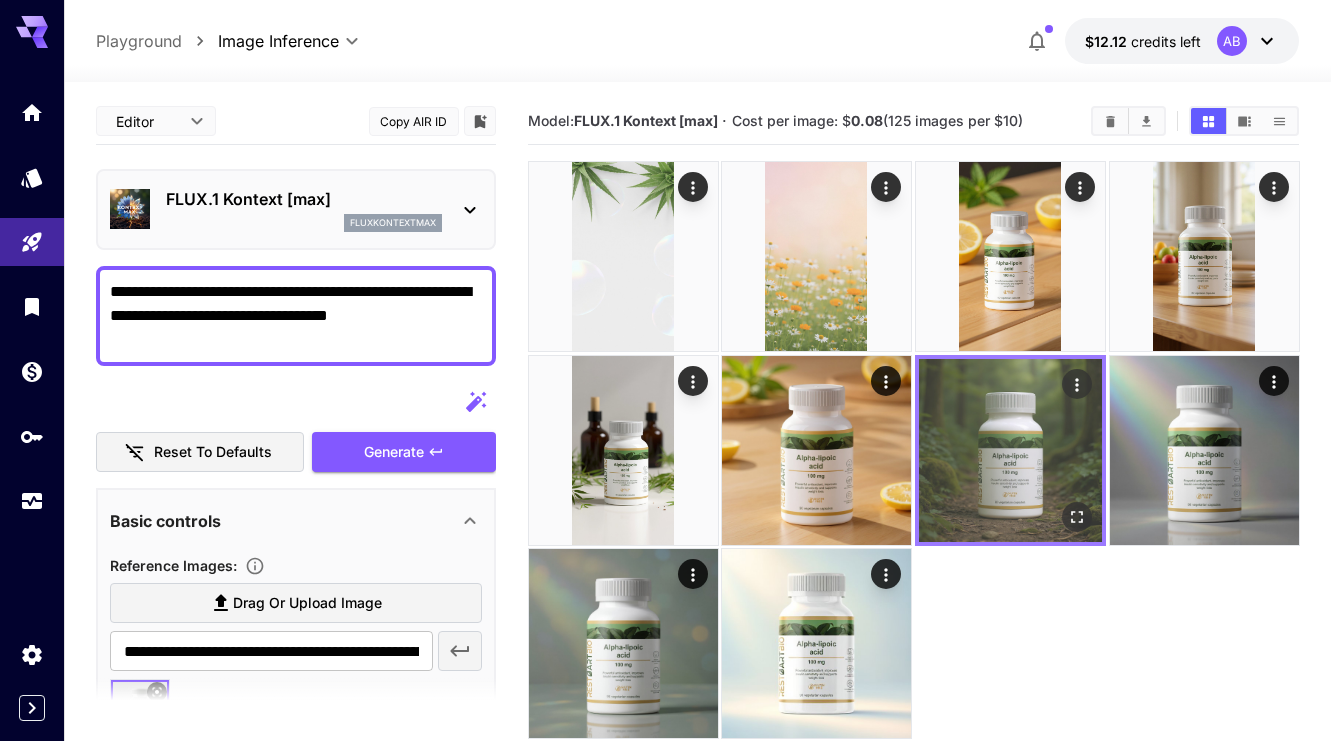click at bounding box center [1010, 450] 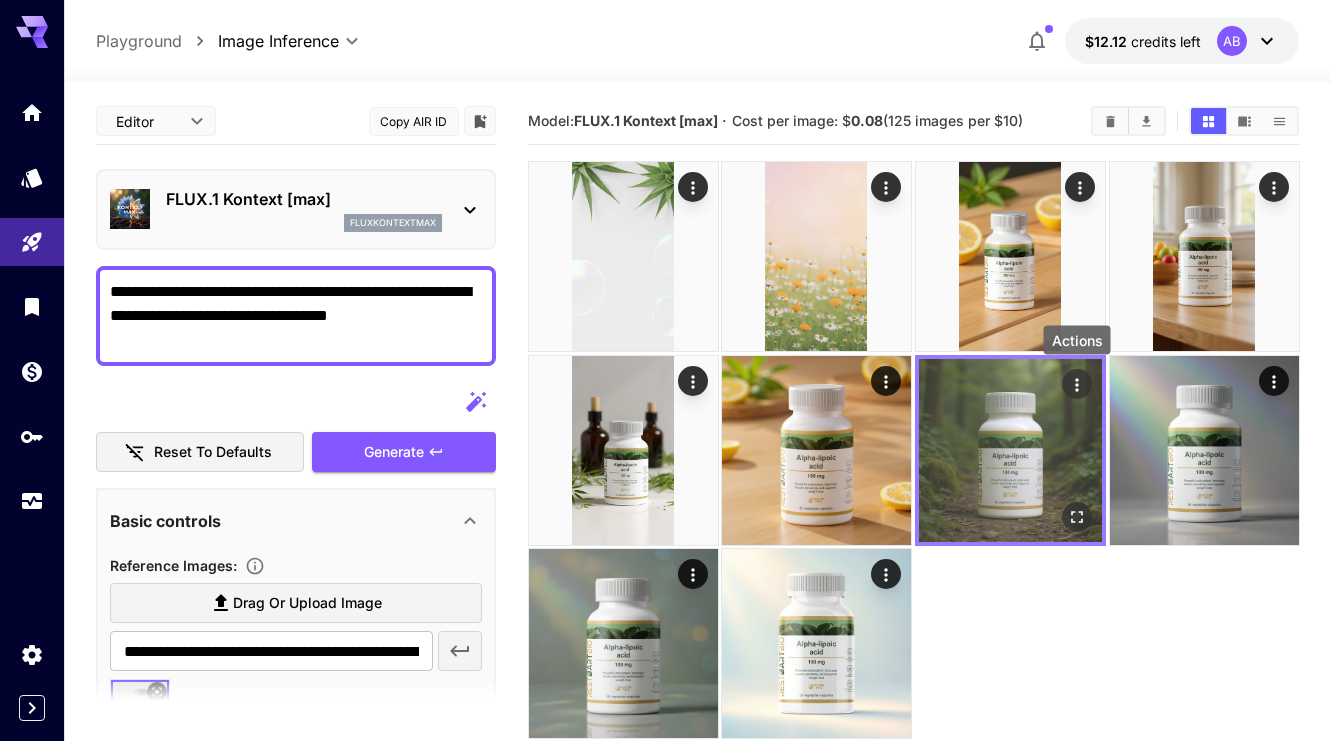 click 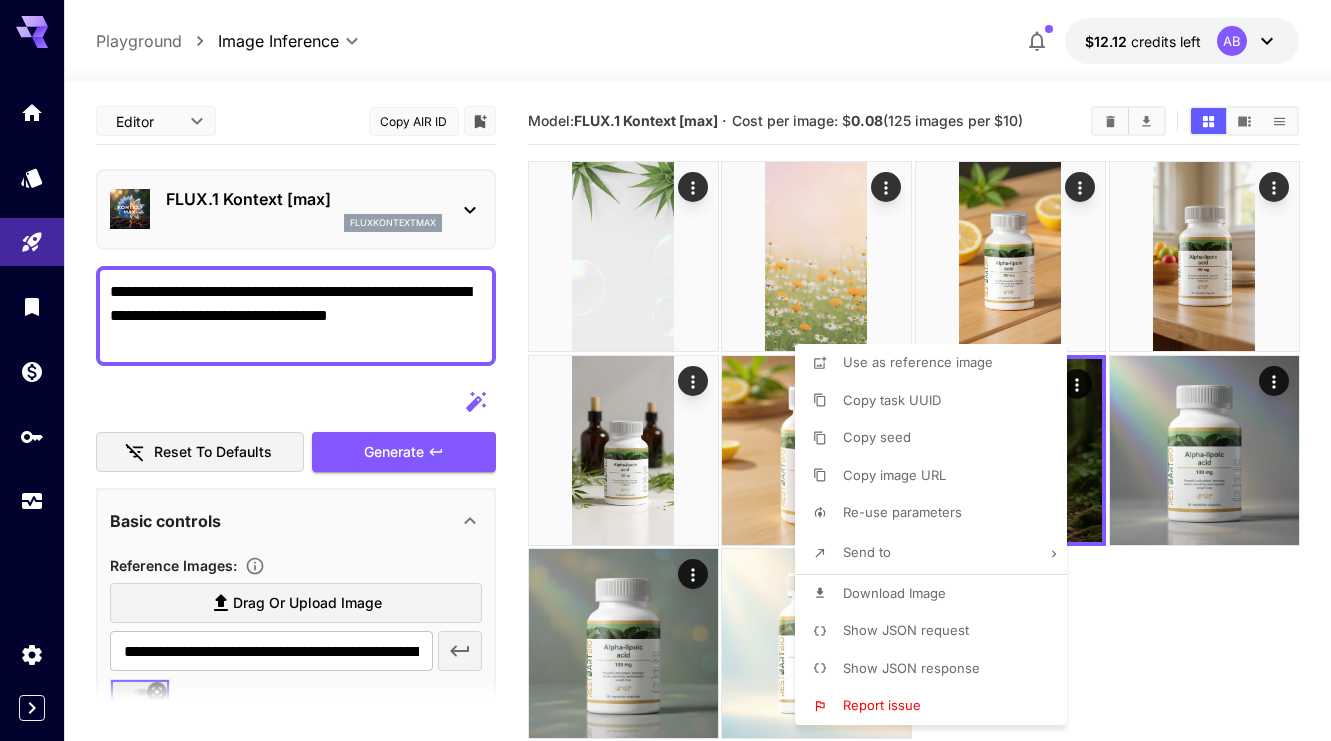 click at bounding box center (665, 370) 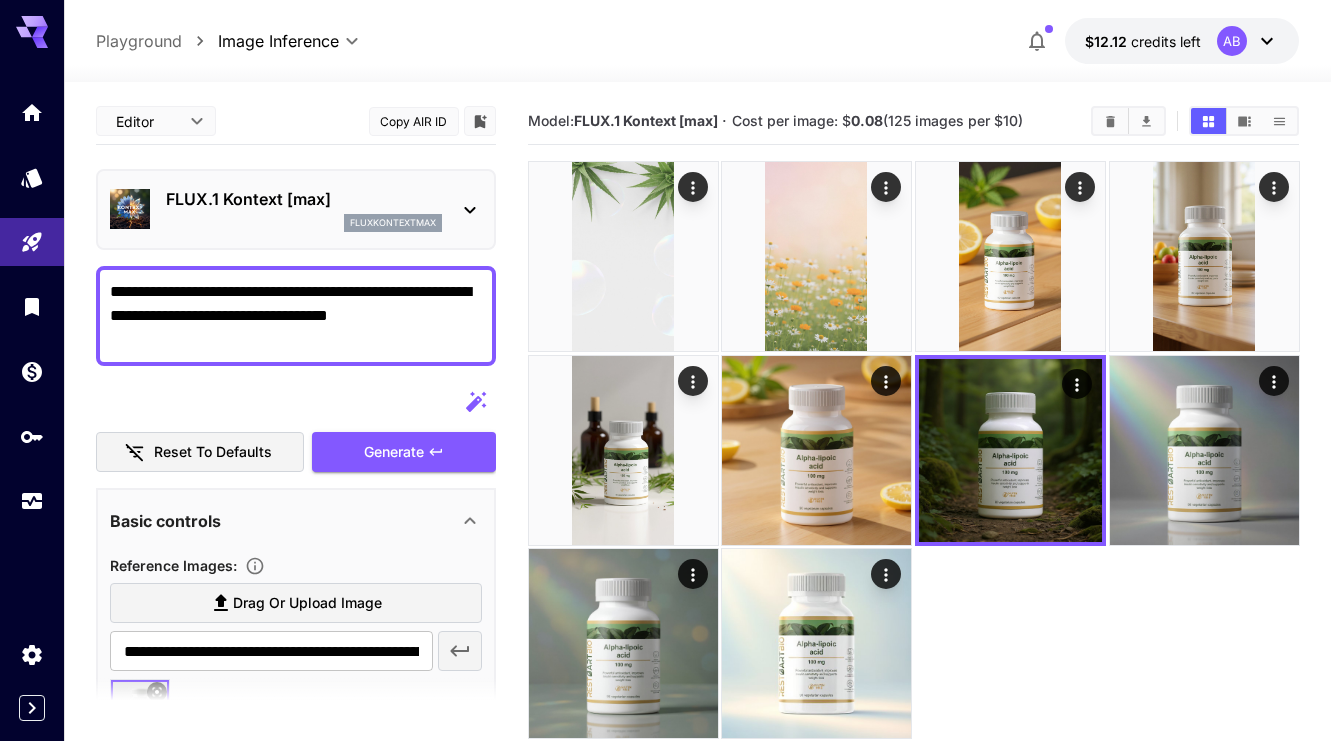 click on "**********" at bounding box center (296, 316) 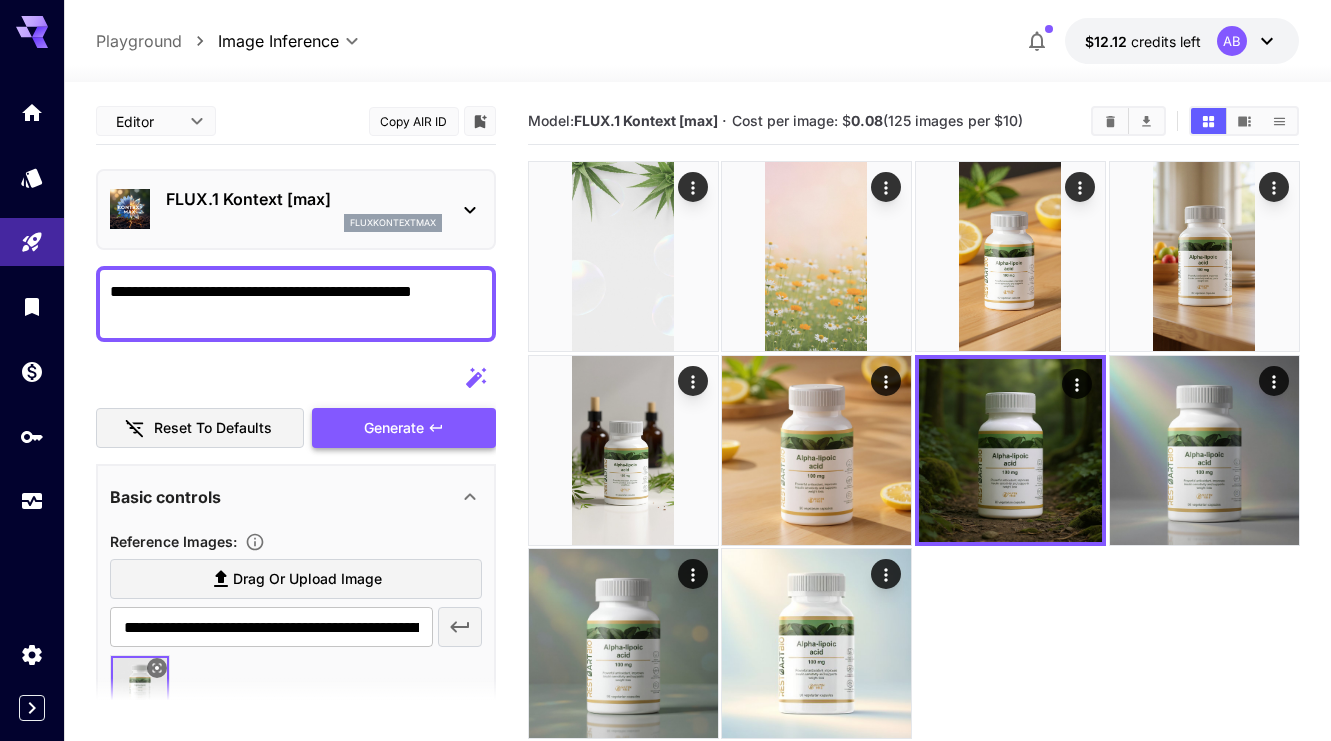 click on "Generate" at bounding box center (394, 428) 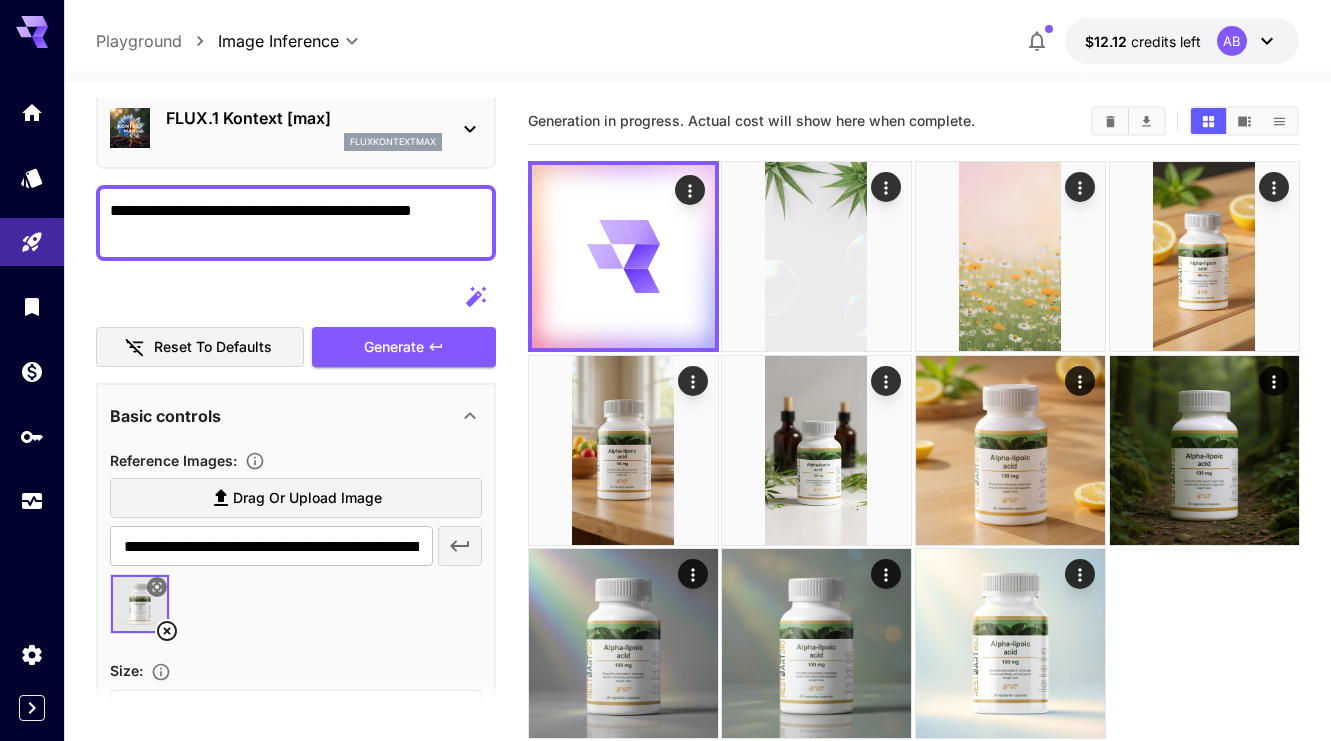 scroll, scrollTop: 95, scrollLeft: 0, axis: vertical 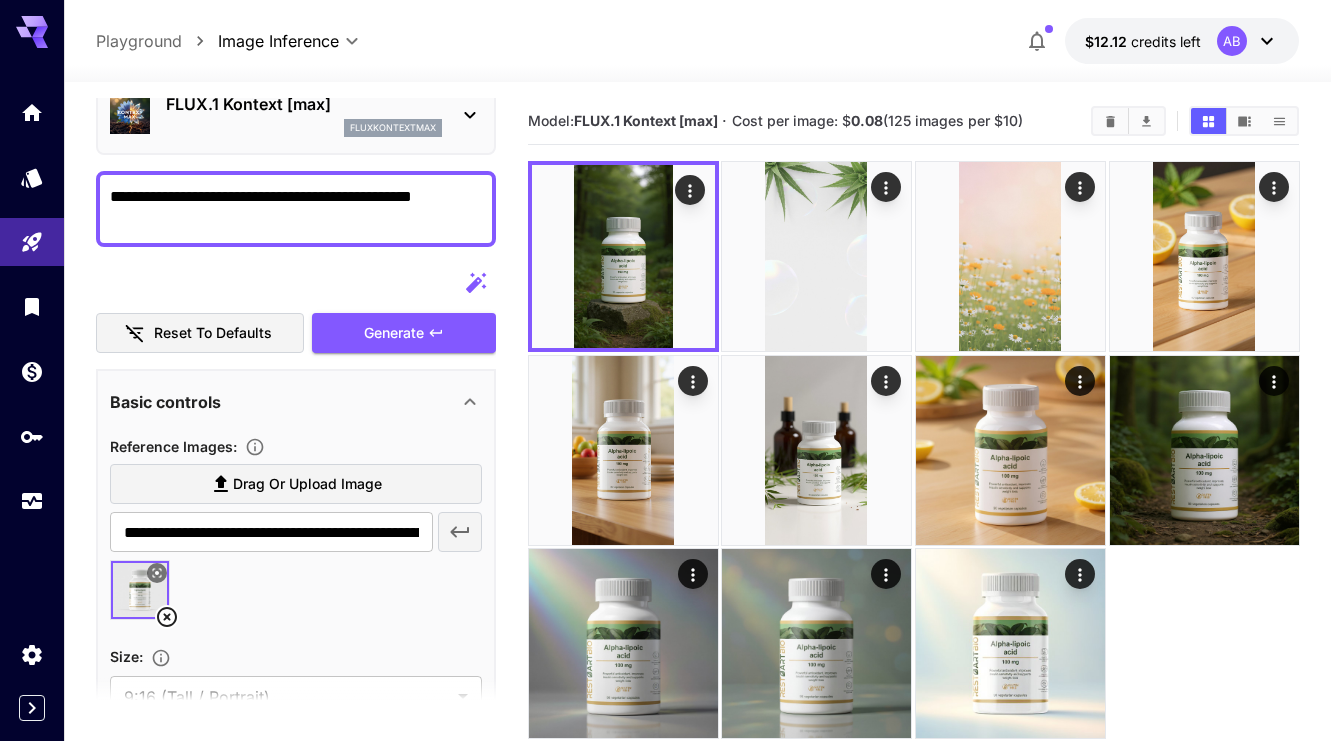 click on "**********" at bounding box center (296, 209) 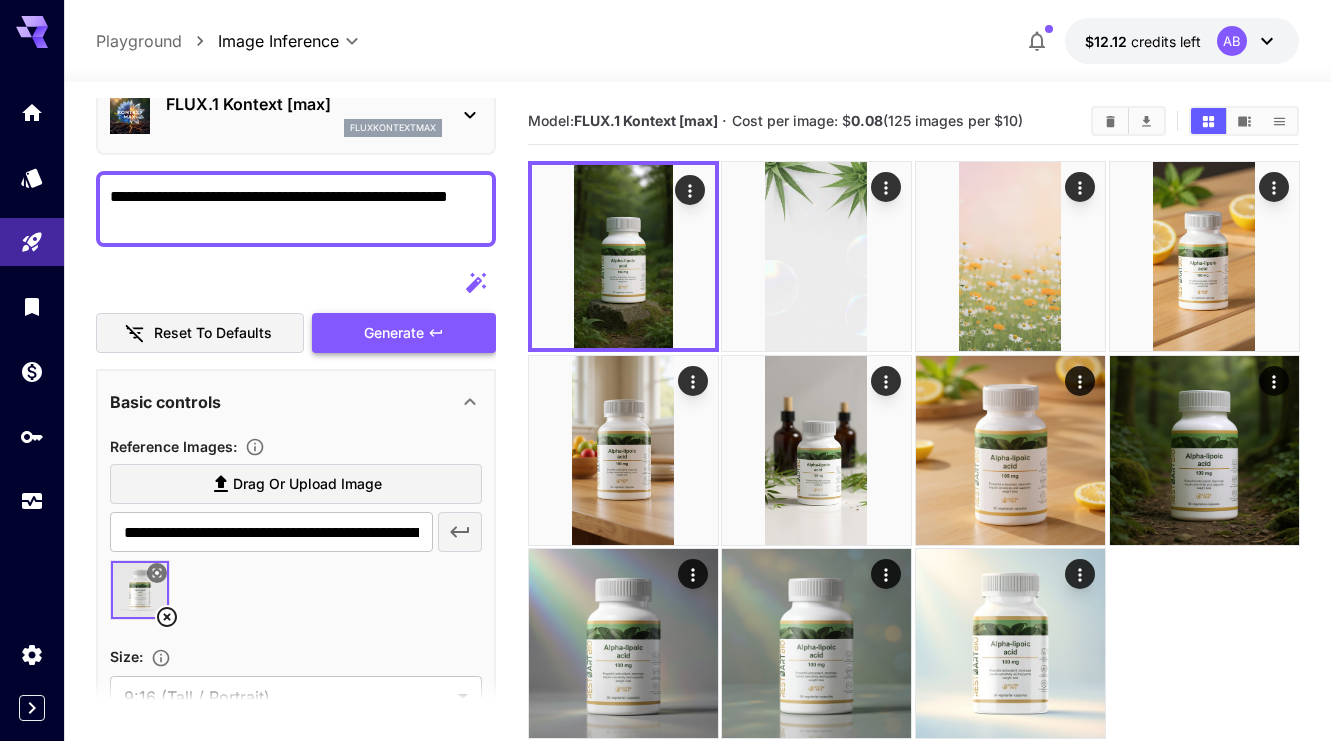 click on "Generate" at bounding box center [394, 333] 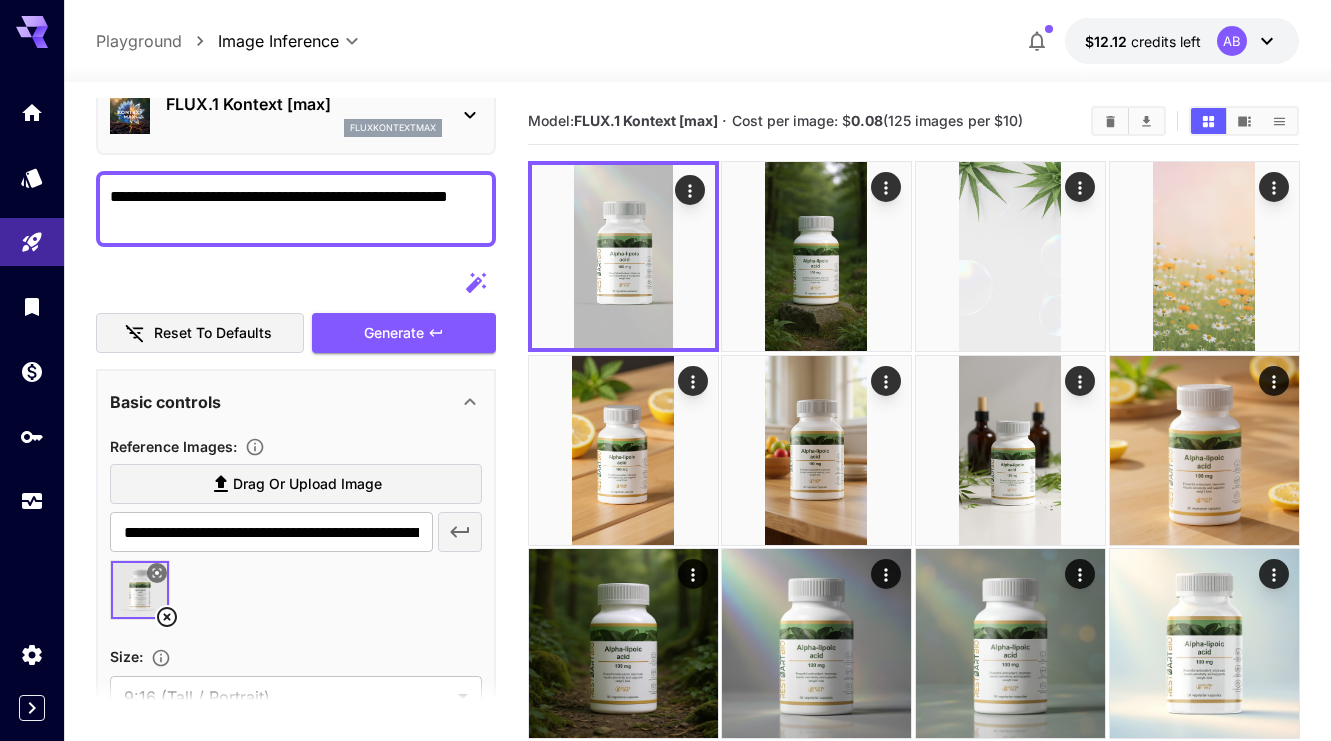 click on "**********" at bounding box center [296, 209] 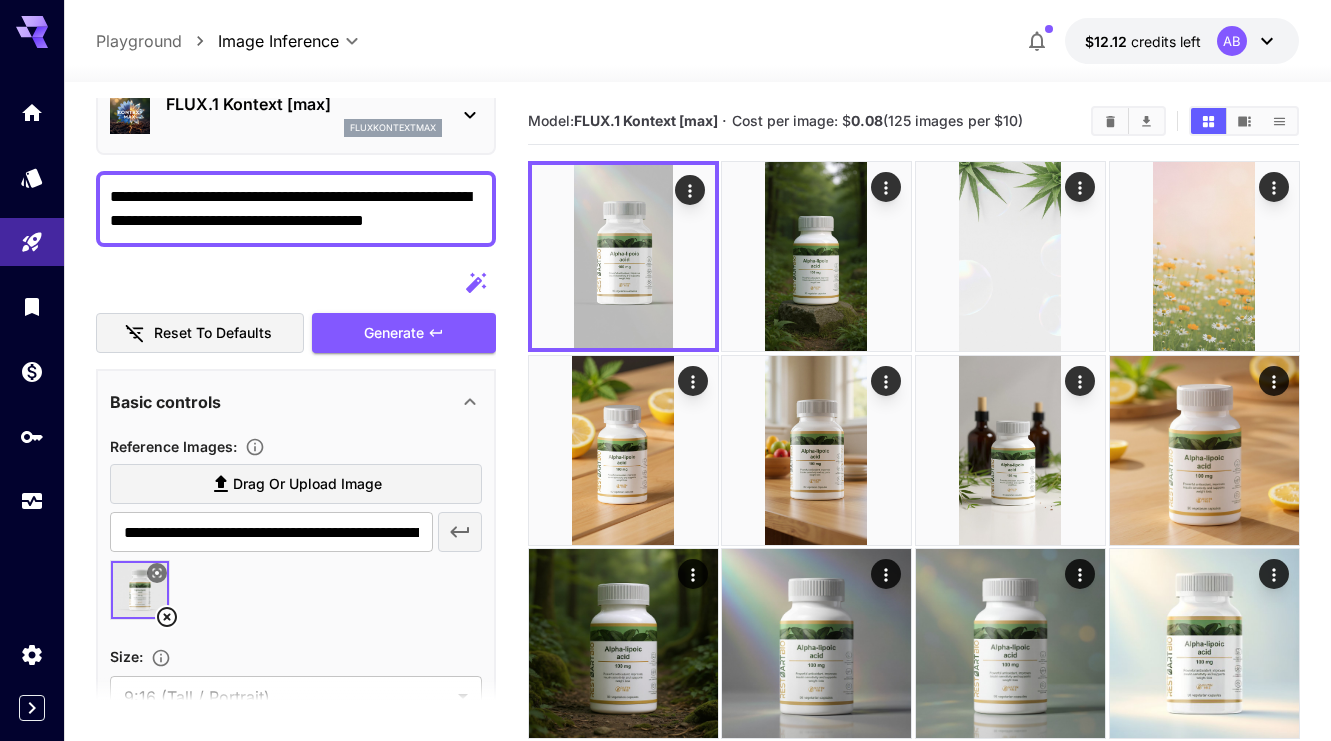 drag, startPoint x: 163, startPoint y: 196, endPoint x: 80, endPoint y: 196, distance: 83 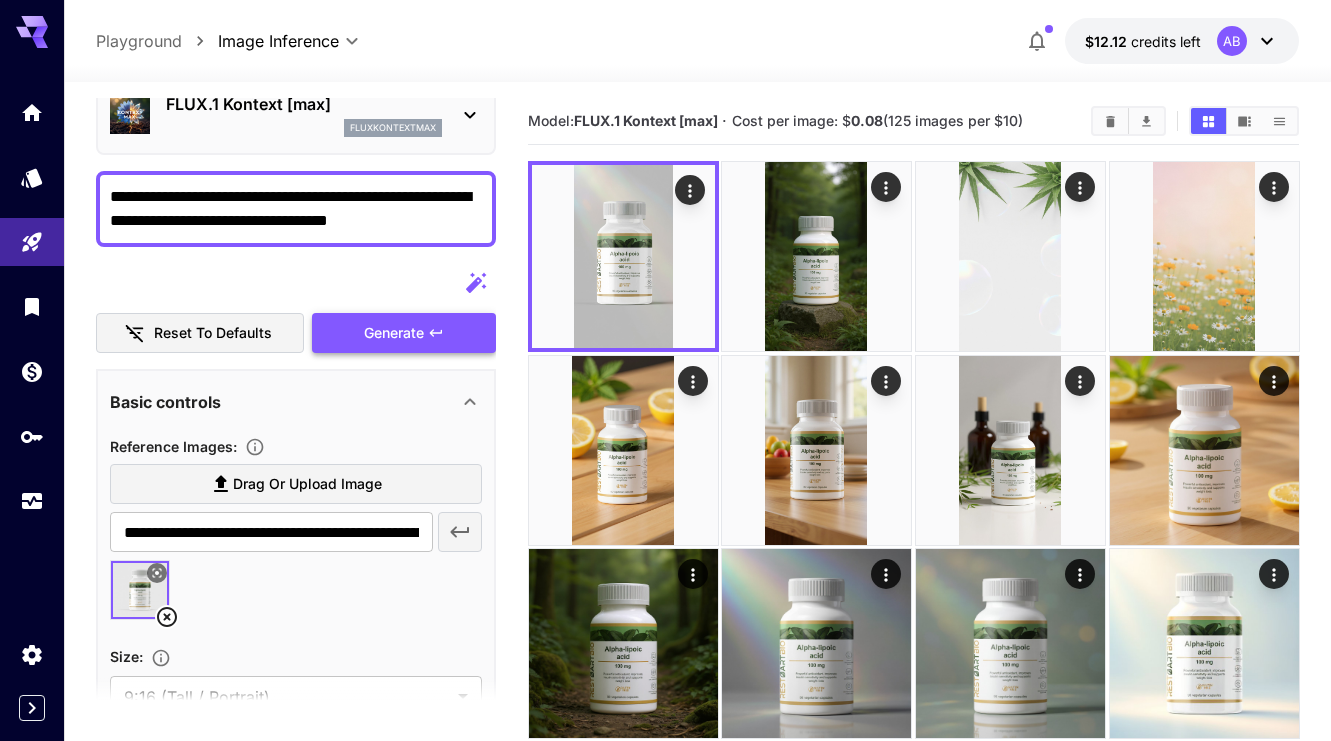 click on "Generate" at bounding box center (394, 333) 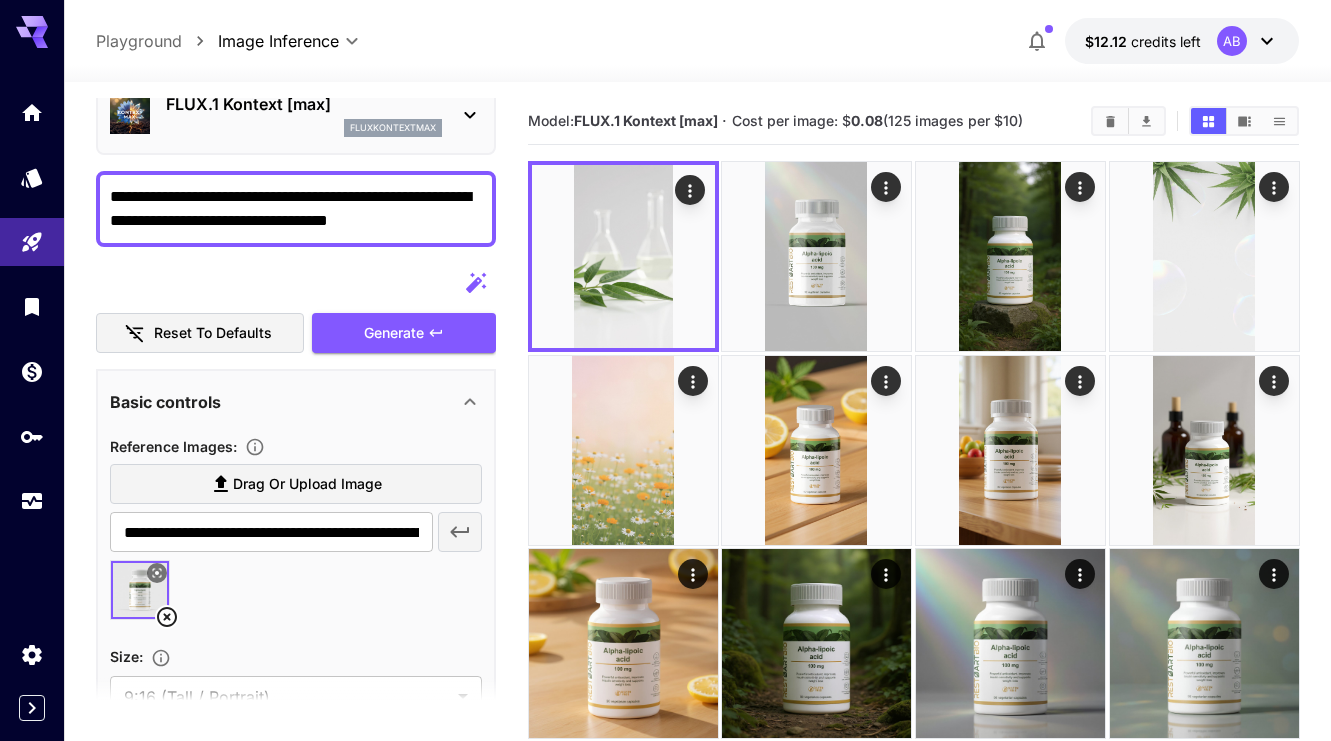 drag, startPoint x: 348, startPoint y: 222, endPoint x: 508, endPoint y: 225, distance: 160.02812 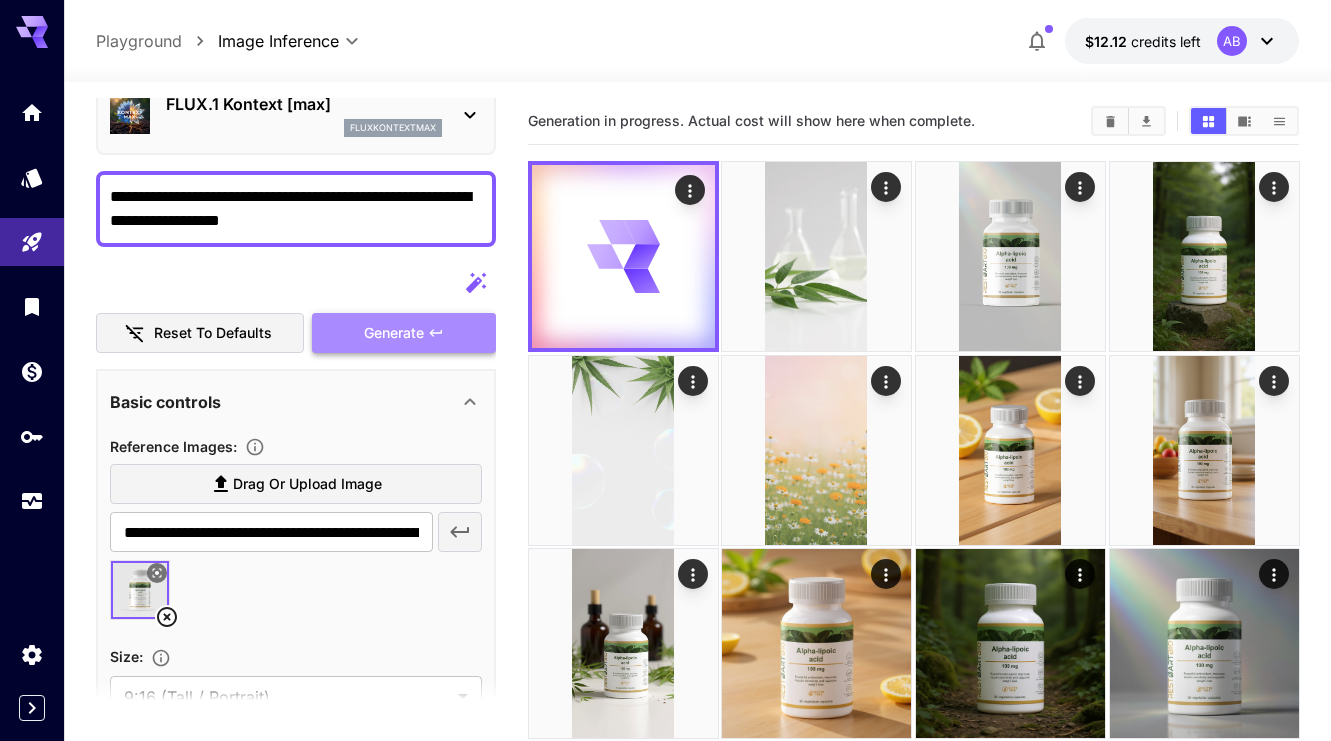 click 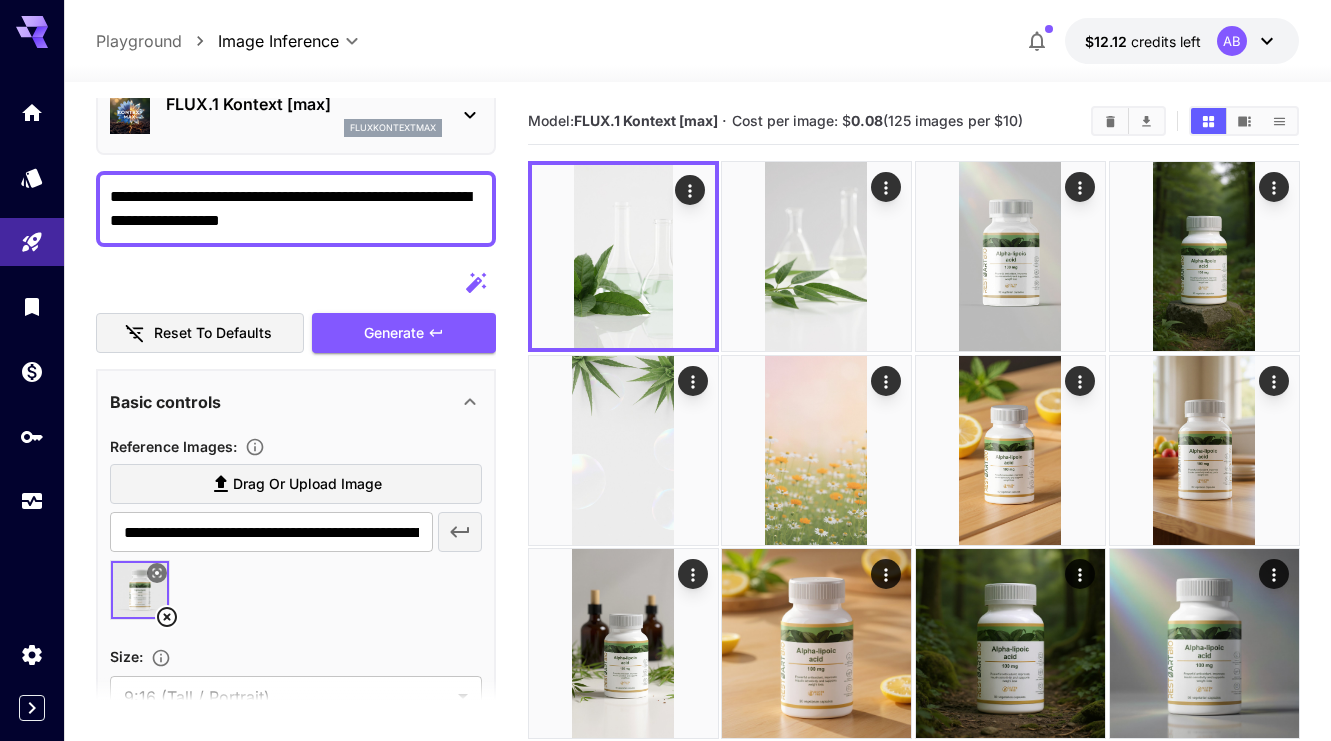 click on "**********" at bounding box center (296, 209) 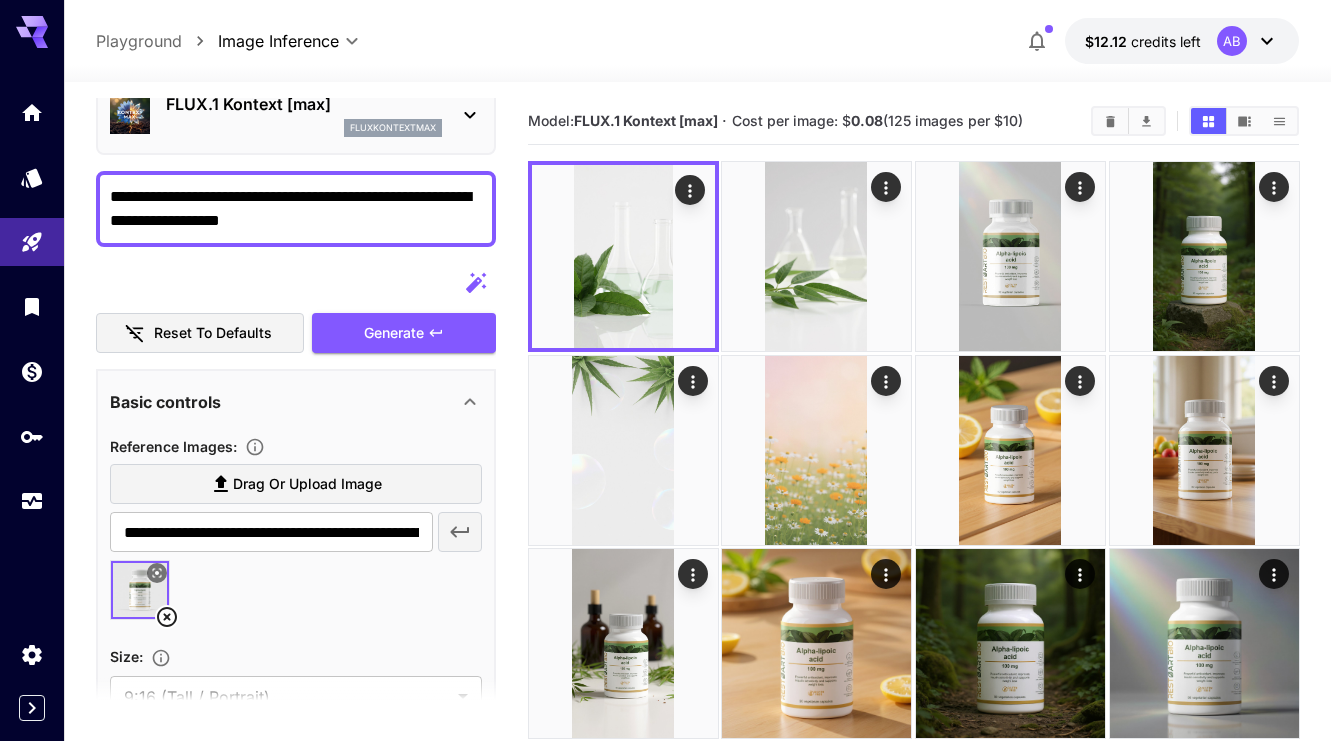 click on "**********" at bounding box center (296, 209) 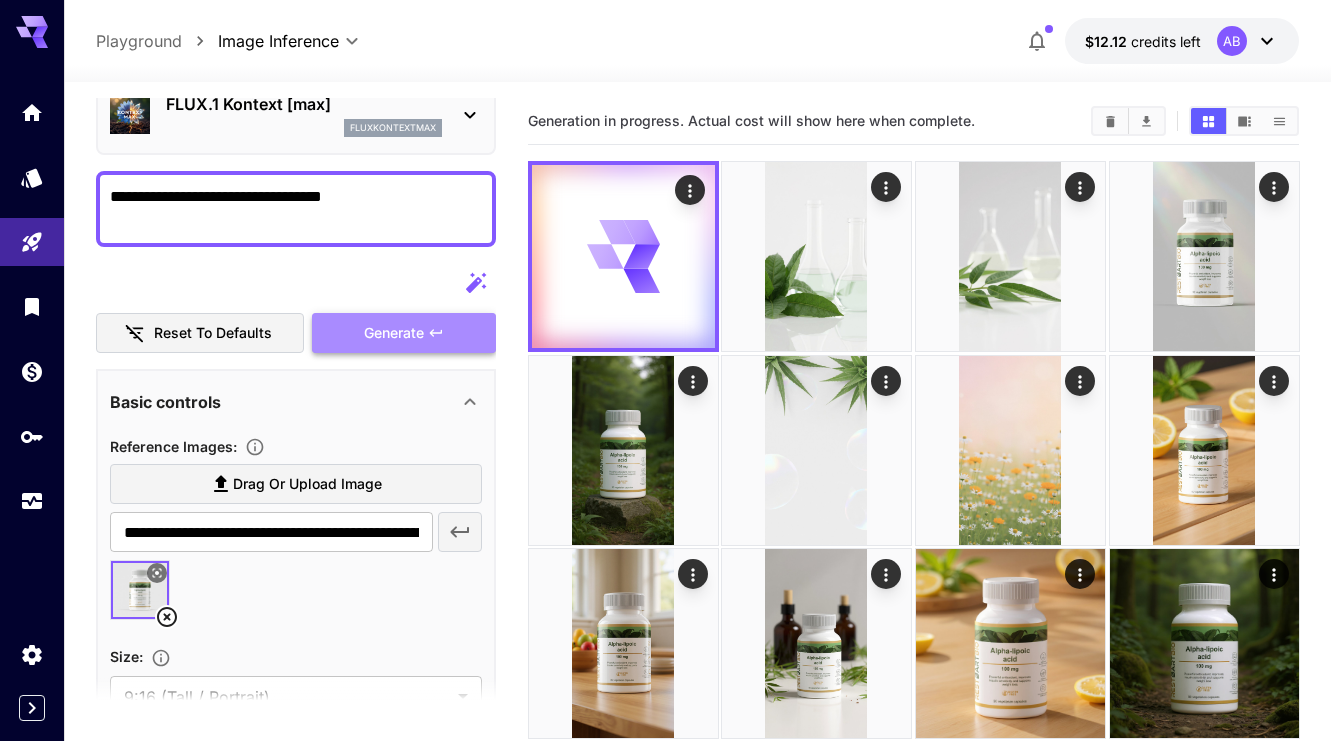 click on "Generate" at bounding box center (394, 333) 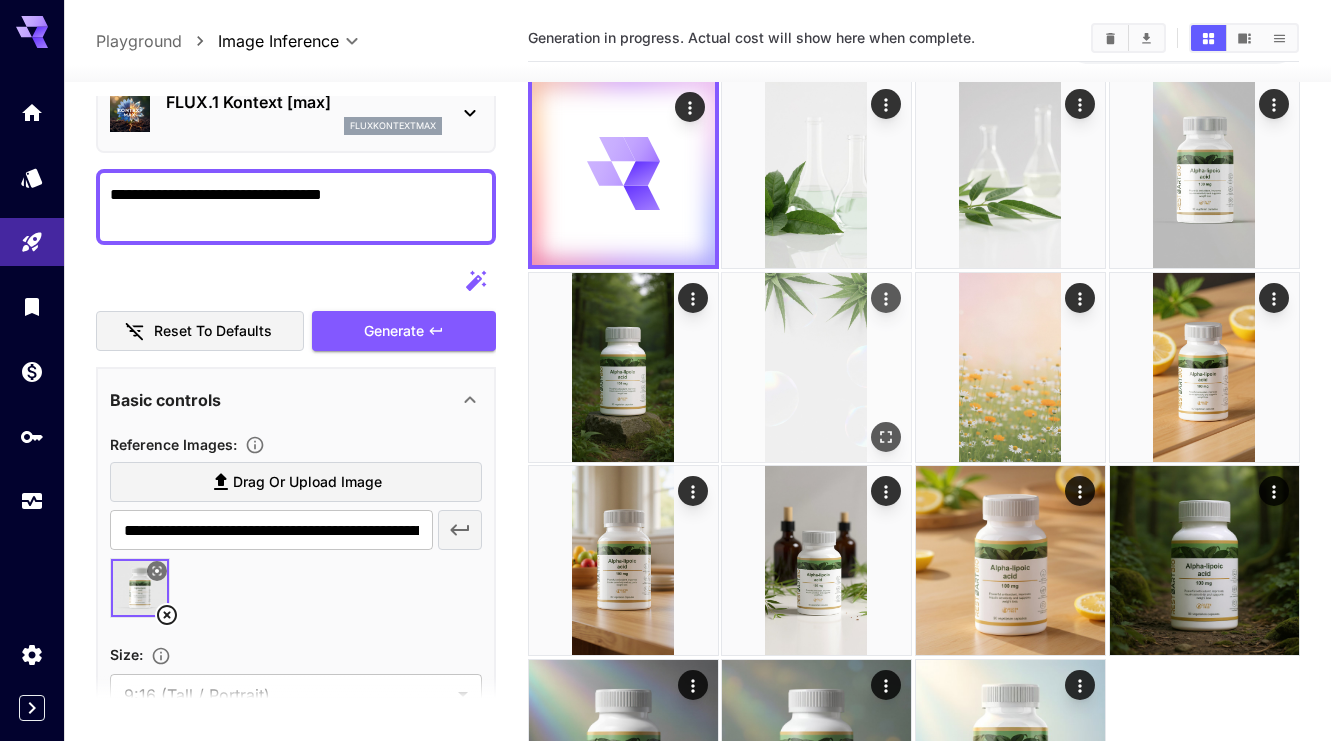 scroll, scrollTop: 0, scrollLeft: 0, axis: both 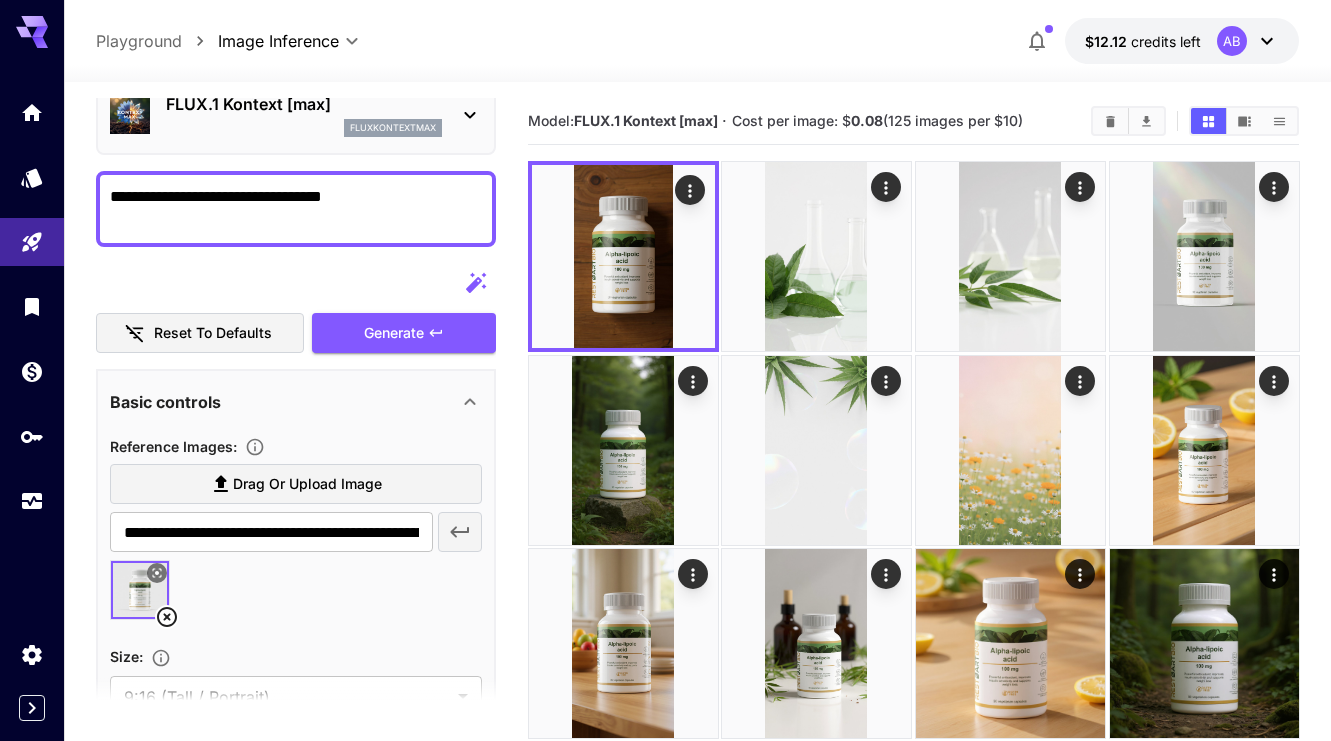click on "**********" at bounding box center [296, 209] 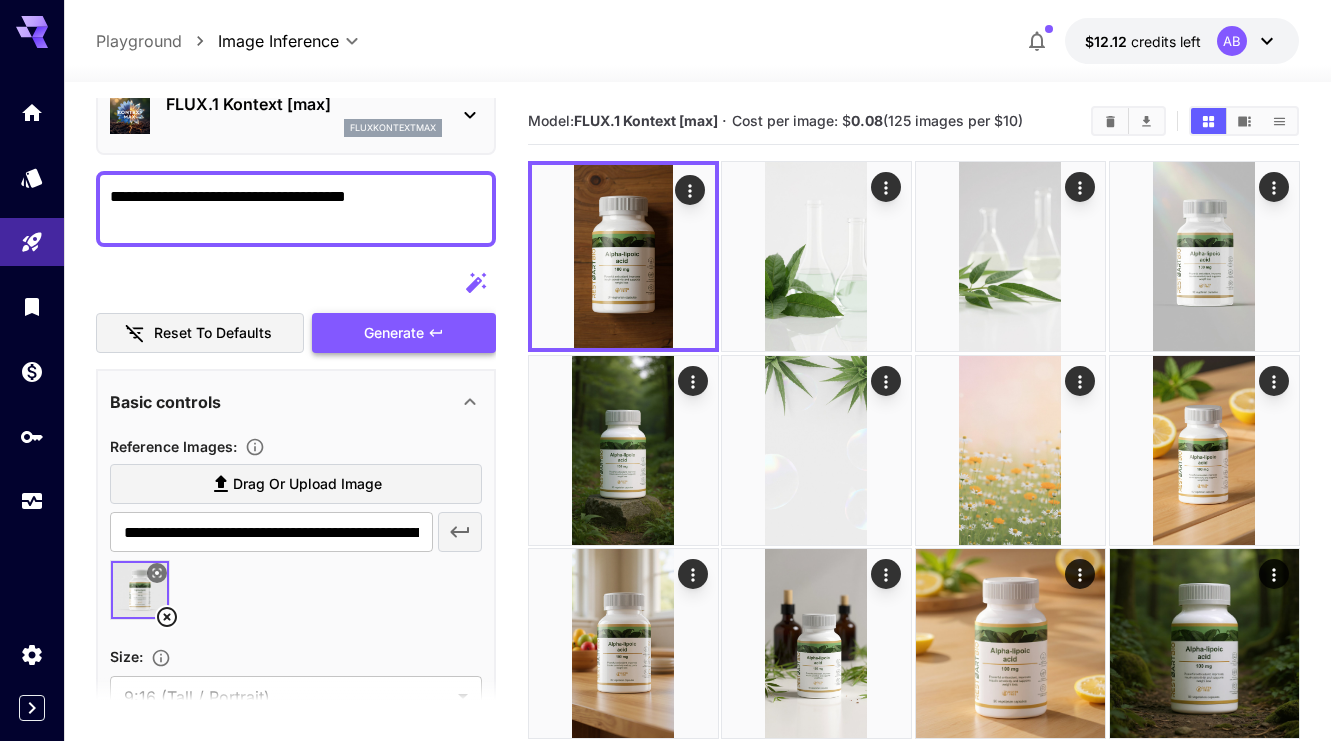 click 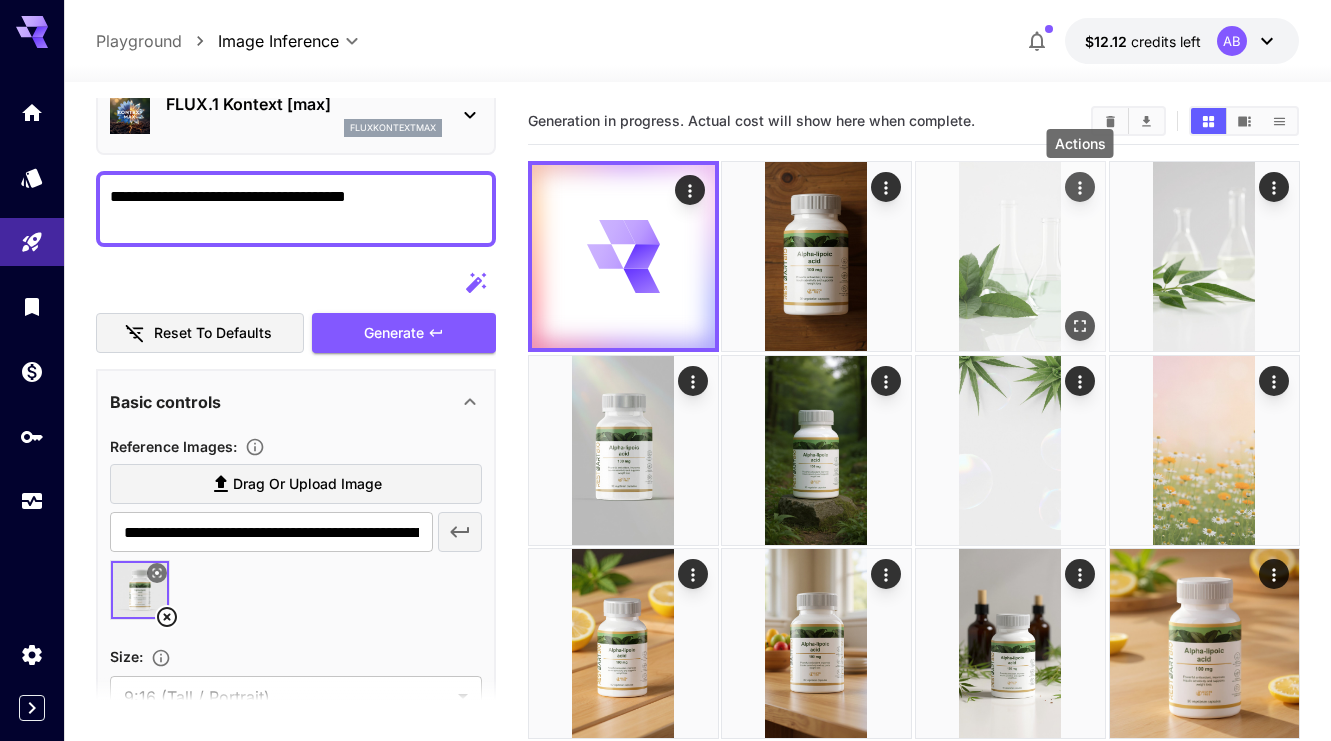 click 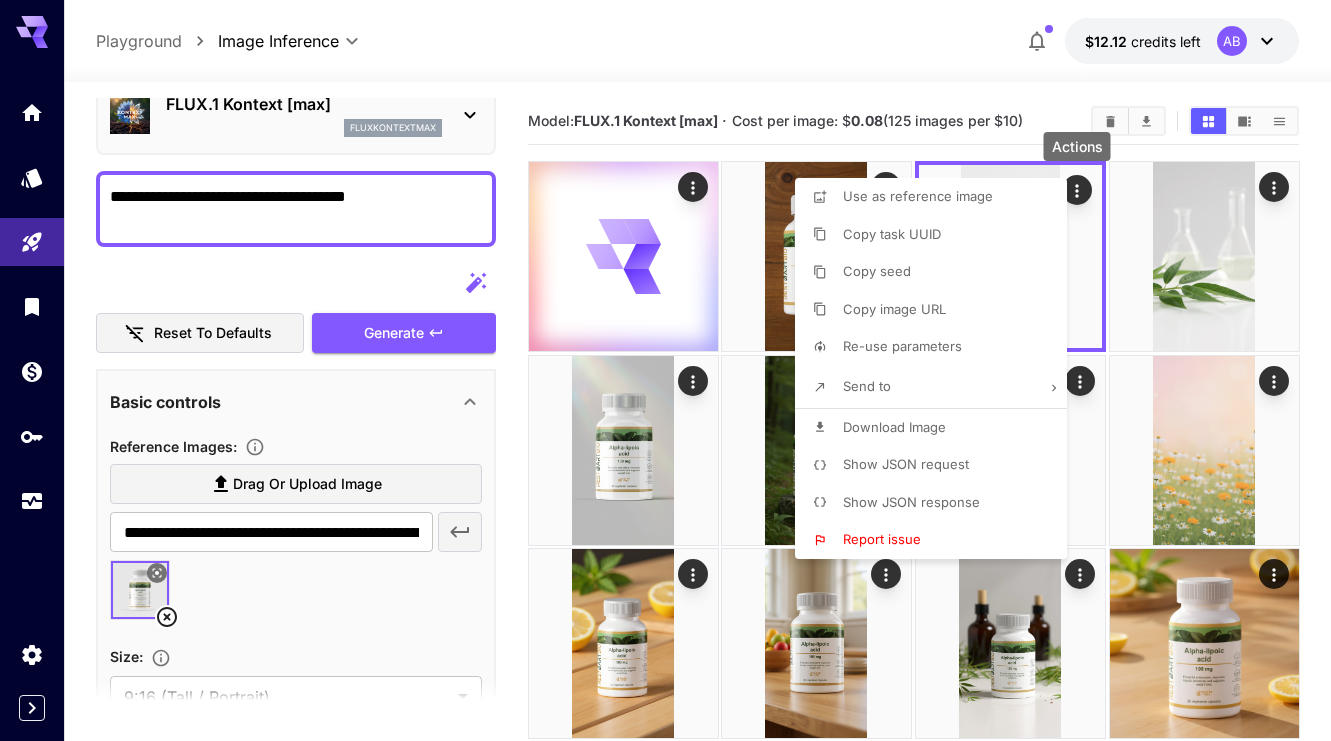 click on "Report issue" at bounding box center (937, 540) 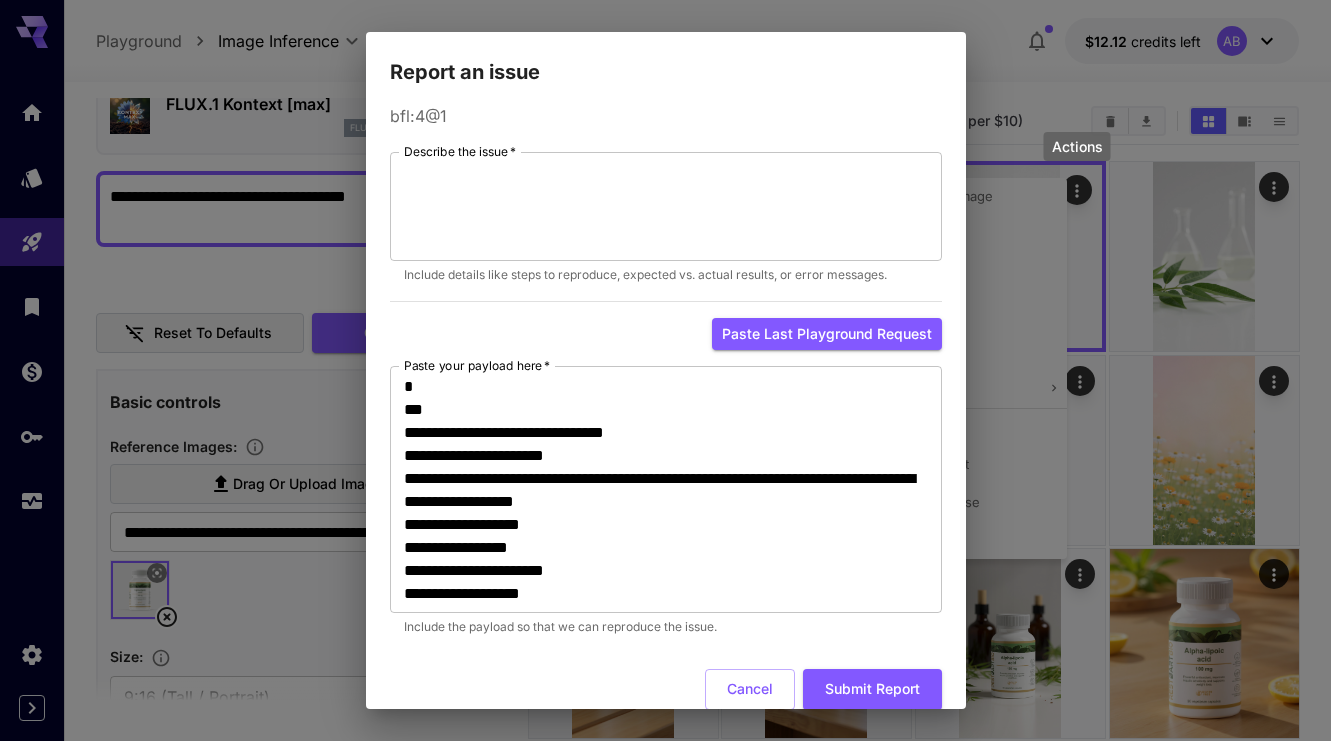 click on "Actions" at bounding box center [1077, 146] 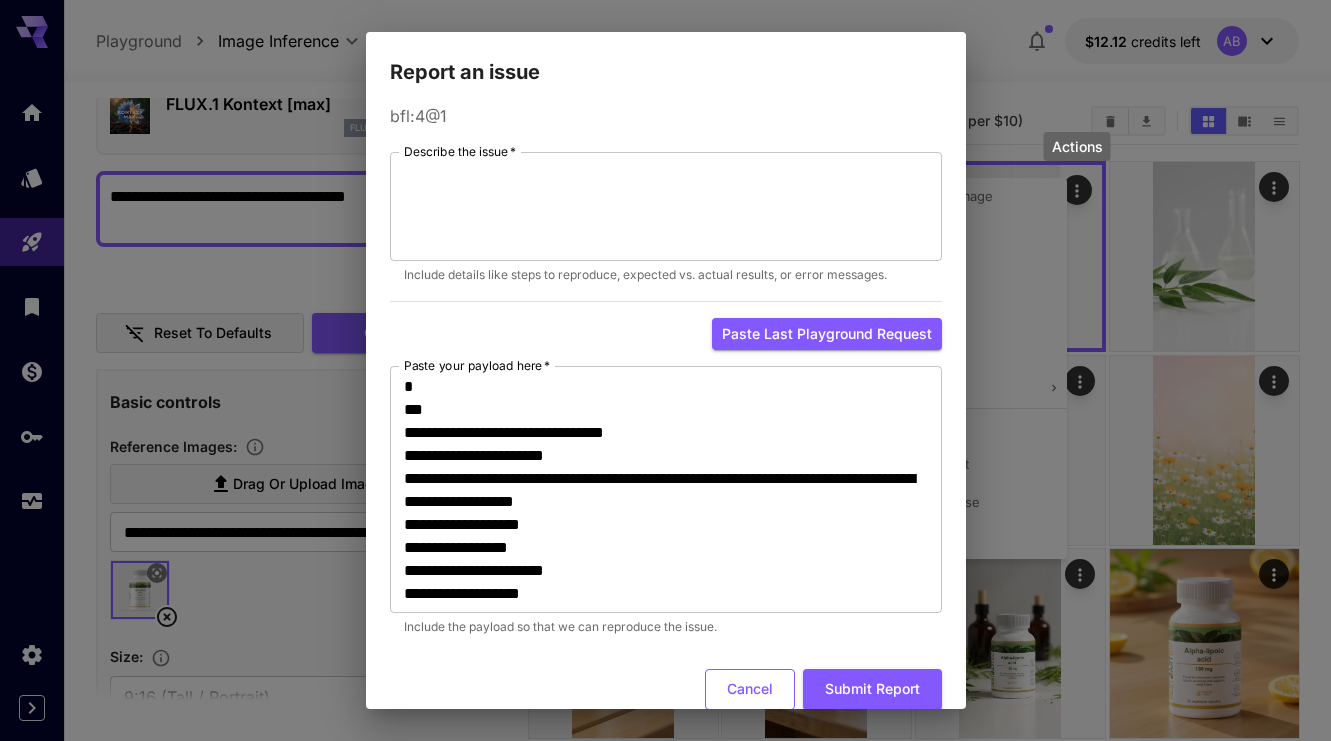 click on "Cancel" at bounding box center (750, 689) 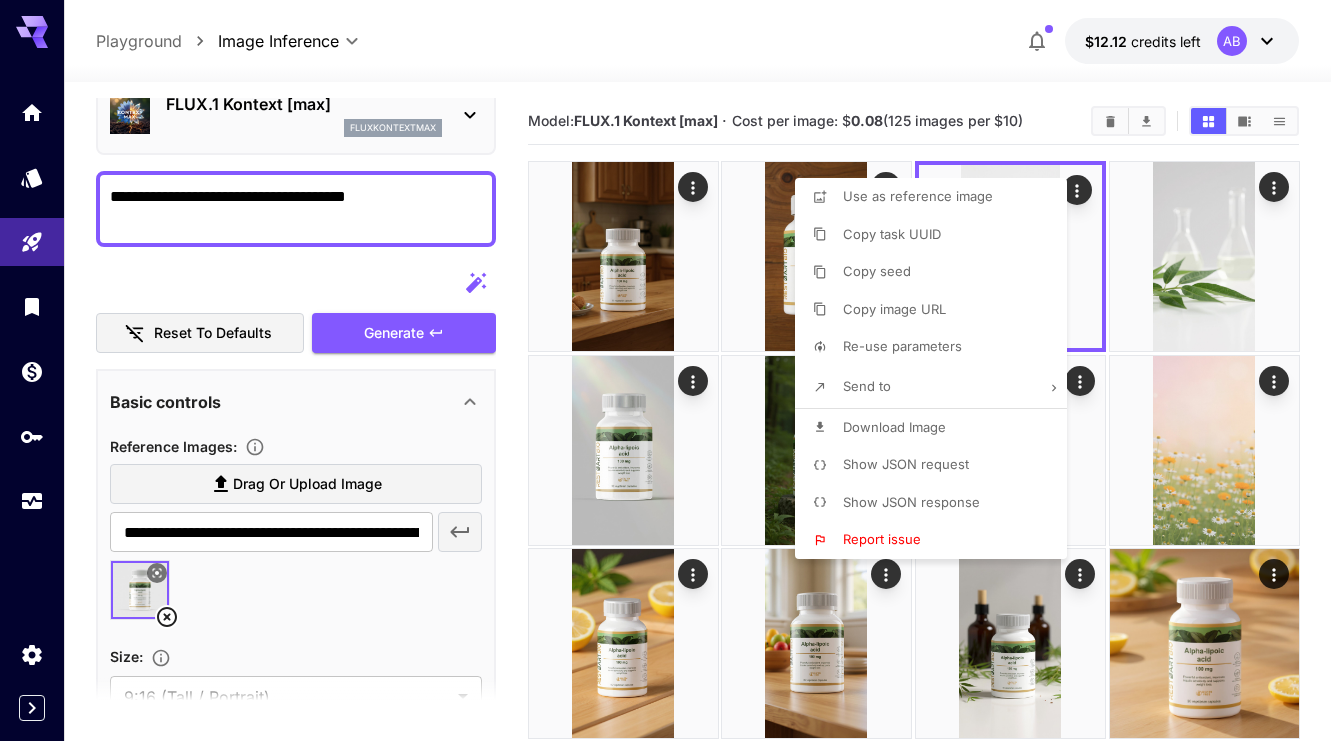 click at bounding box center (665, 370) 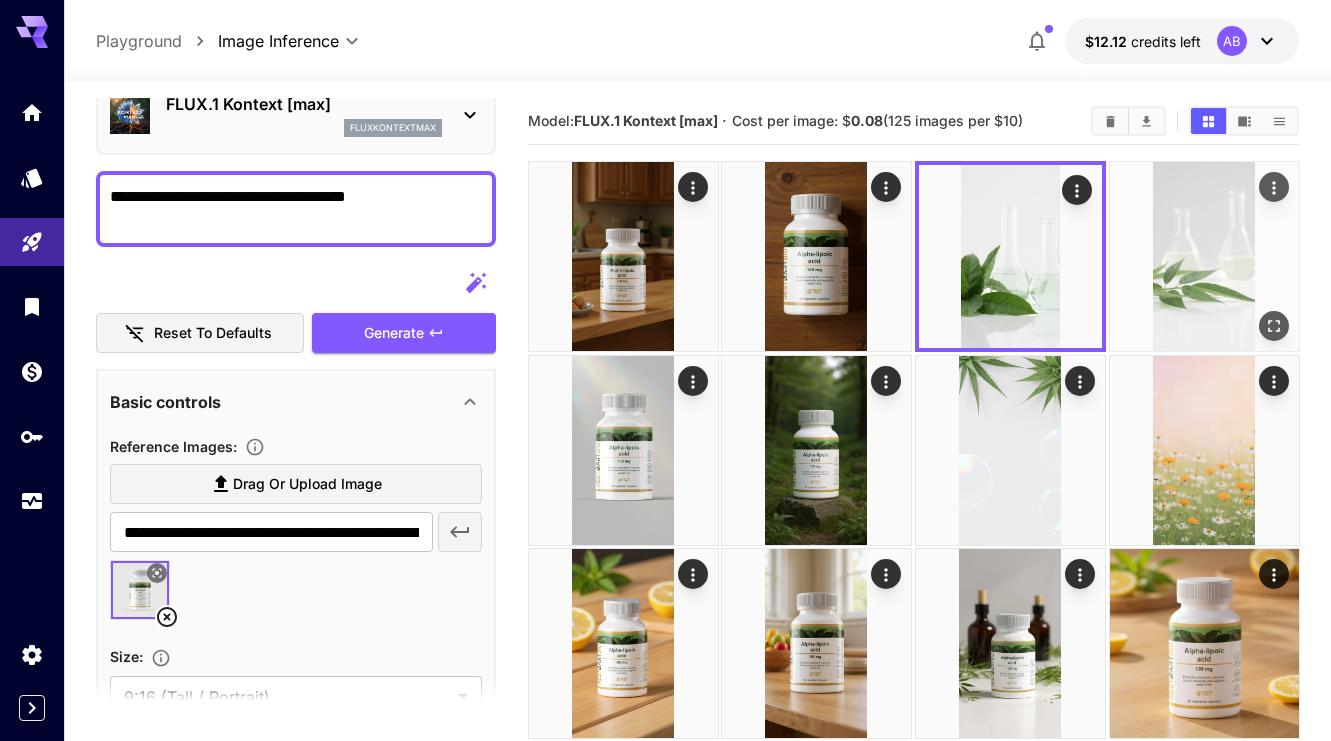 click at bounding box center (1204, 256) 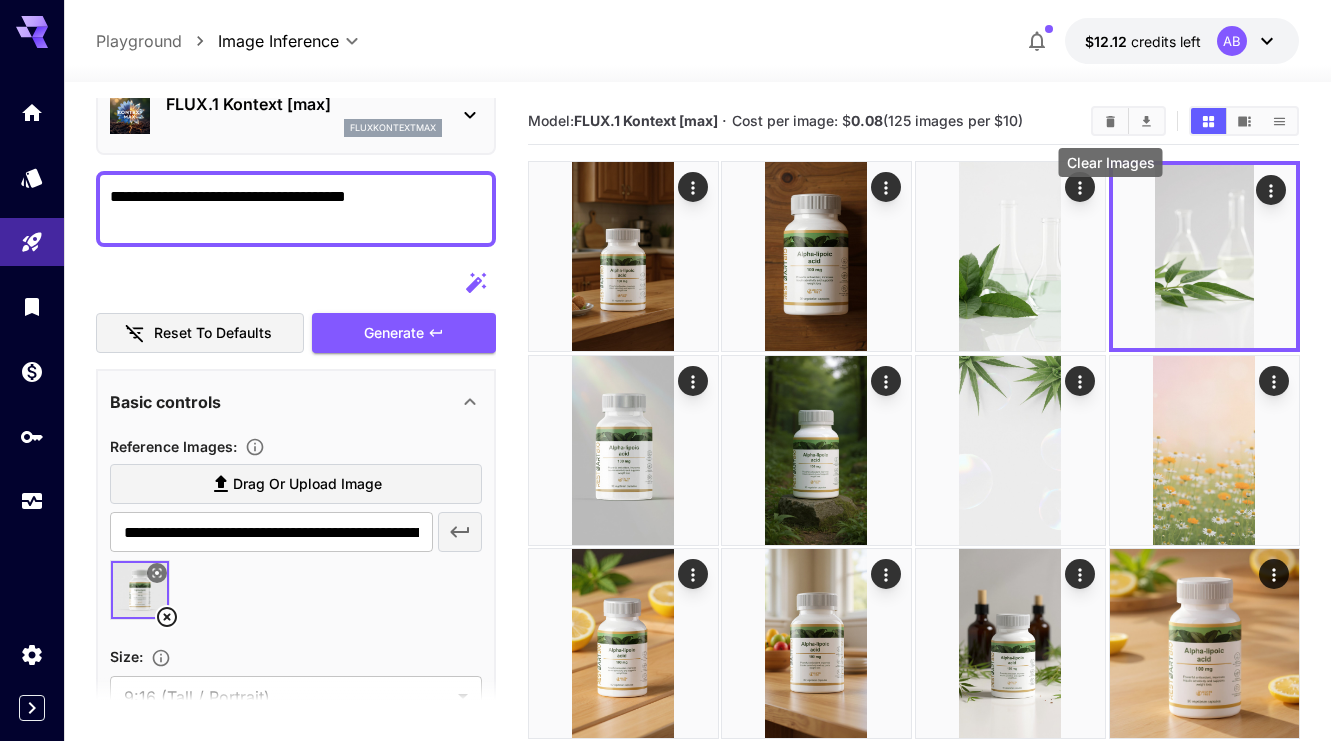 click 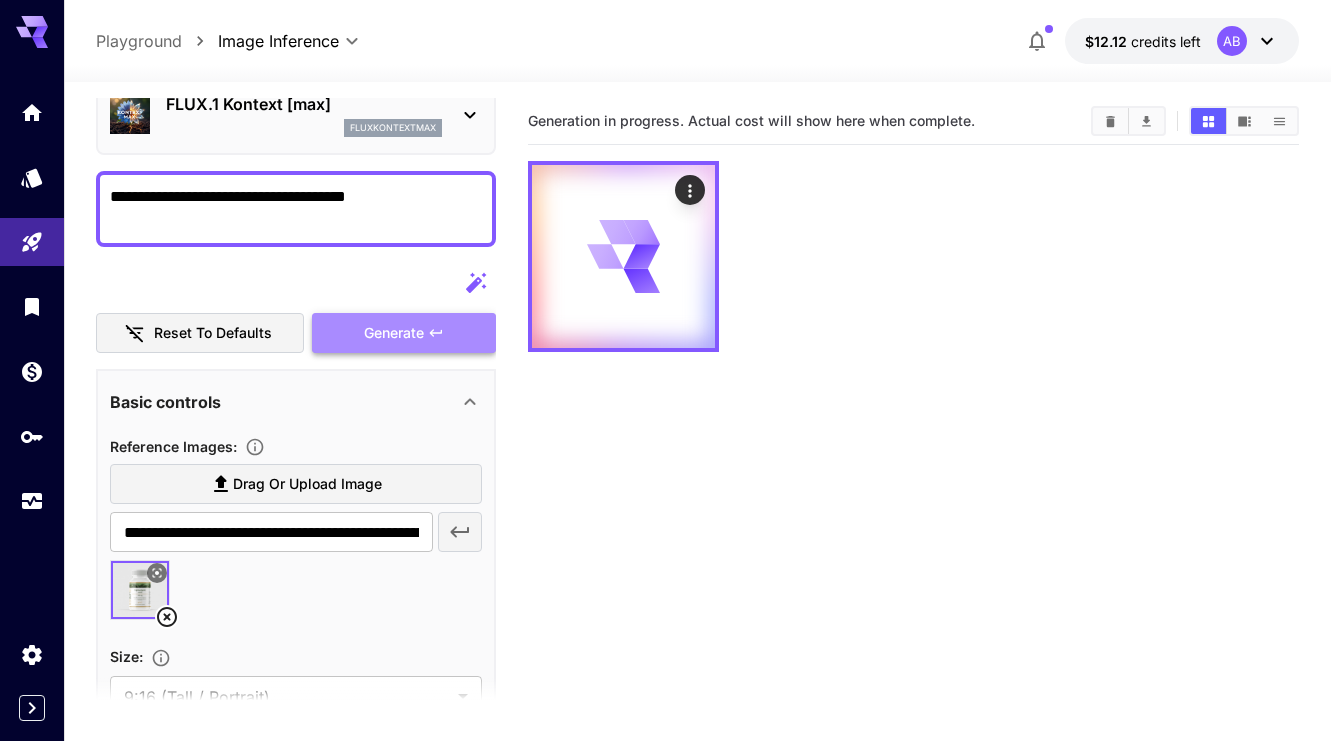 click 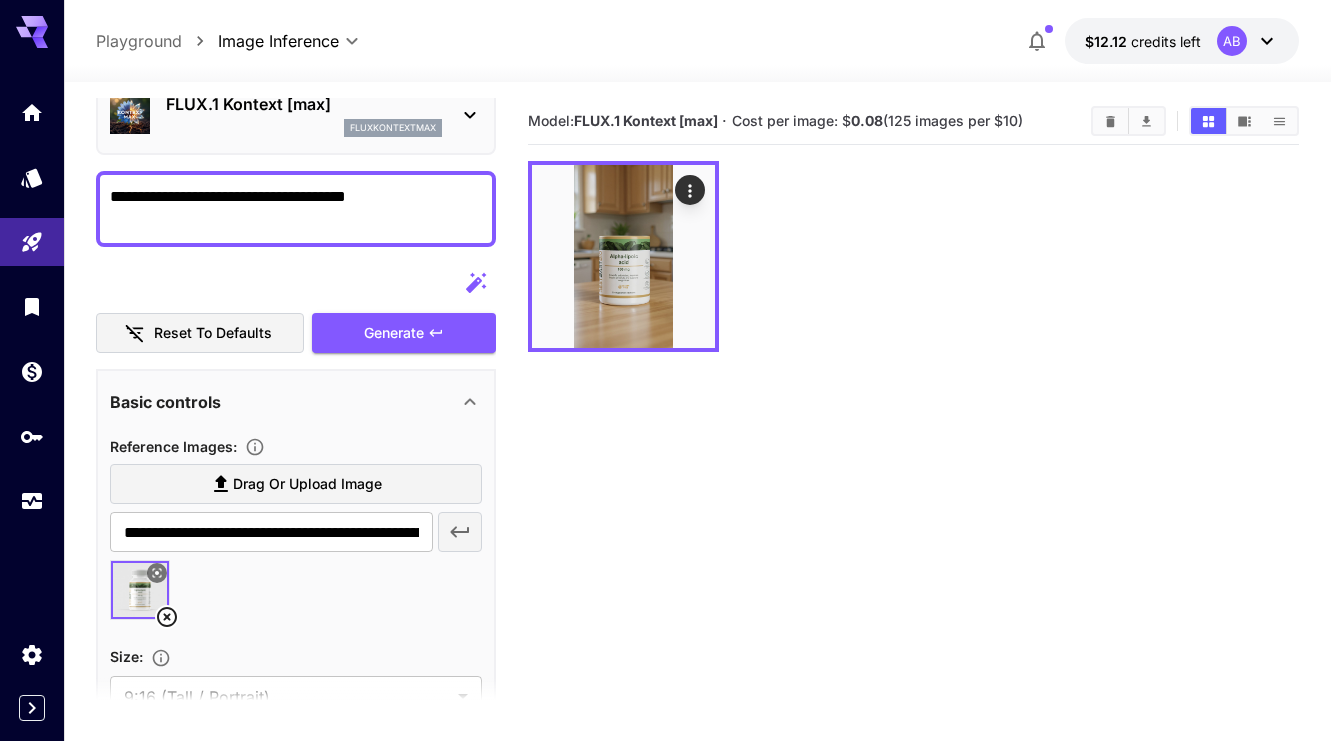 click on "**********" at bounding box center (296, 209) 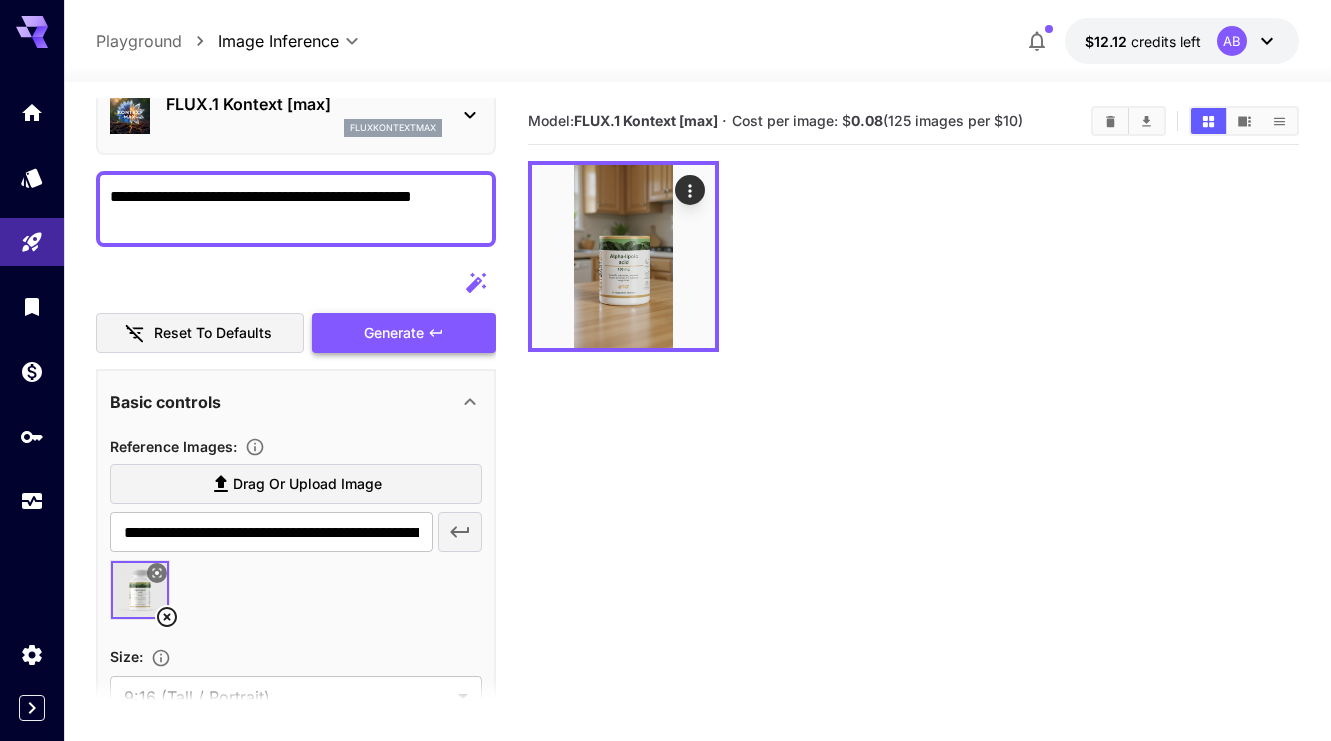 click on "Generate" at bounding box center (394, 333) 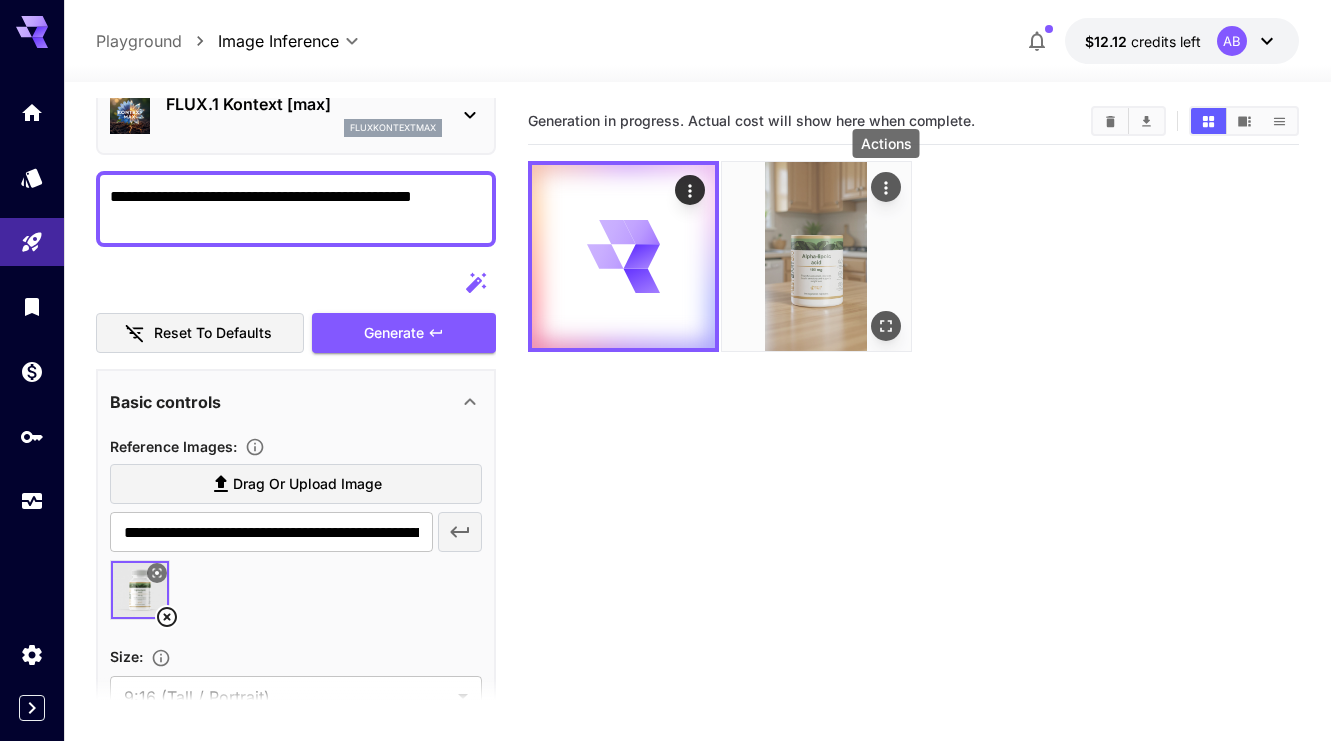 click 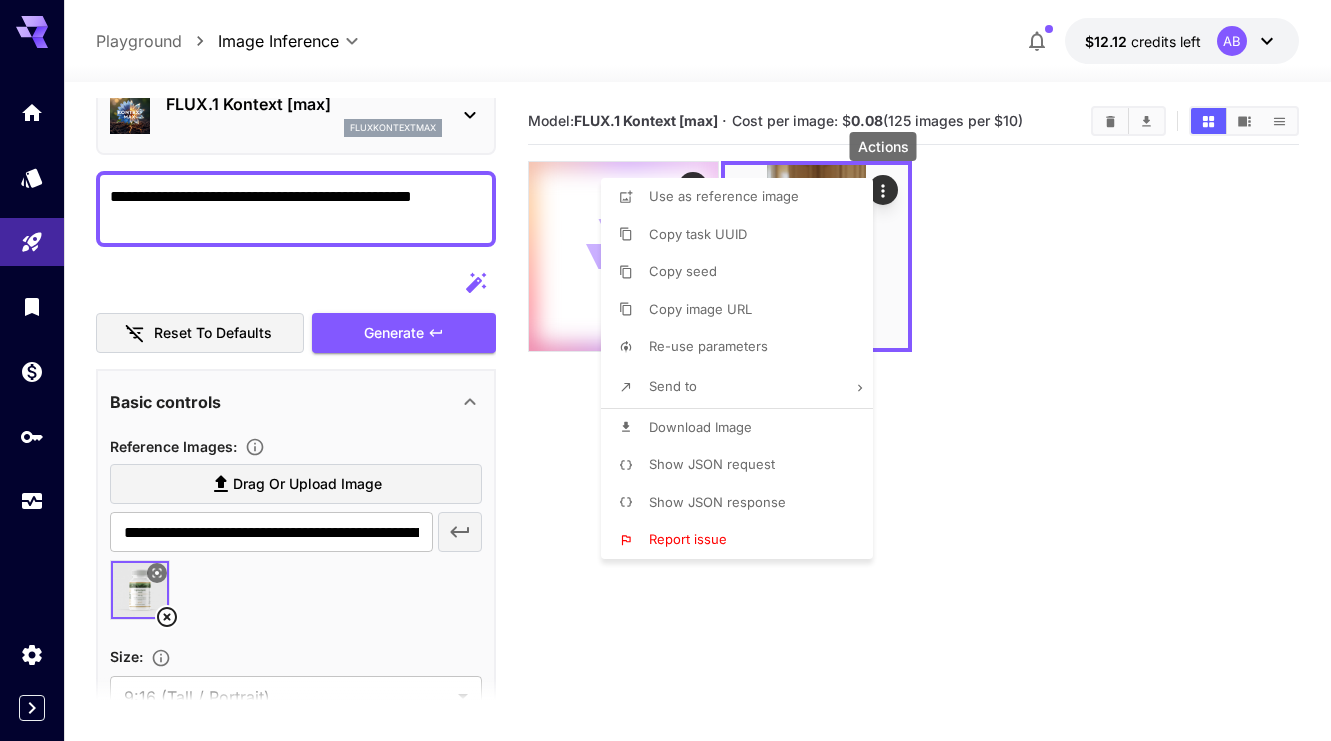 click at bounding box center (665, 370) 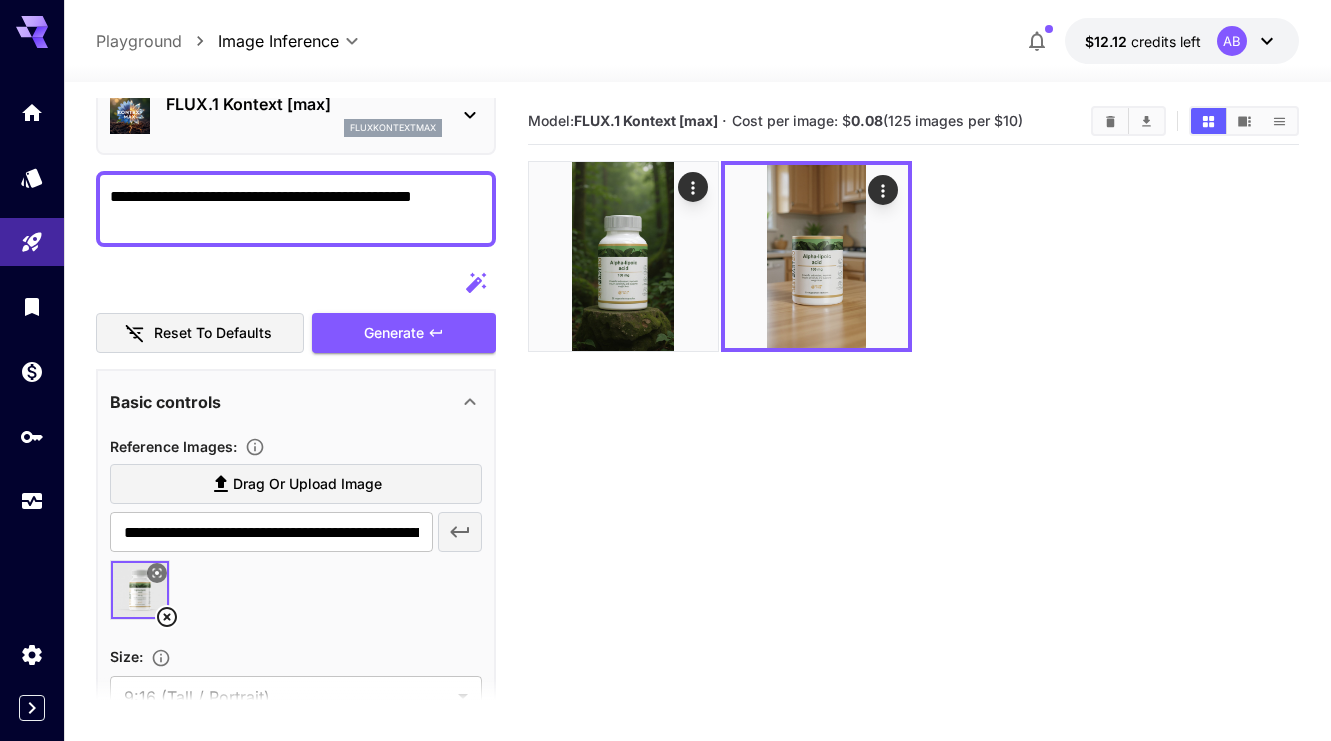 click on "**********" at bounding box center [296, 209] 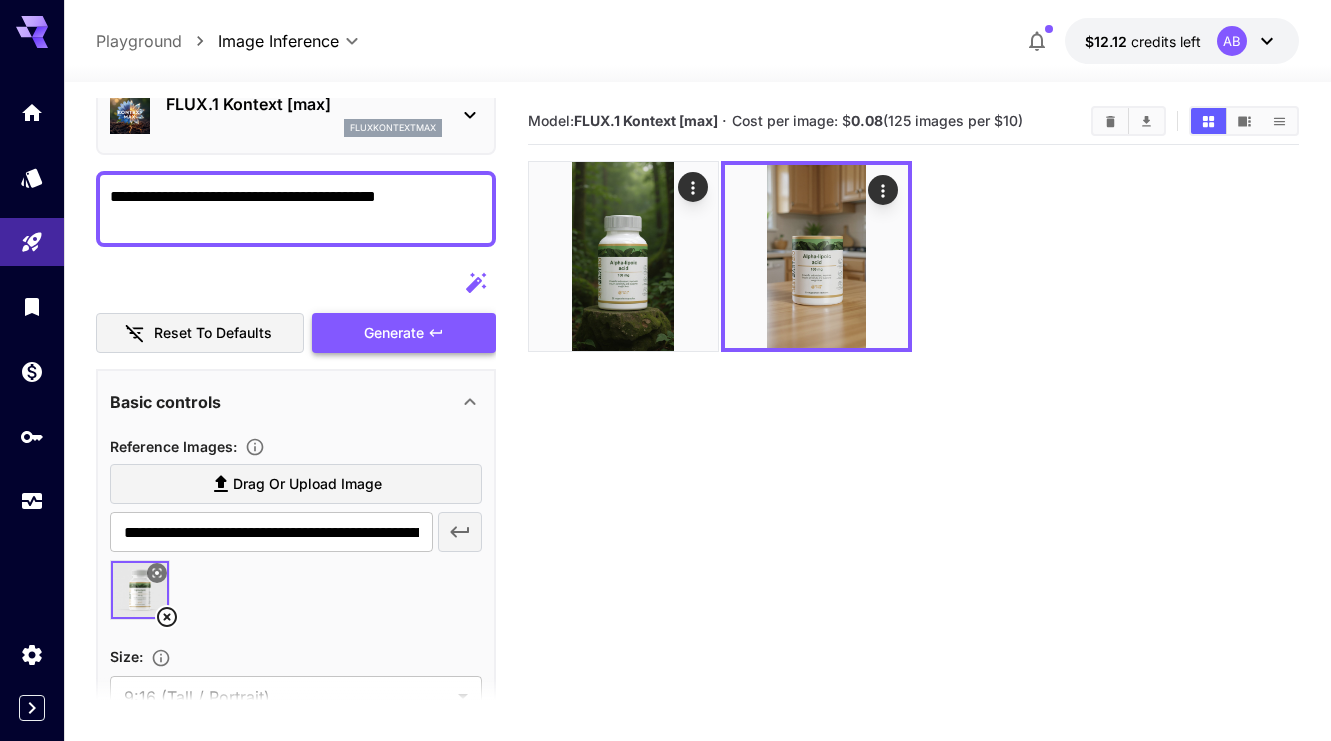 click on "Generate" at bounding box center [394, 333] 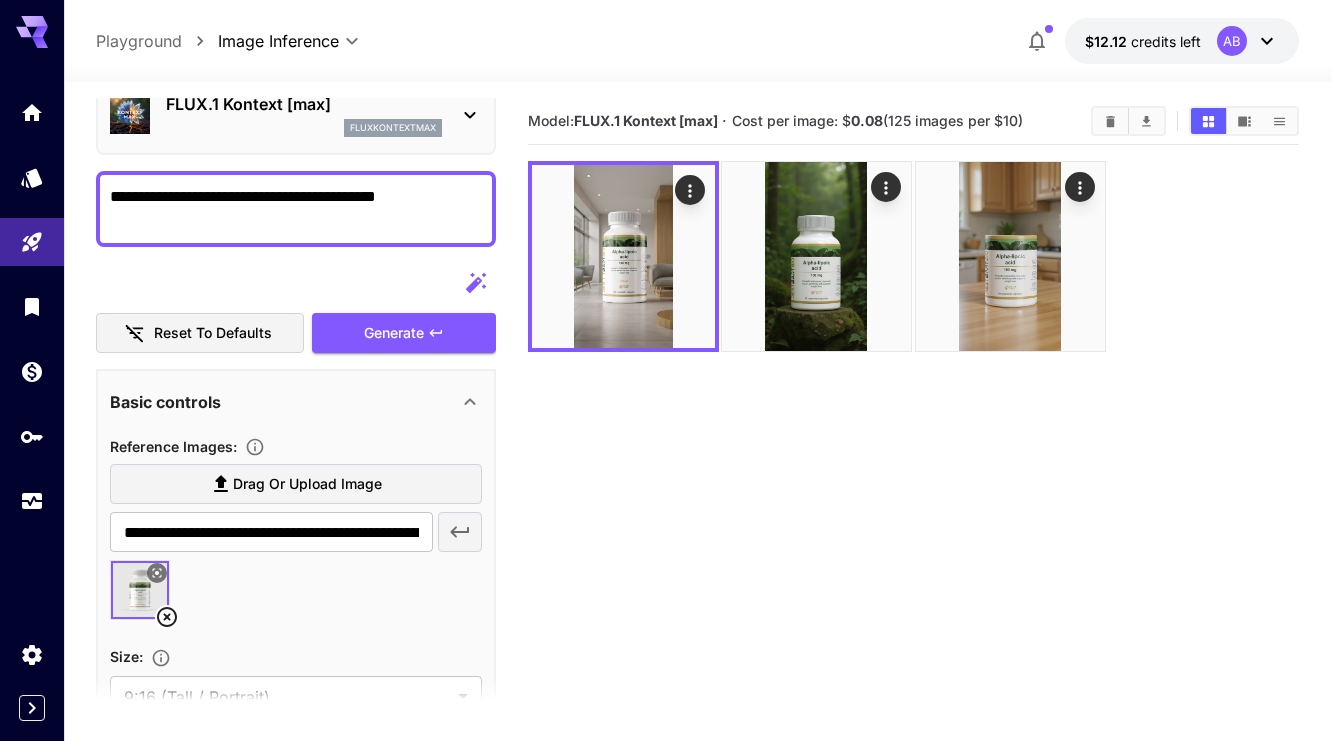 click on "**********" at bounding box center (296, 209) 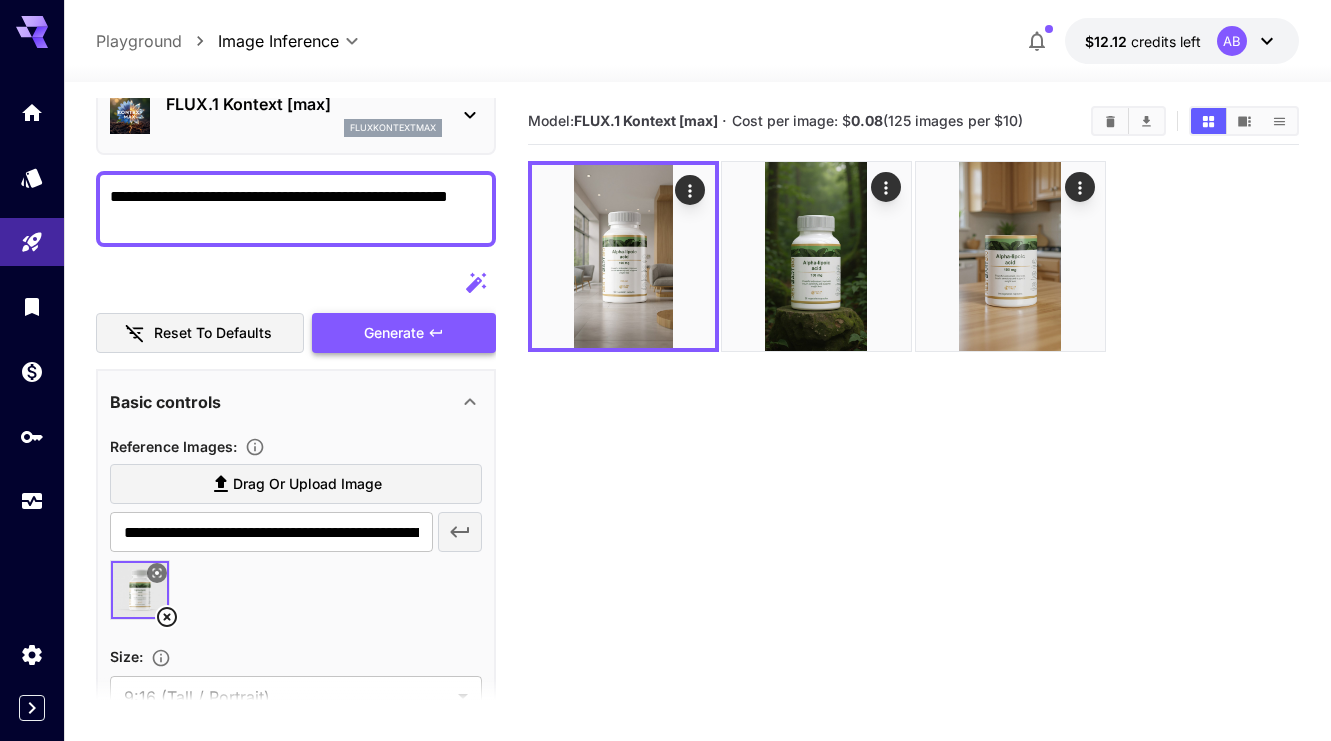 click on "Generate" at bounding box center [404, 333] 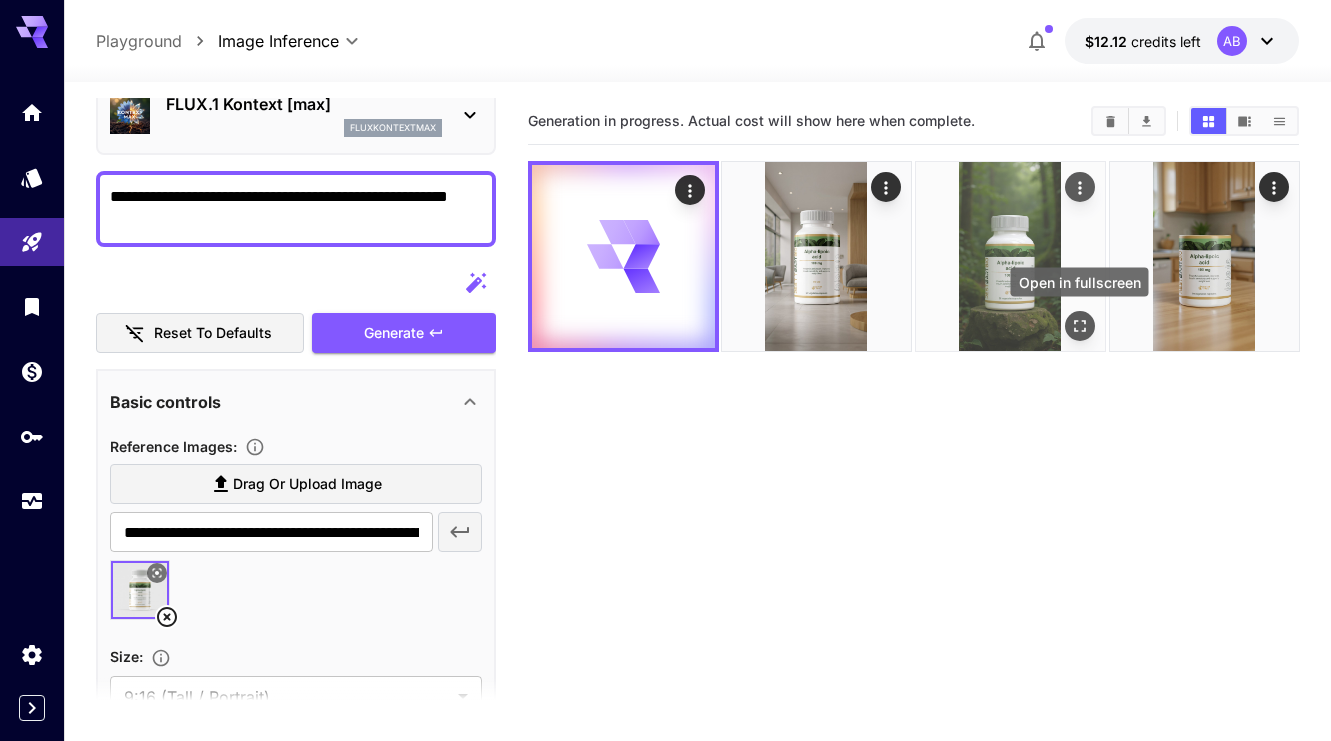click 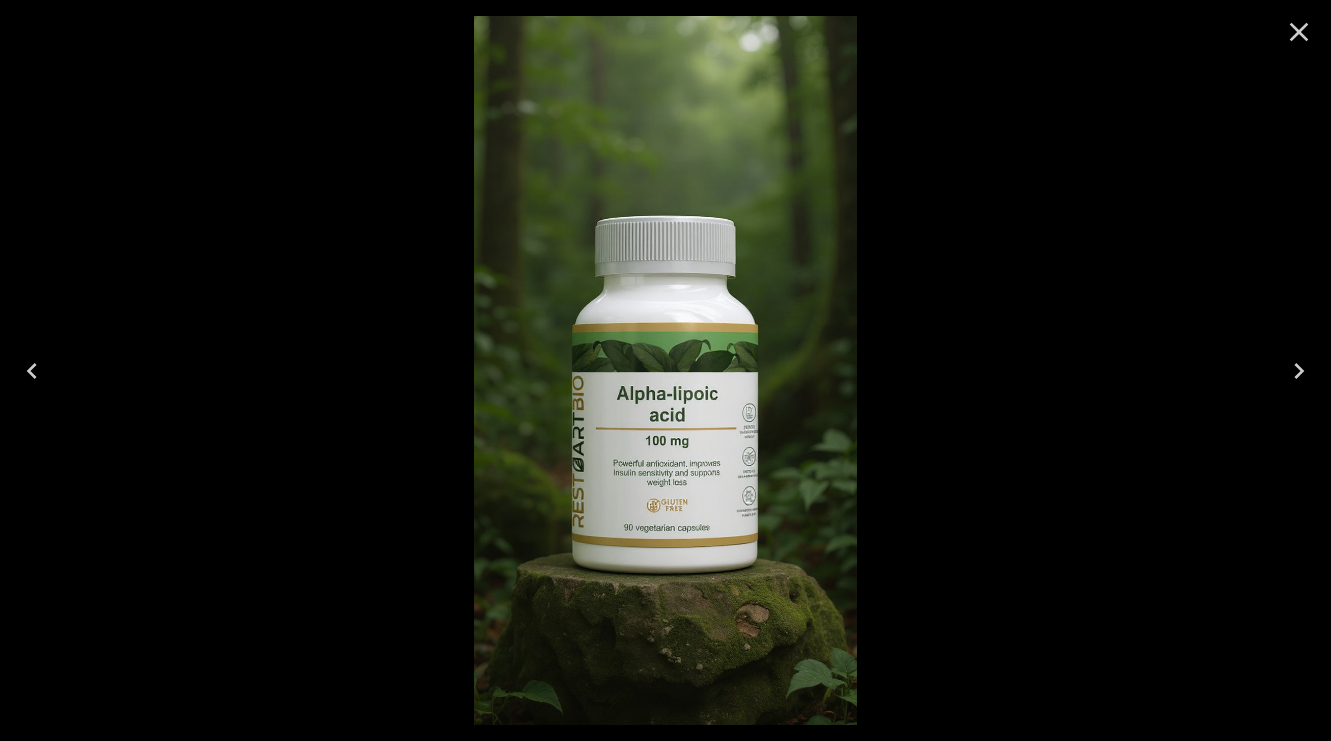 click 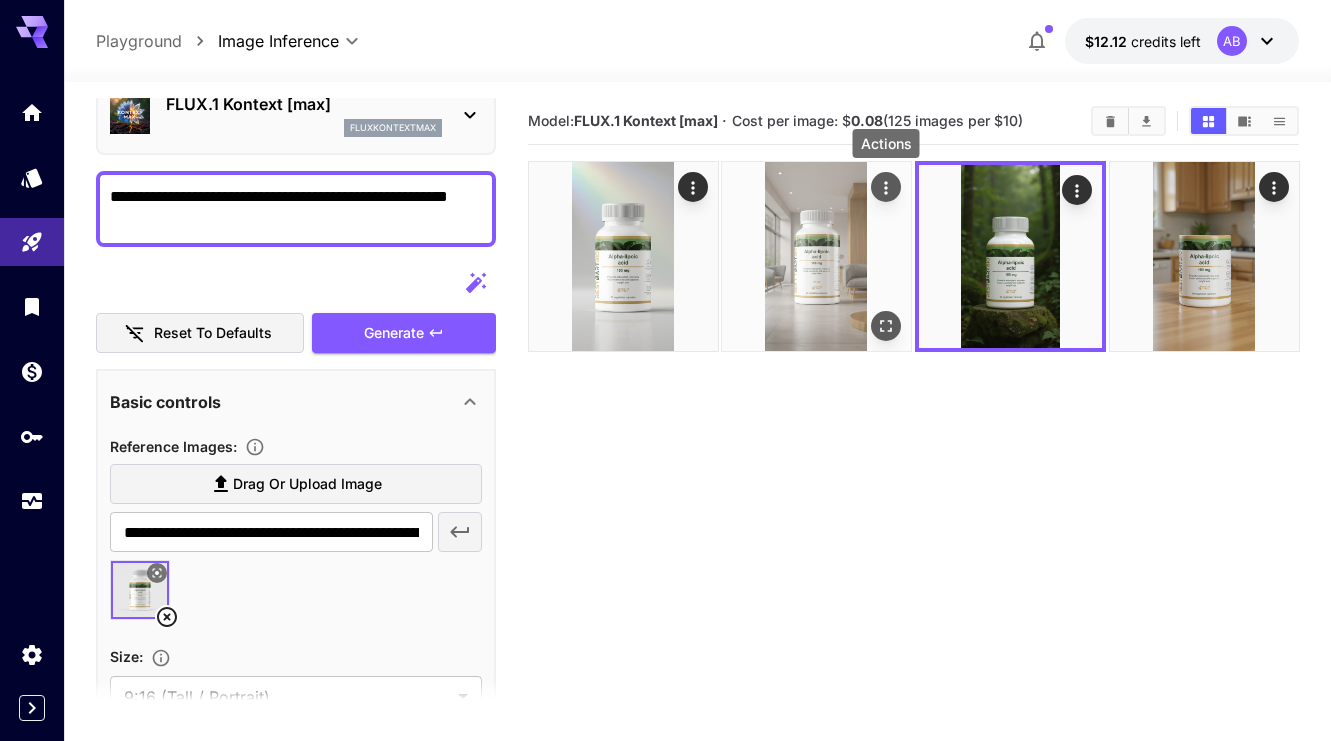 click 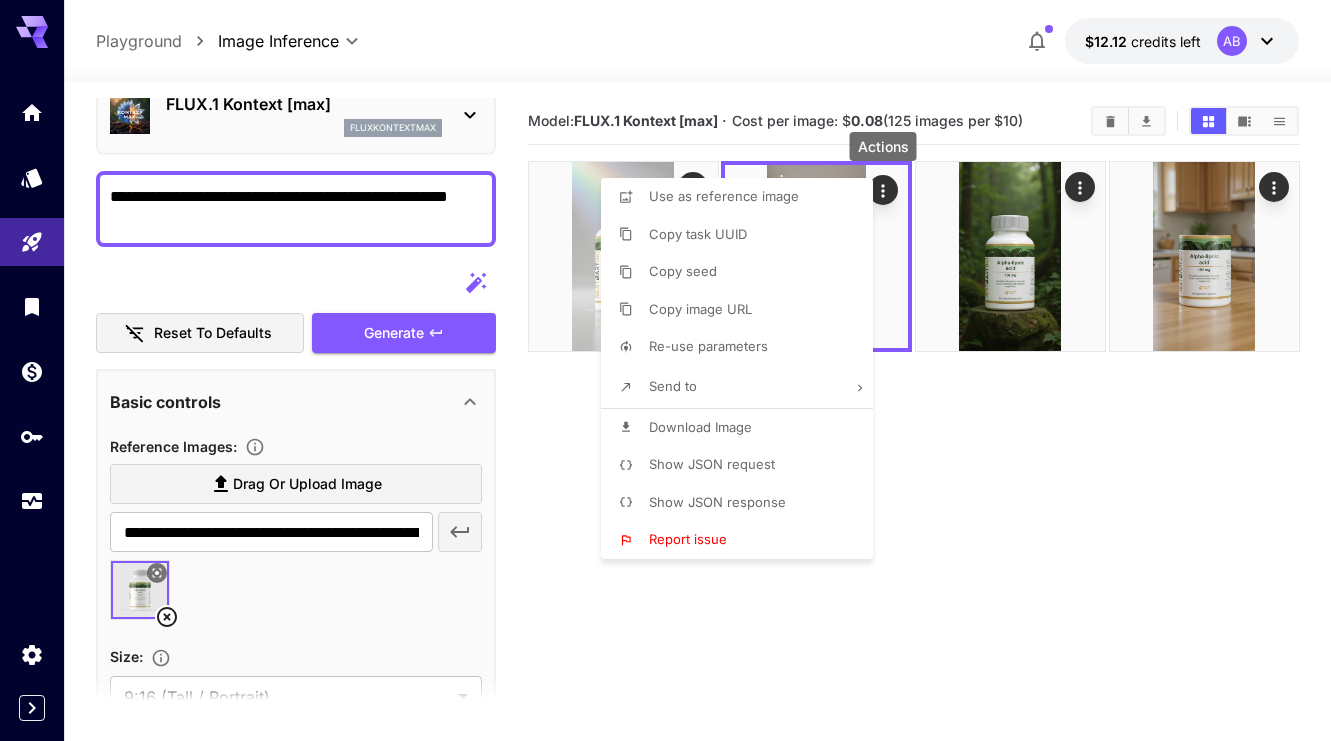 click at bounding box center (665, 370) 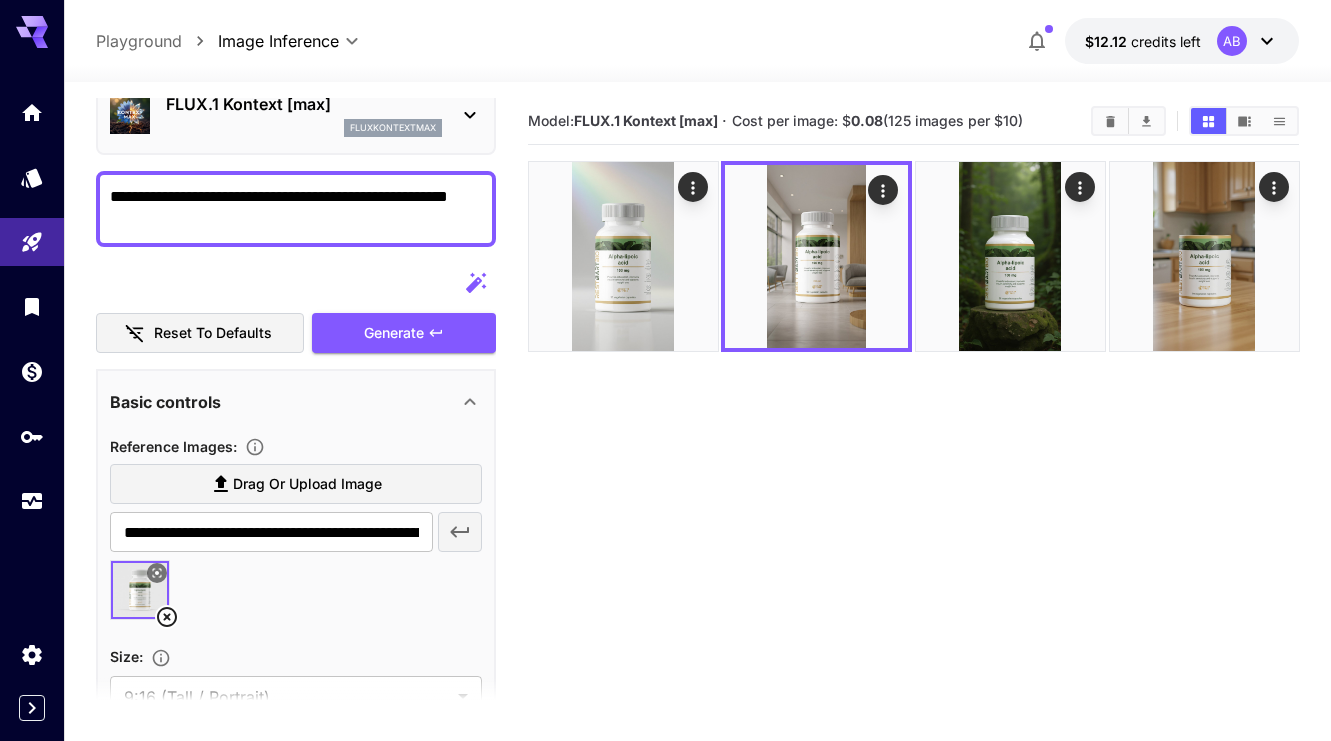 click on "Model:  FLUX.1 Kontext [max] · Cost per image: $ 0.08  (125 images per $10)" at bounding box center (914, 468) 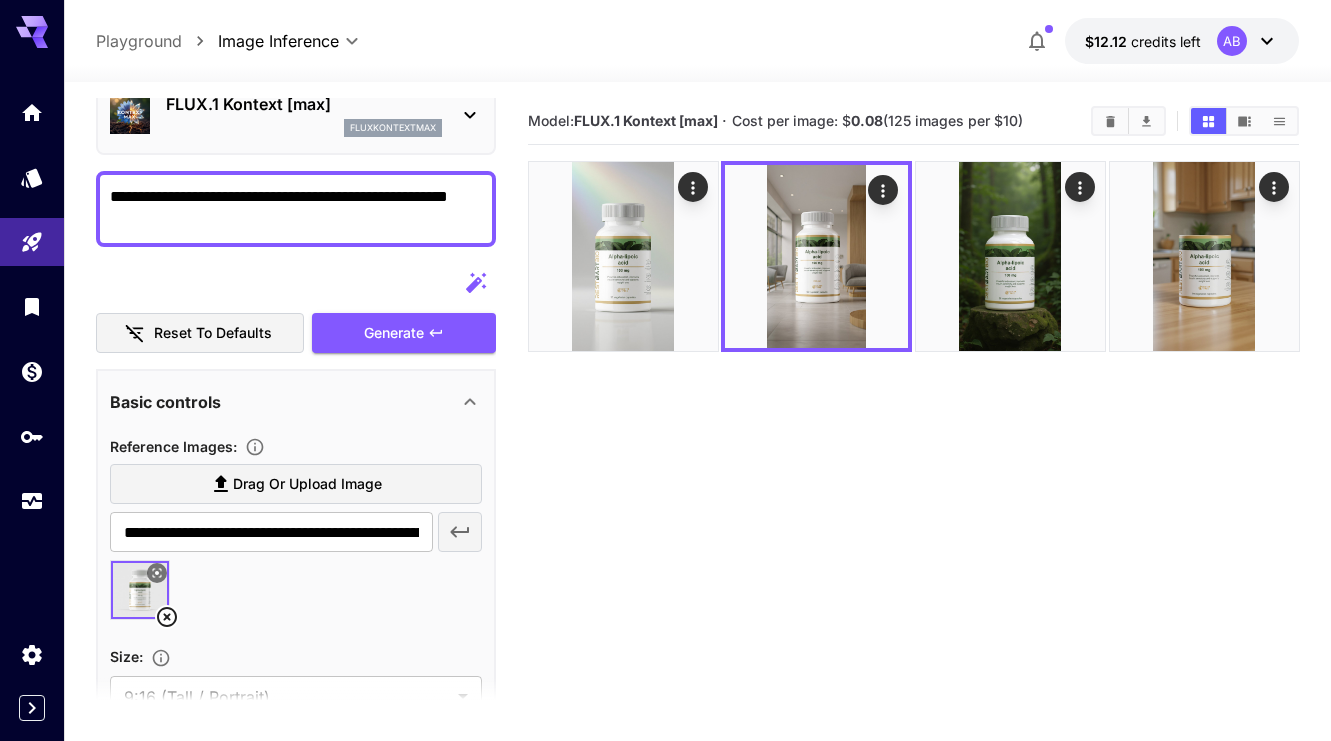 click on "**********" at bounding box center [296, 209] 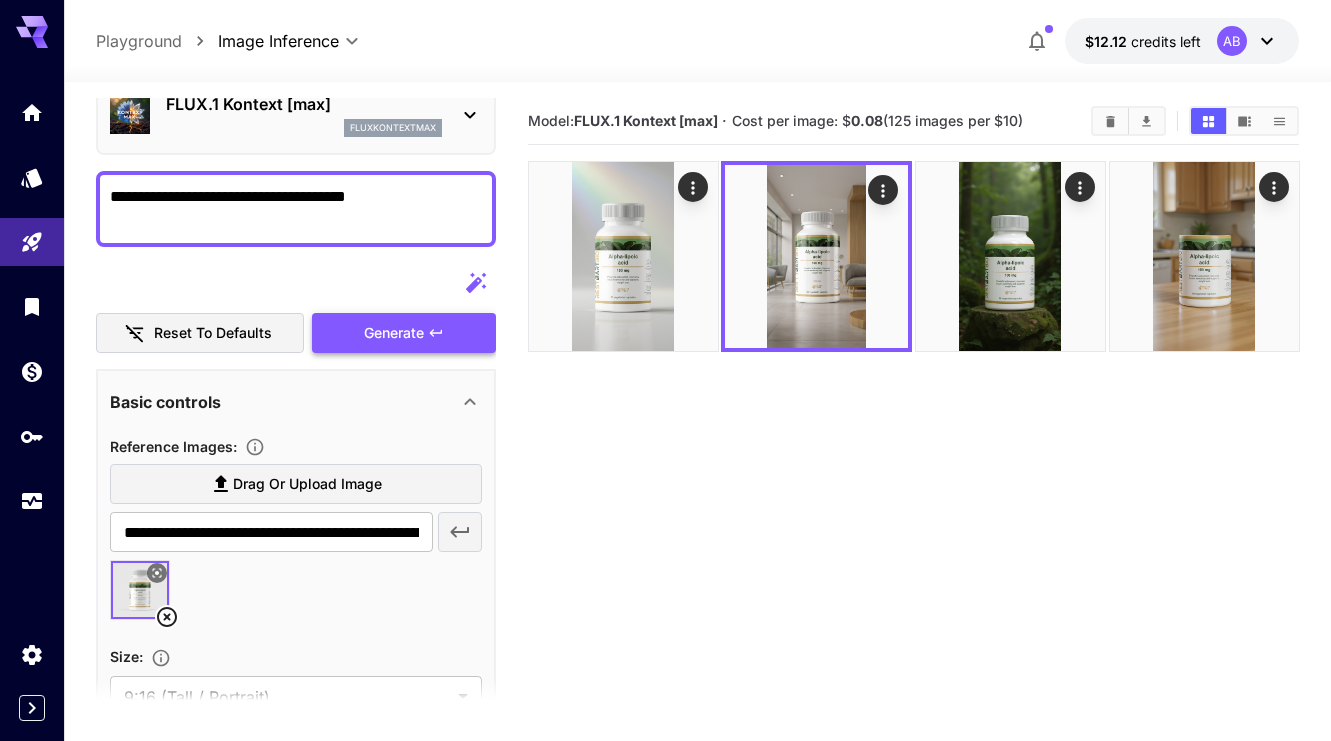 click 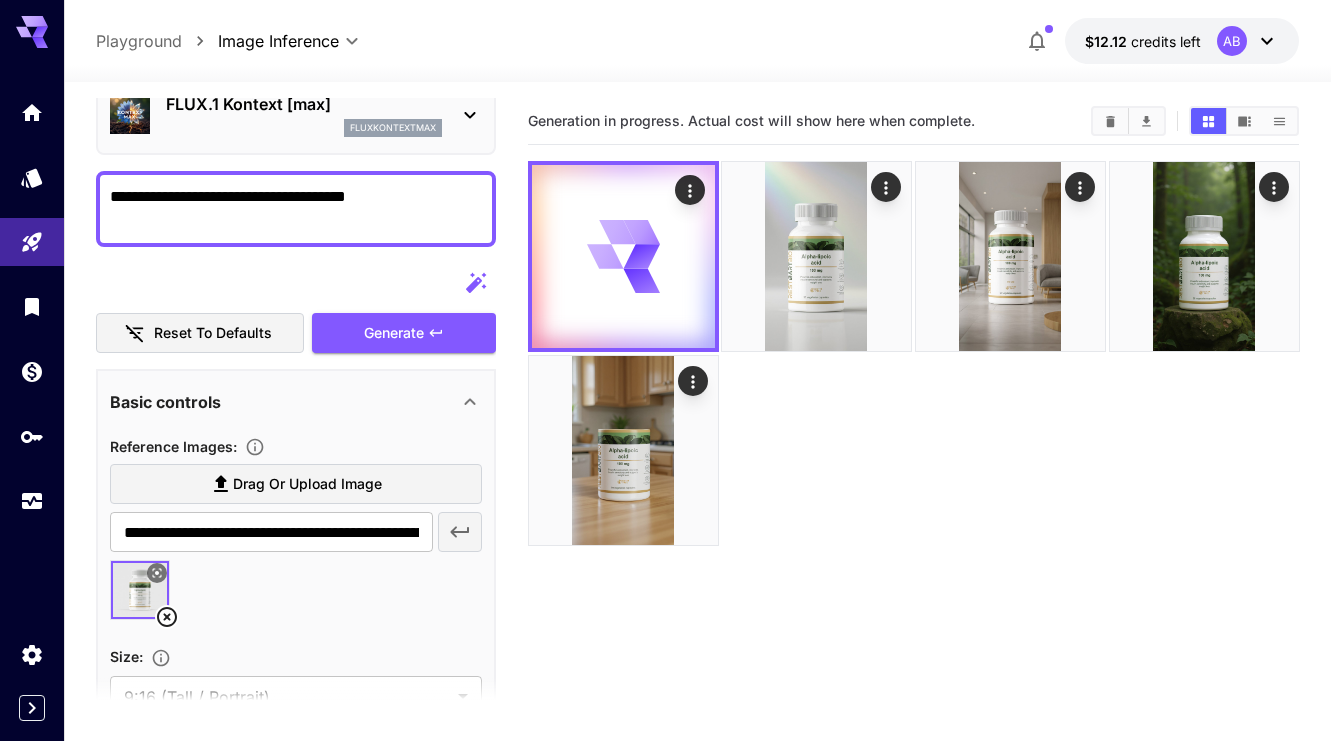 click on "**********" at bounding box center (296, 209) 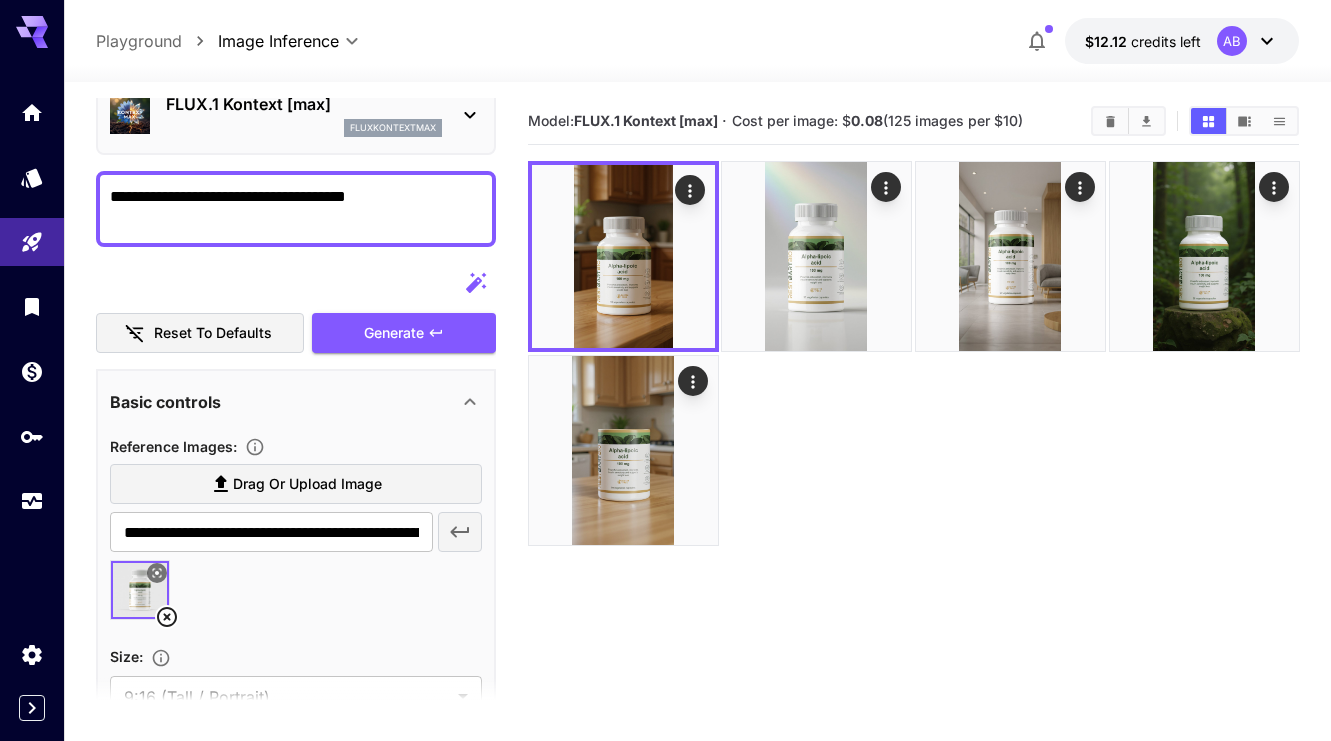 paste 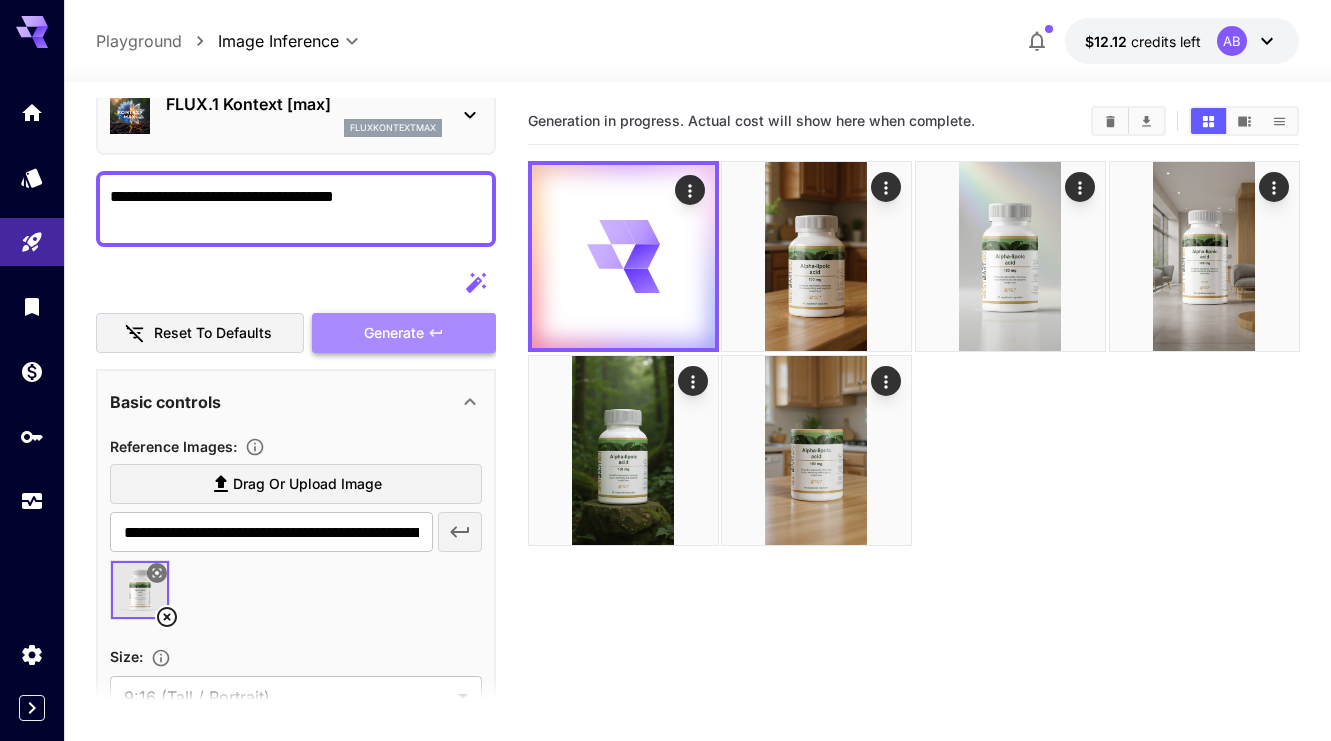 click on "Generate" at bounding box center [404, 333] 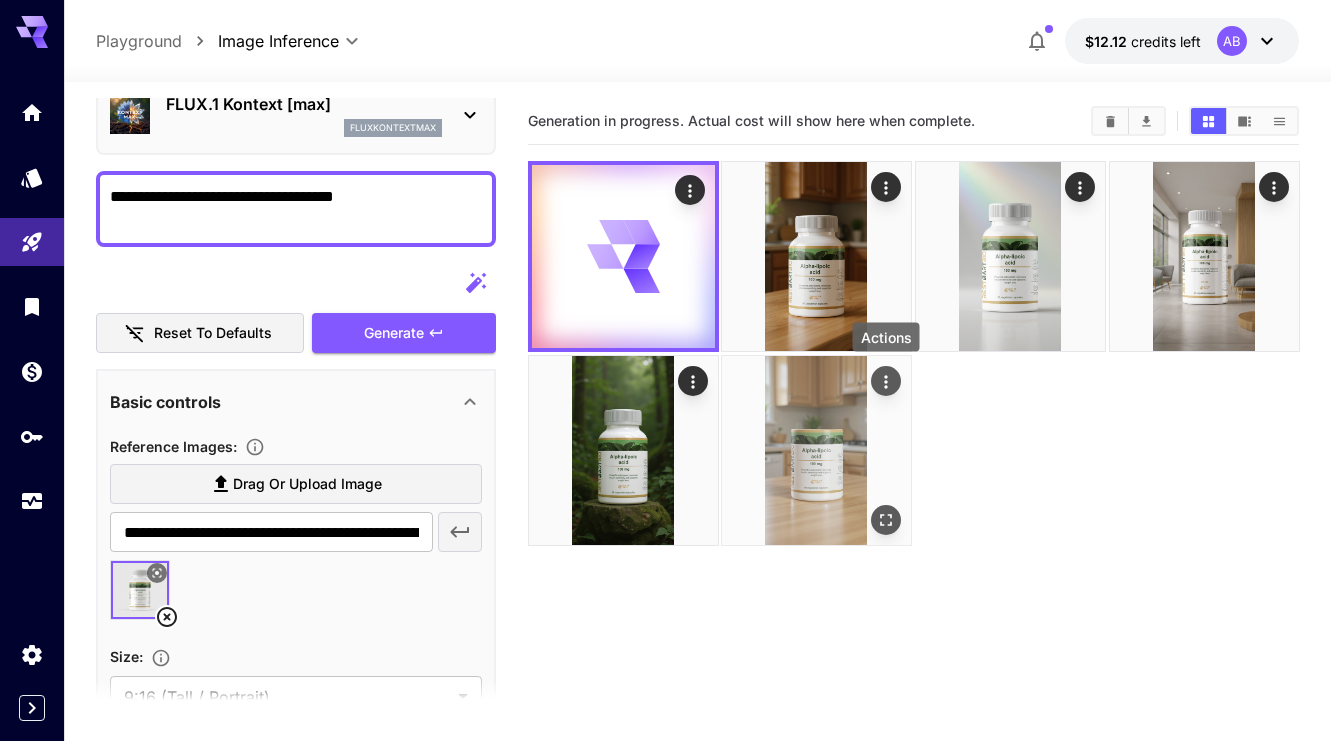 click 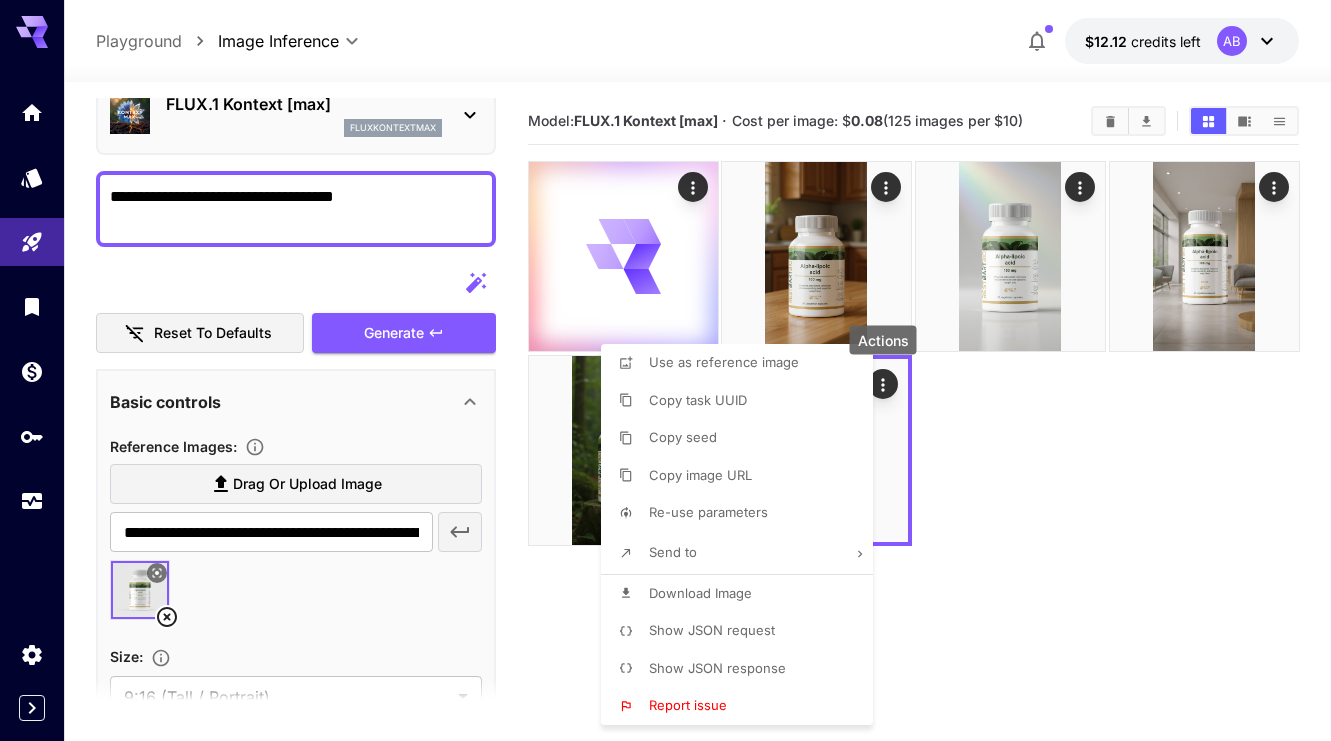 click at bounding box center [665, 370] 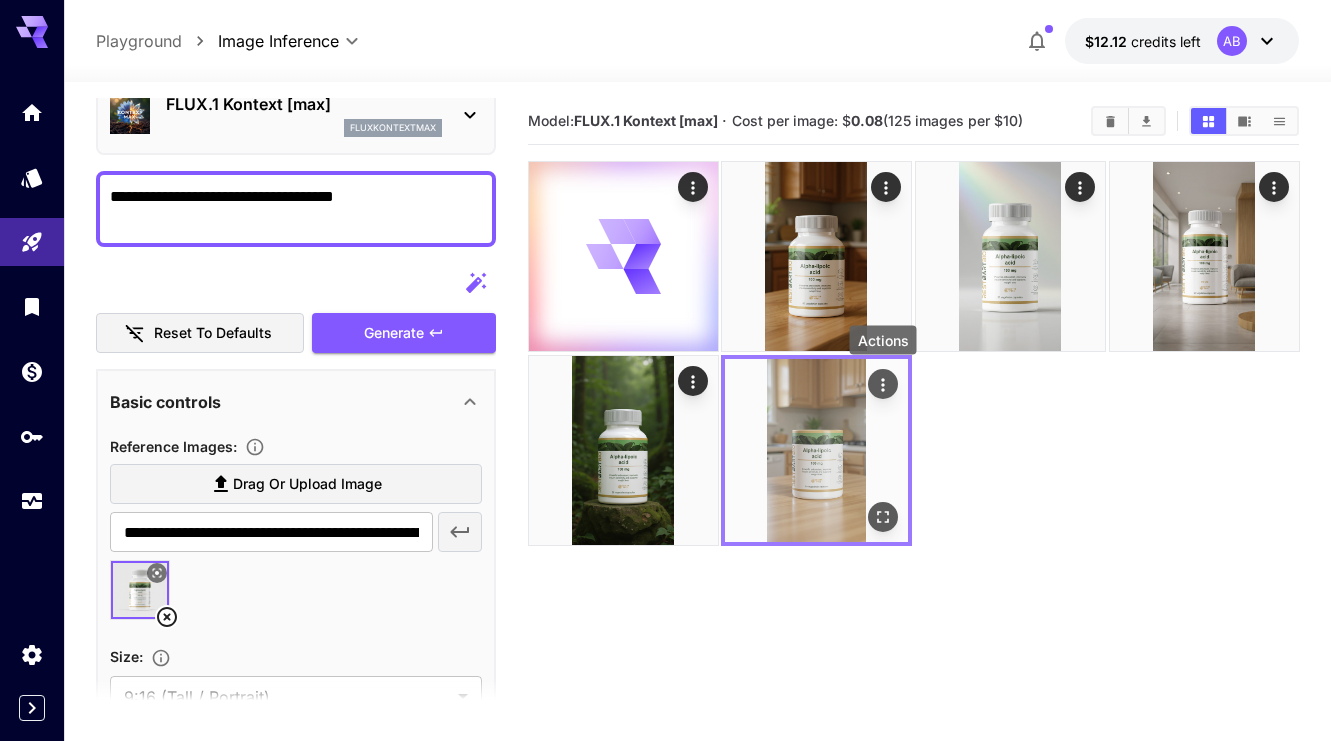 click at bounding box center (883, 384) 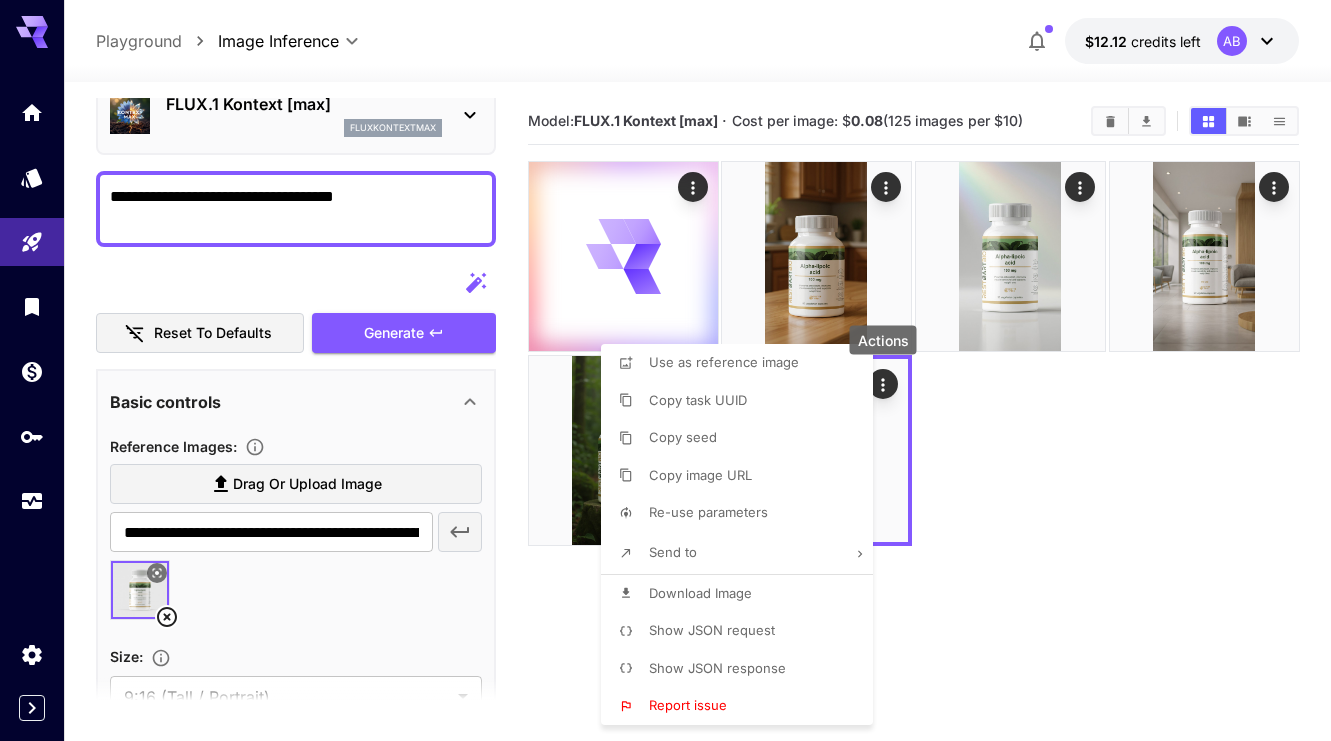 click on "Report issue" at bounding box center (743, 706) 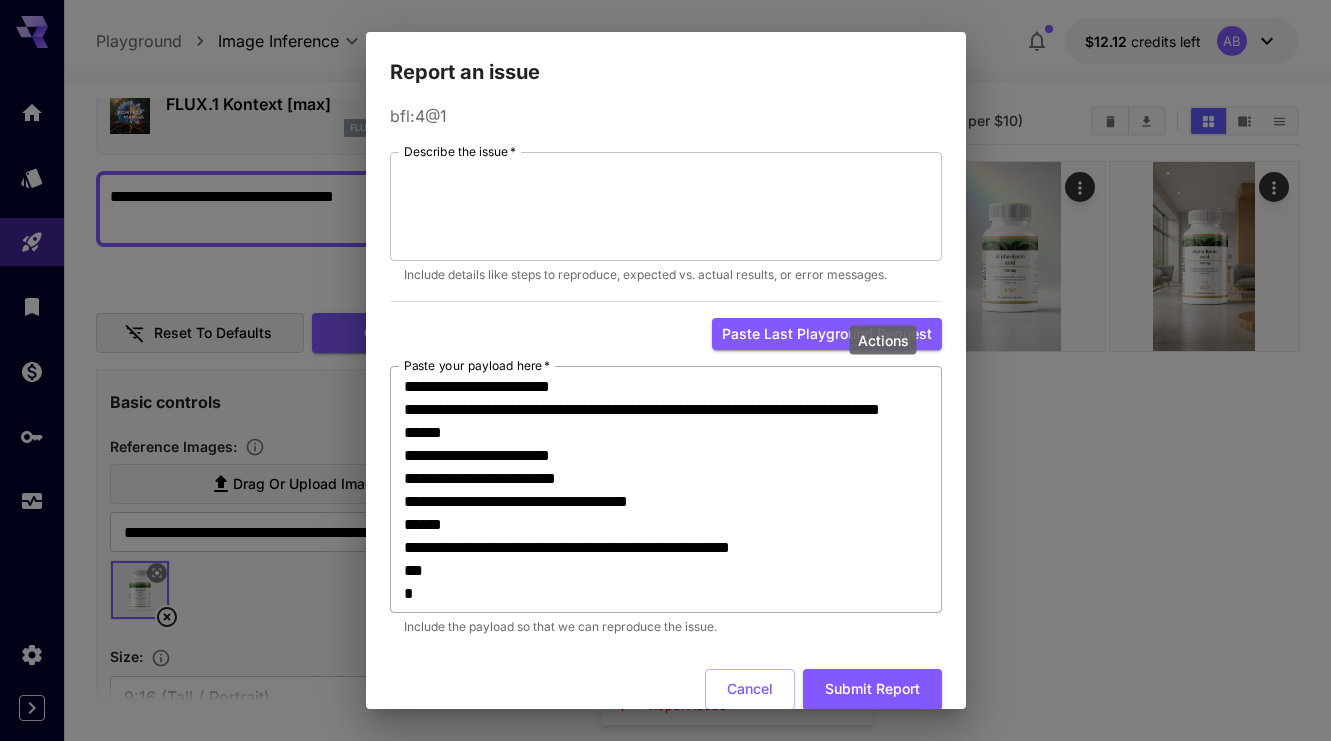 scroll, scrollTop: 345, scrollLeft: 0, axis: vertical 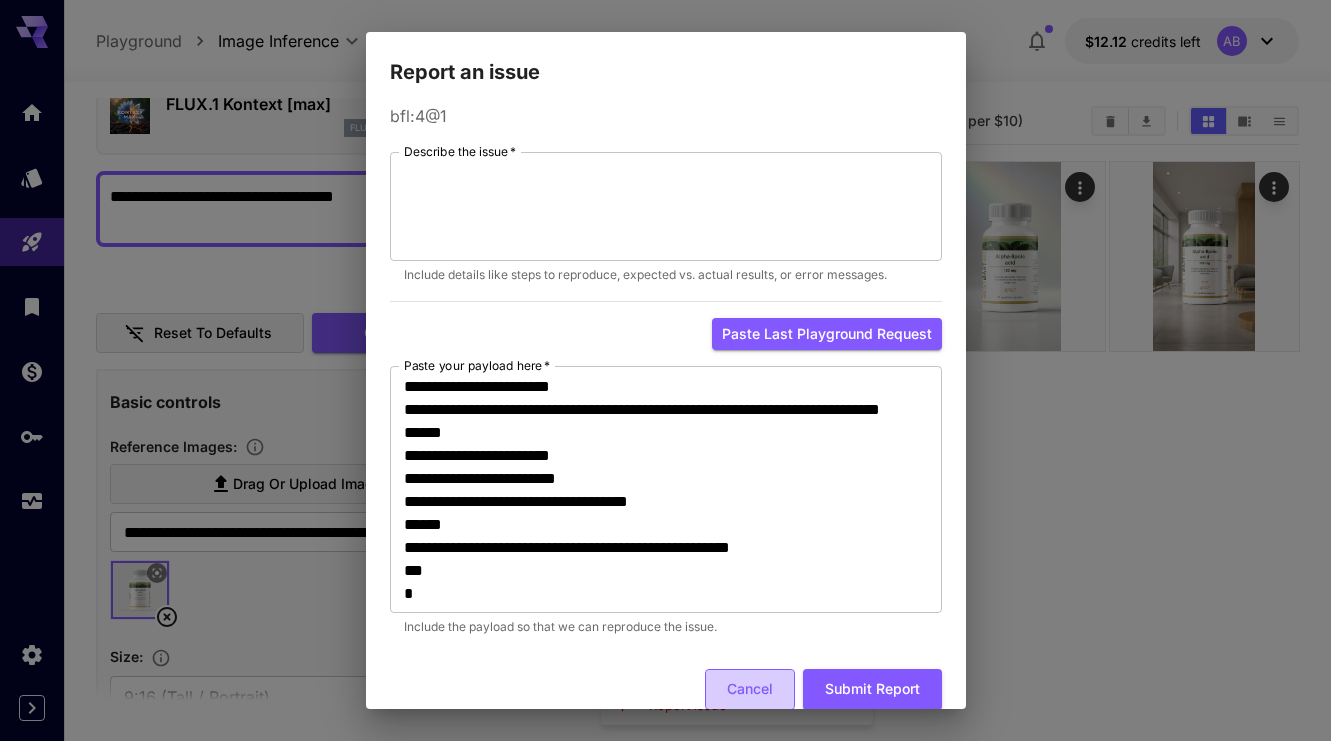 click on "Cancel" at bounding box center [750, 689] 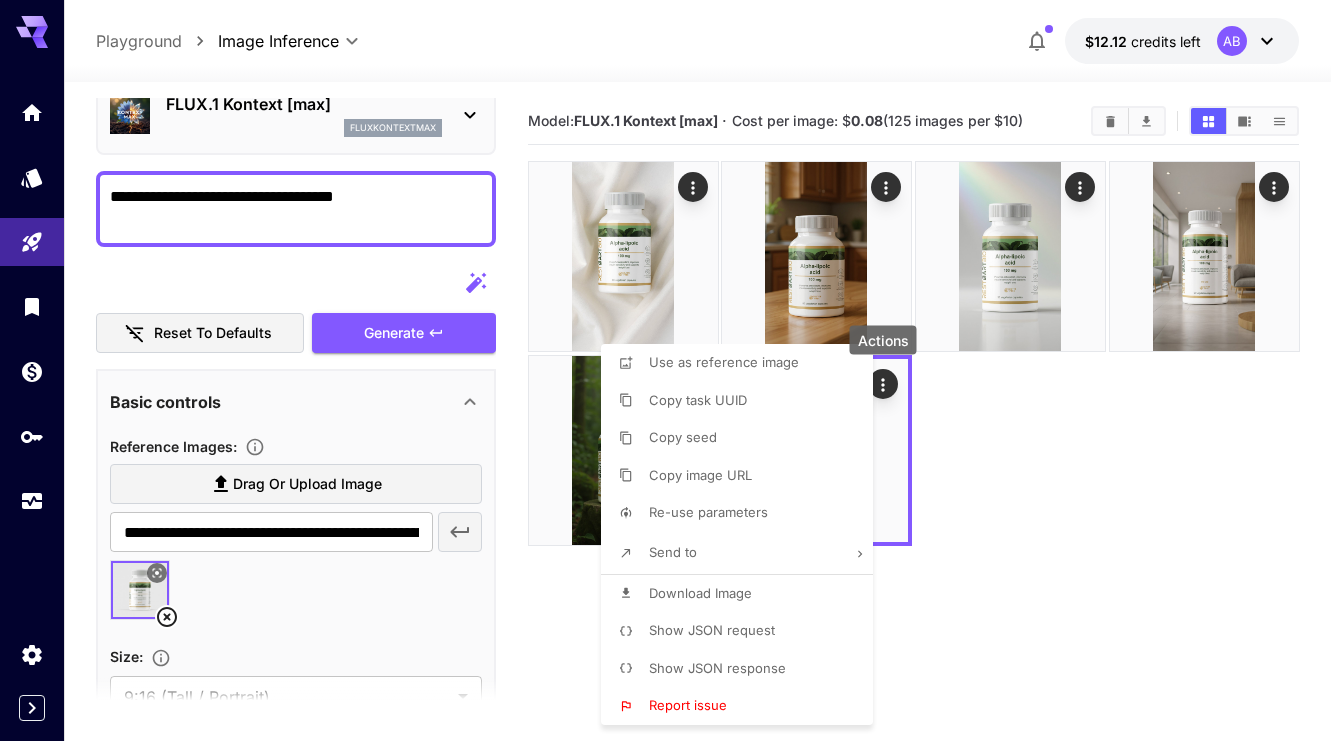 click at bounding box center (665, 370) 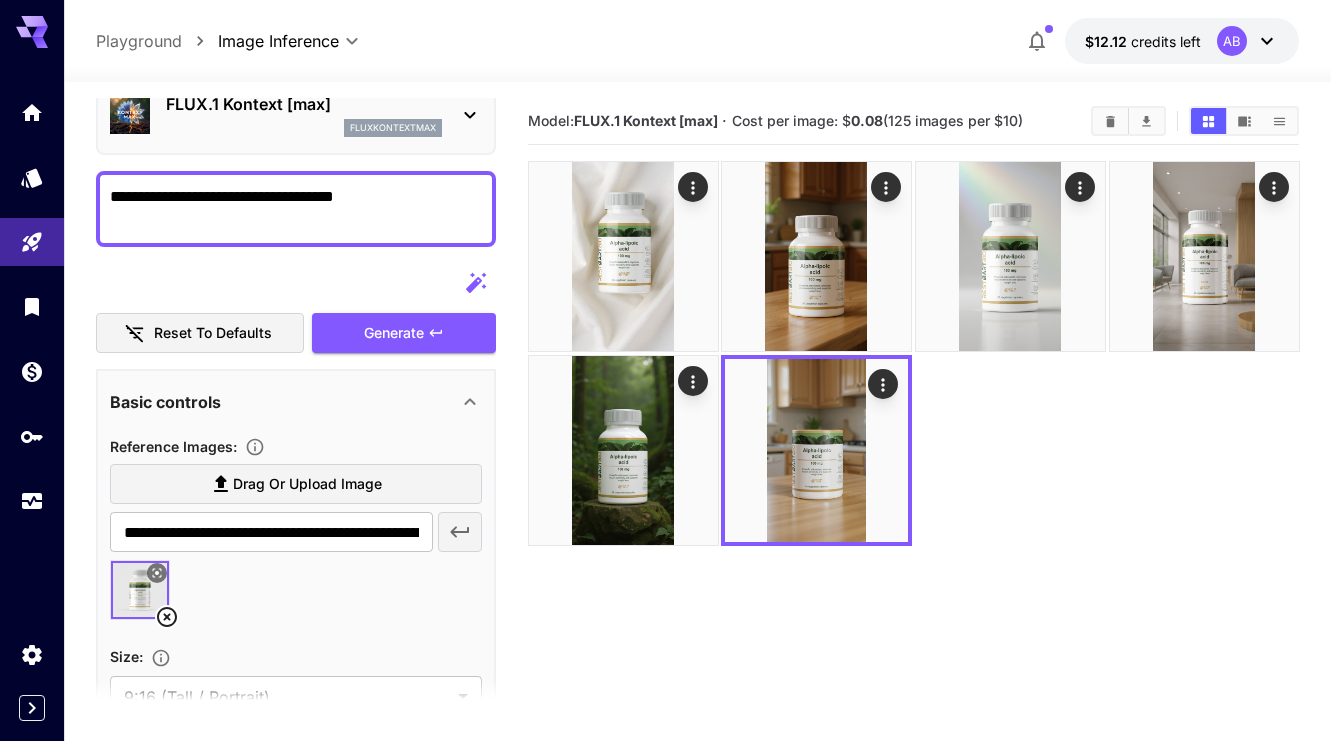 click on "**********" at bounding box center (296, 209) 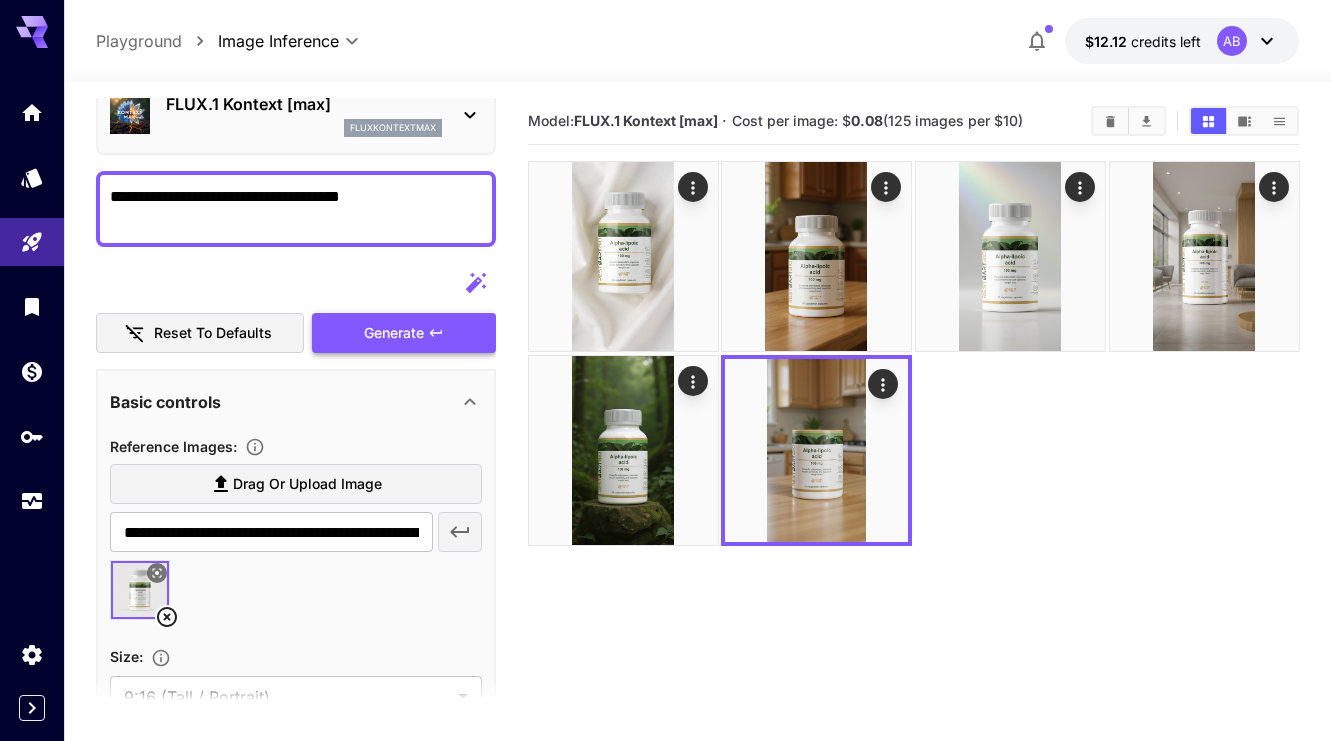 type on "**********" 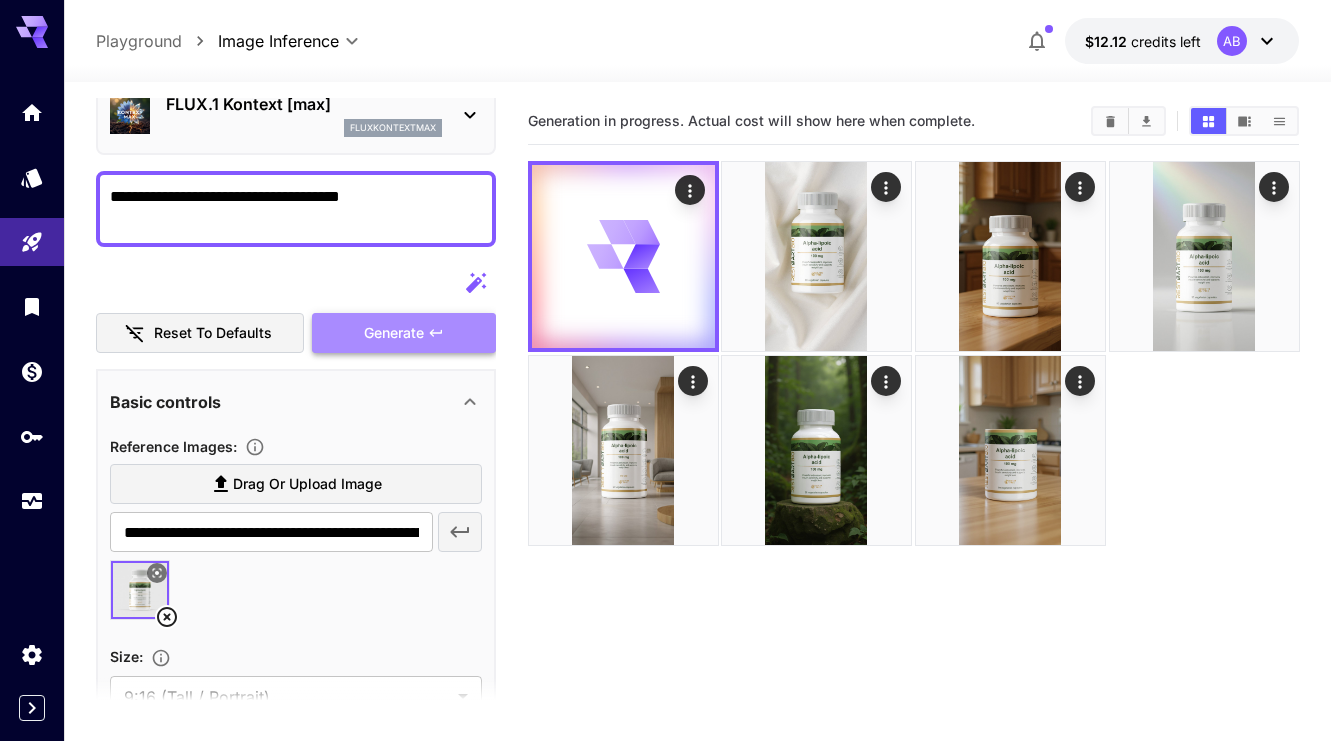 click on "Generate" at bounding box center [404, 333] 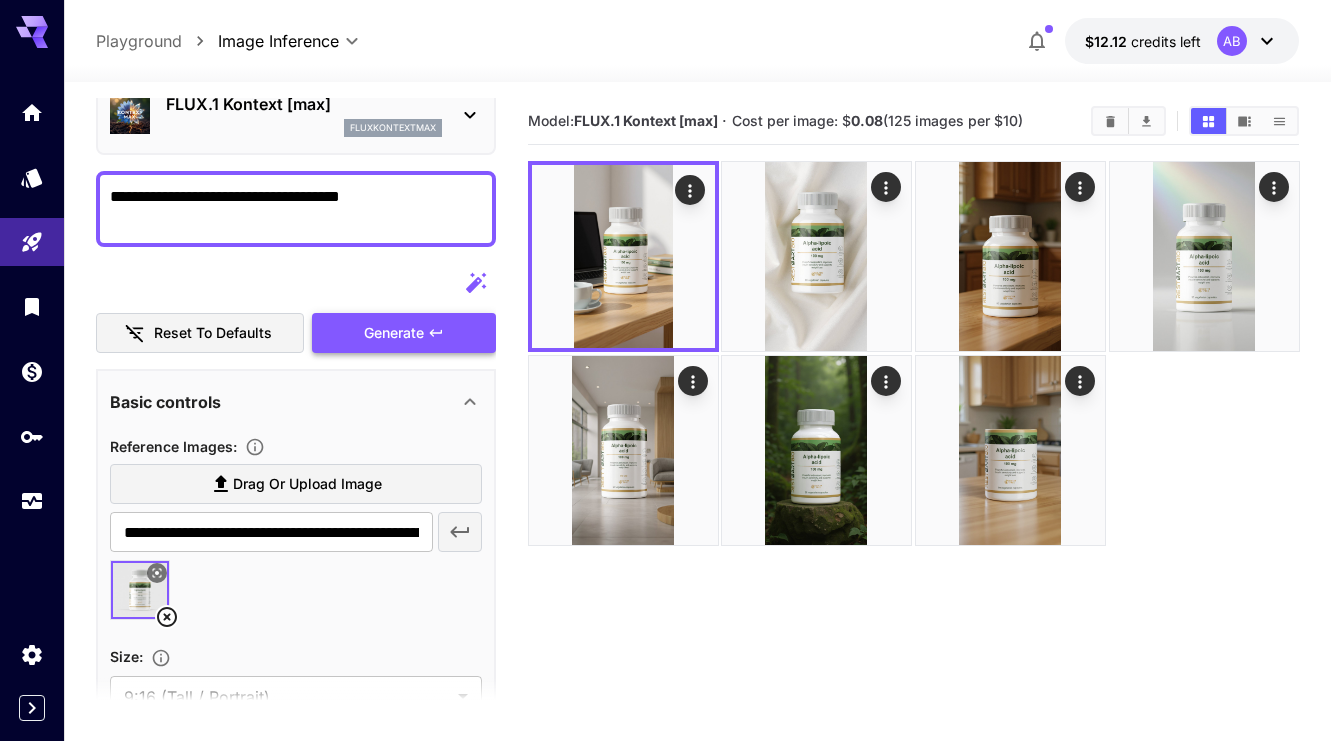 click 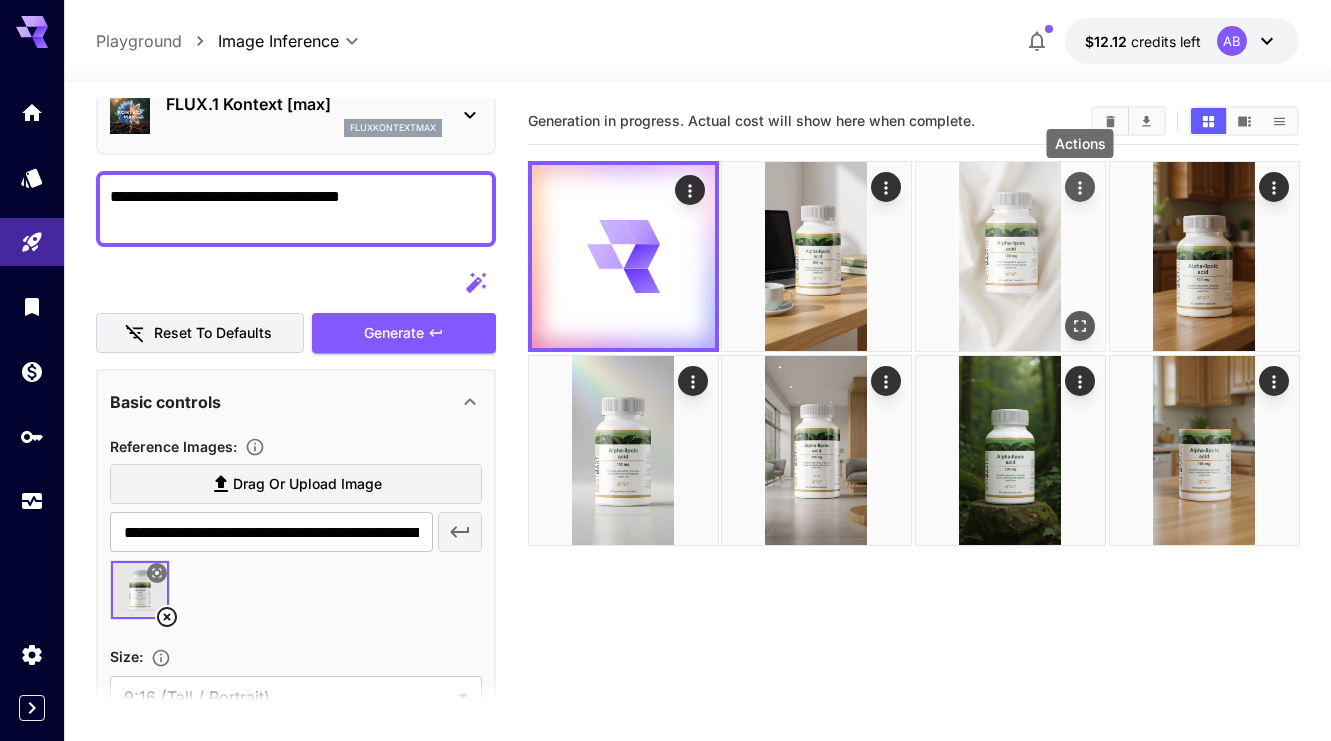 click 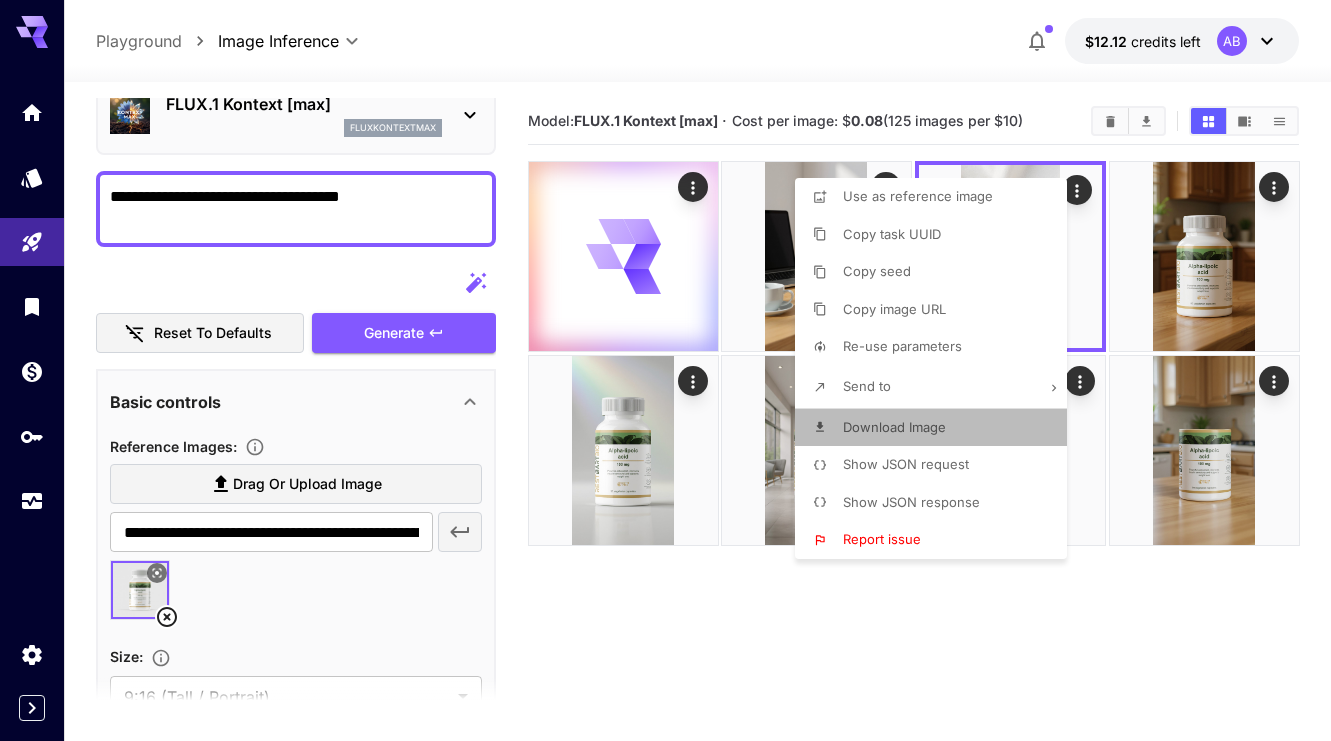 click on "Download Image" at bounding box center (937, 428) 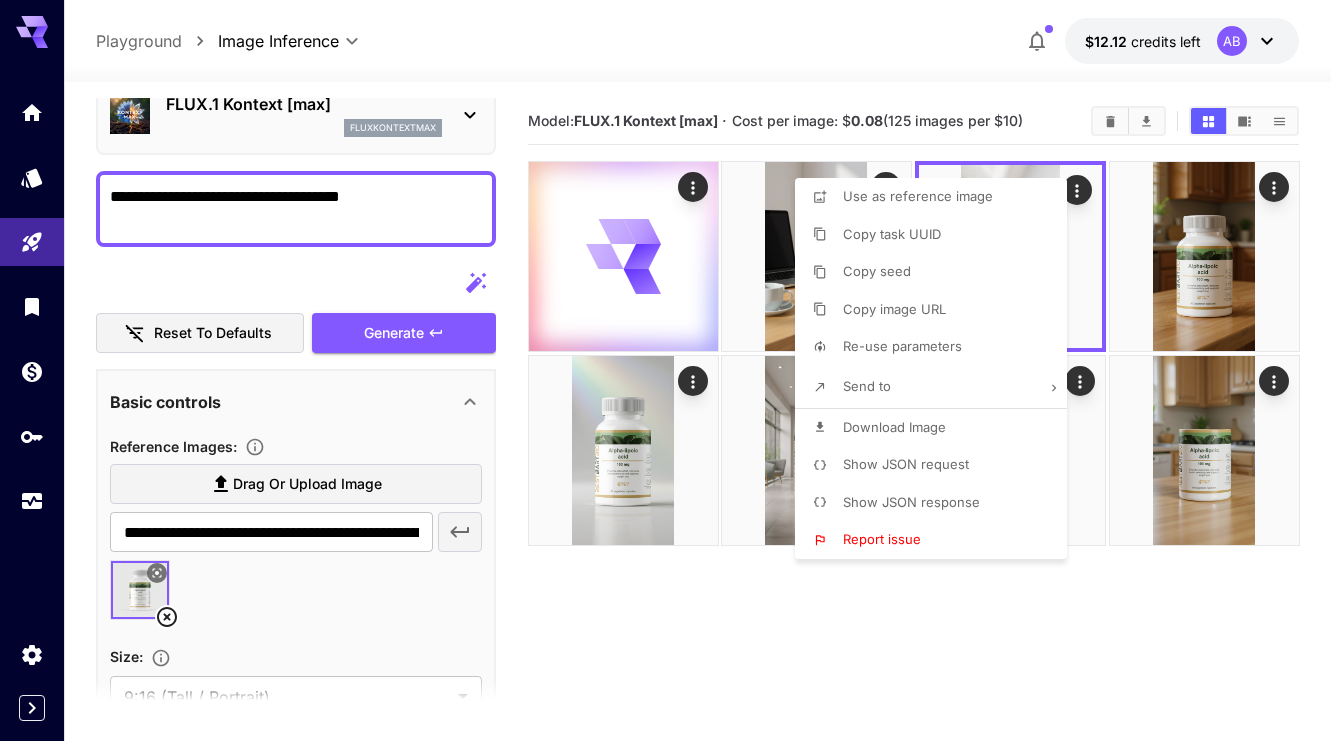click at bounding box center (665, 370) 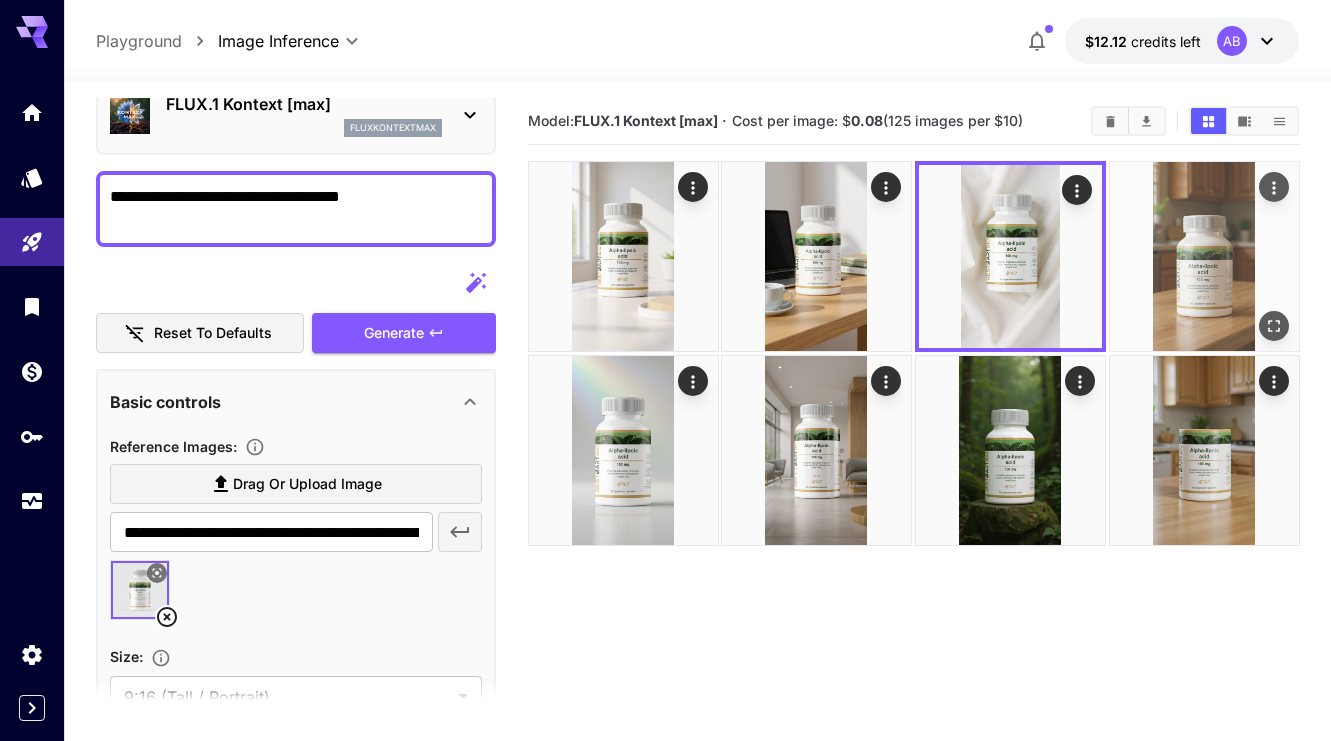 click 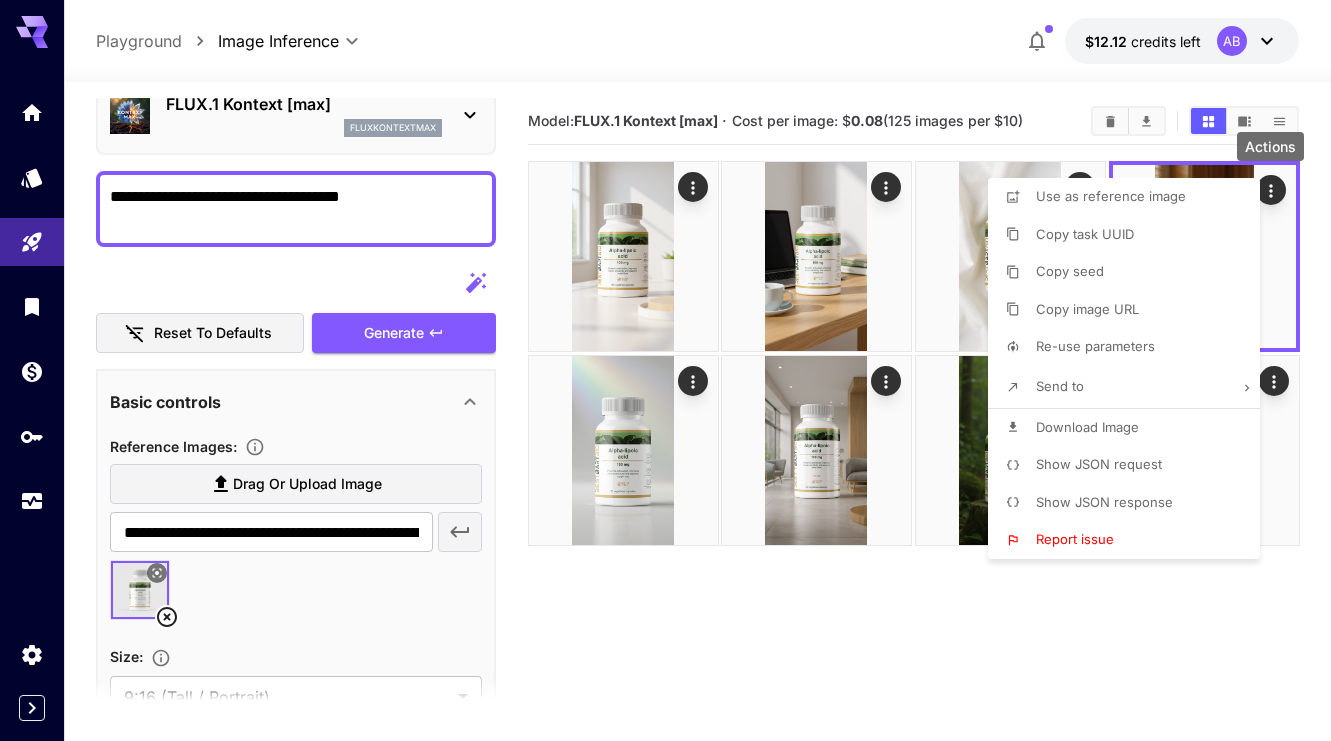 click on "Download Image" at bounding box center (1087, 427) 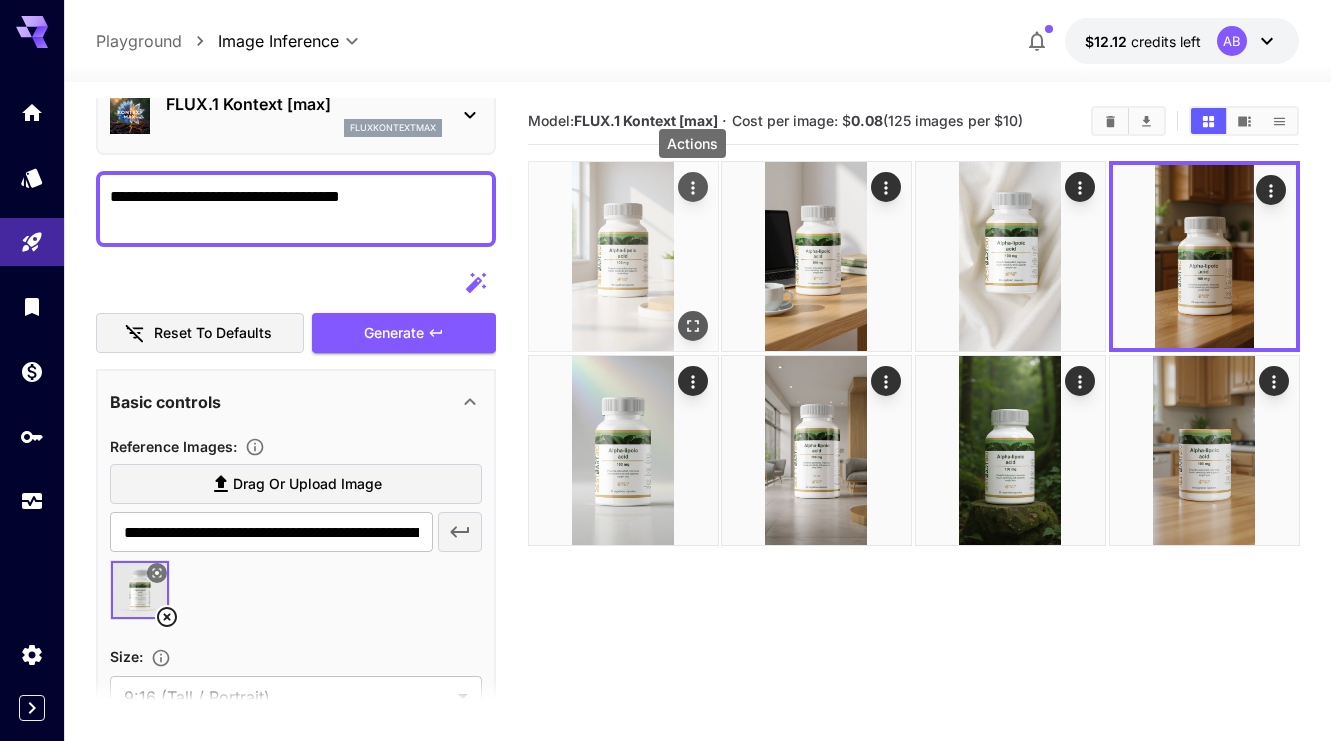 click 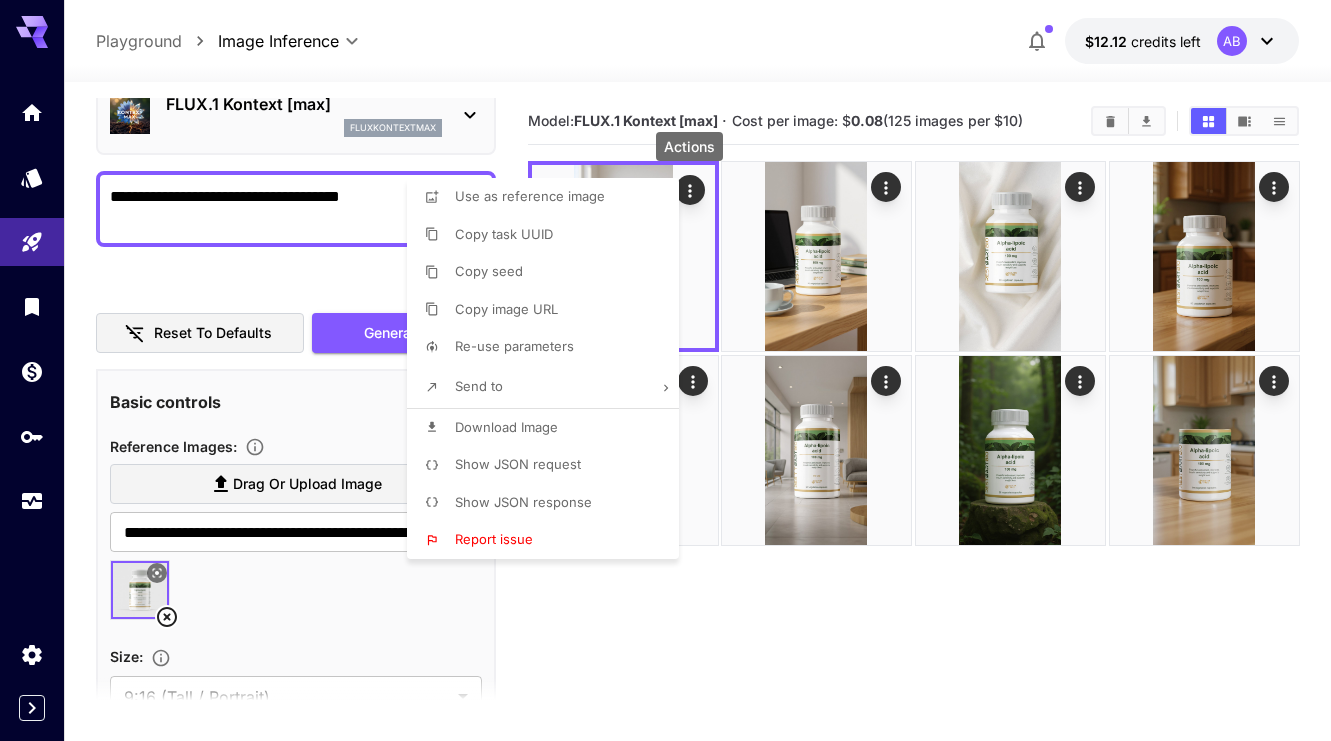 click on "Download Image" at bounding box center [549, 428] 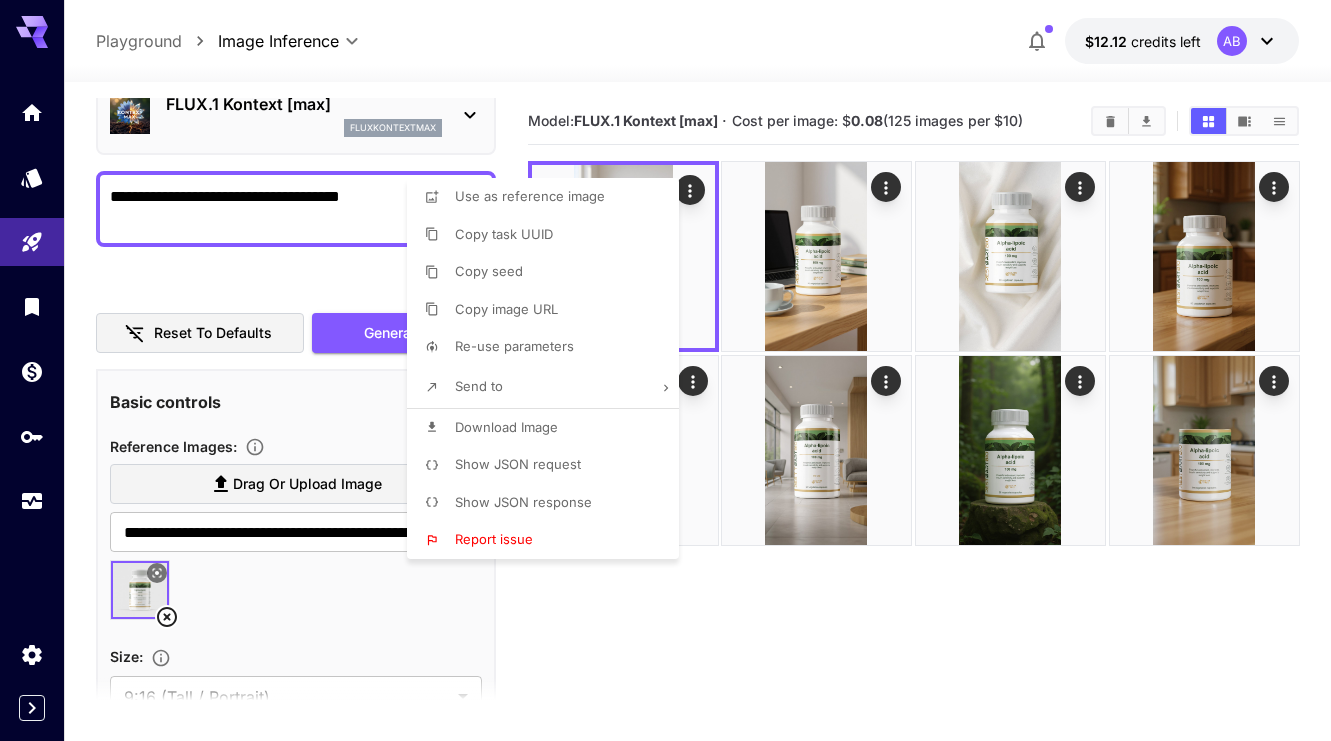 click at bounding box center (665, 370) 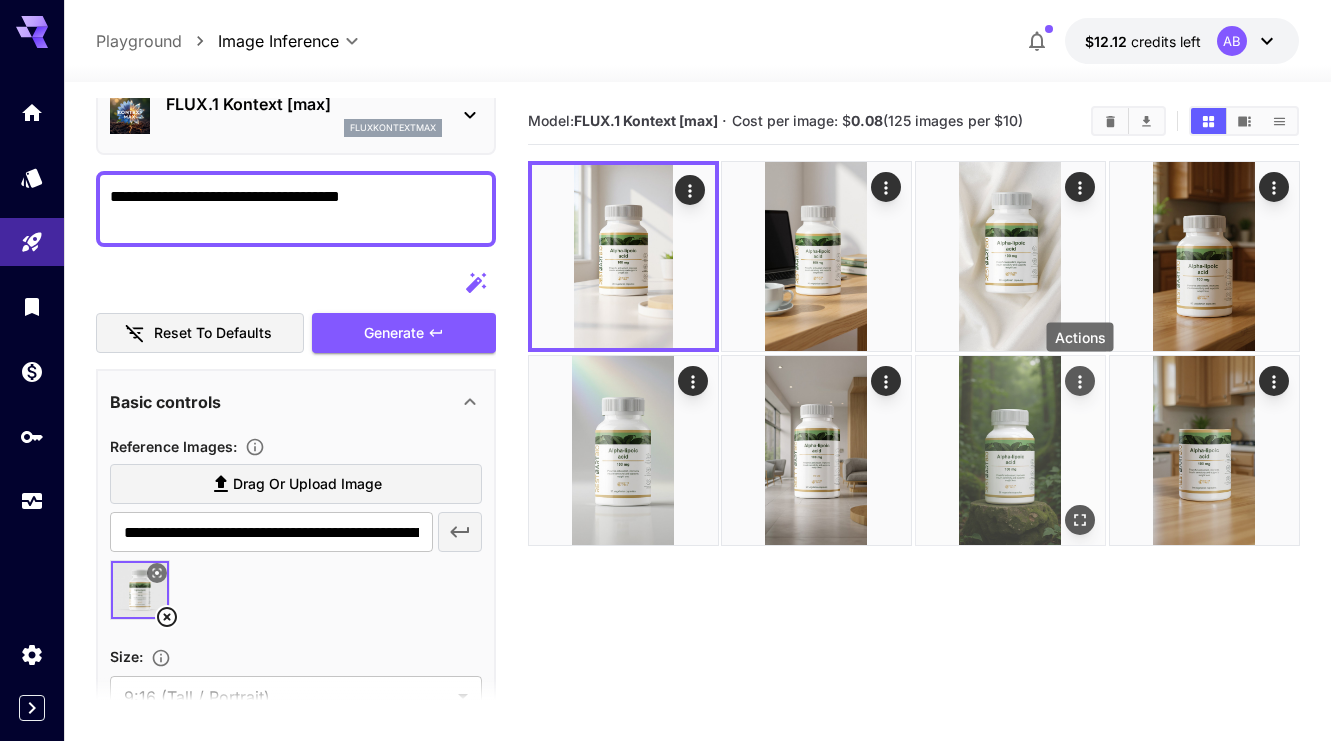 click 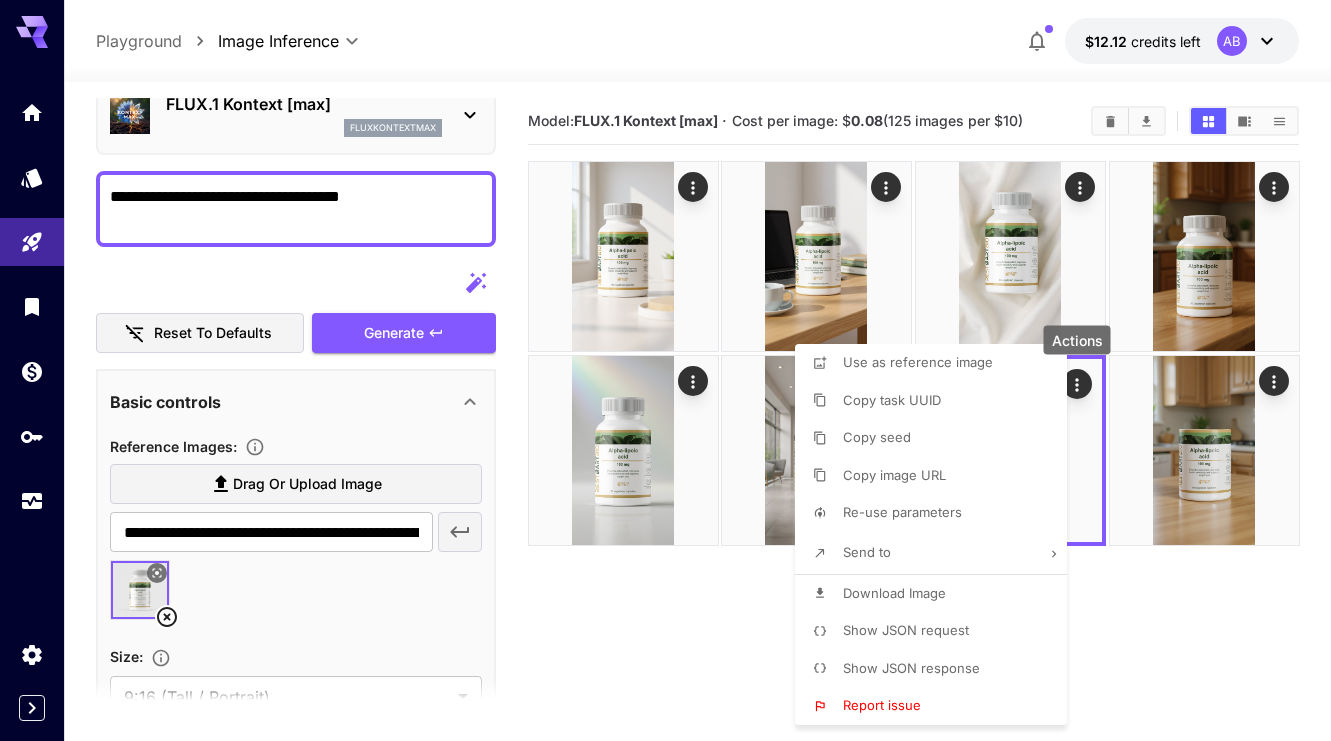 click on "Download Image" at bounding box center (894, 593) 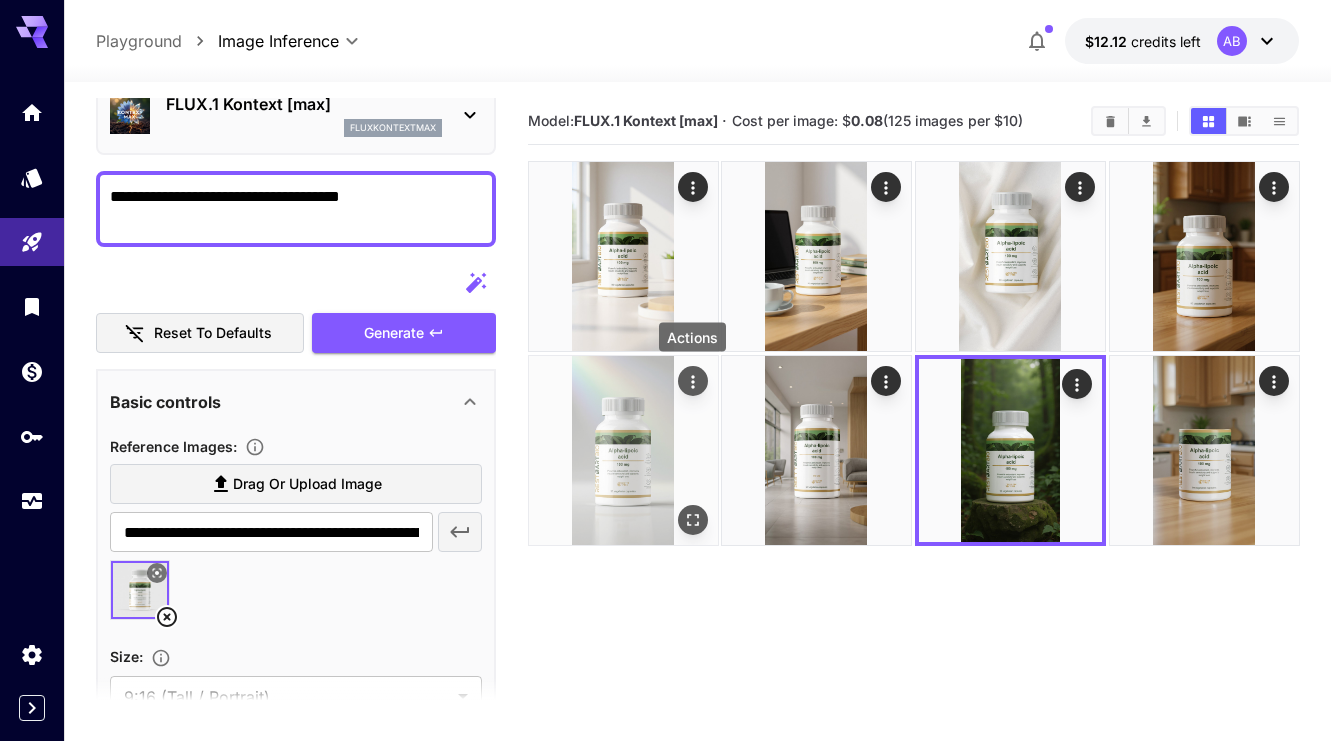 click 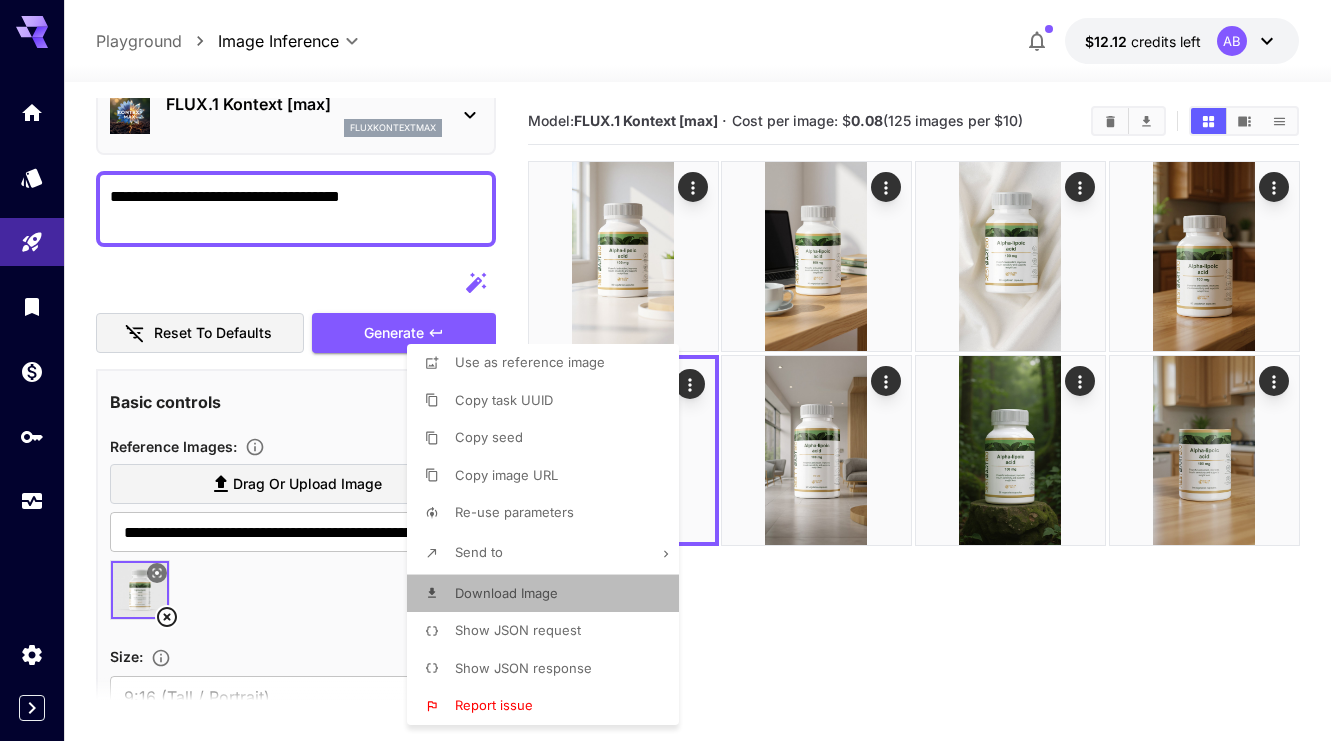 click on "Download Image" at bounding box center [549, 594] 